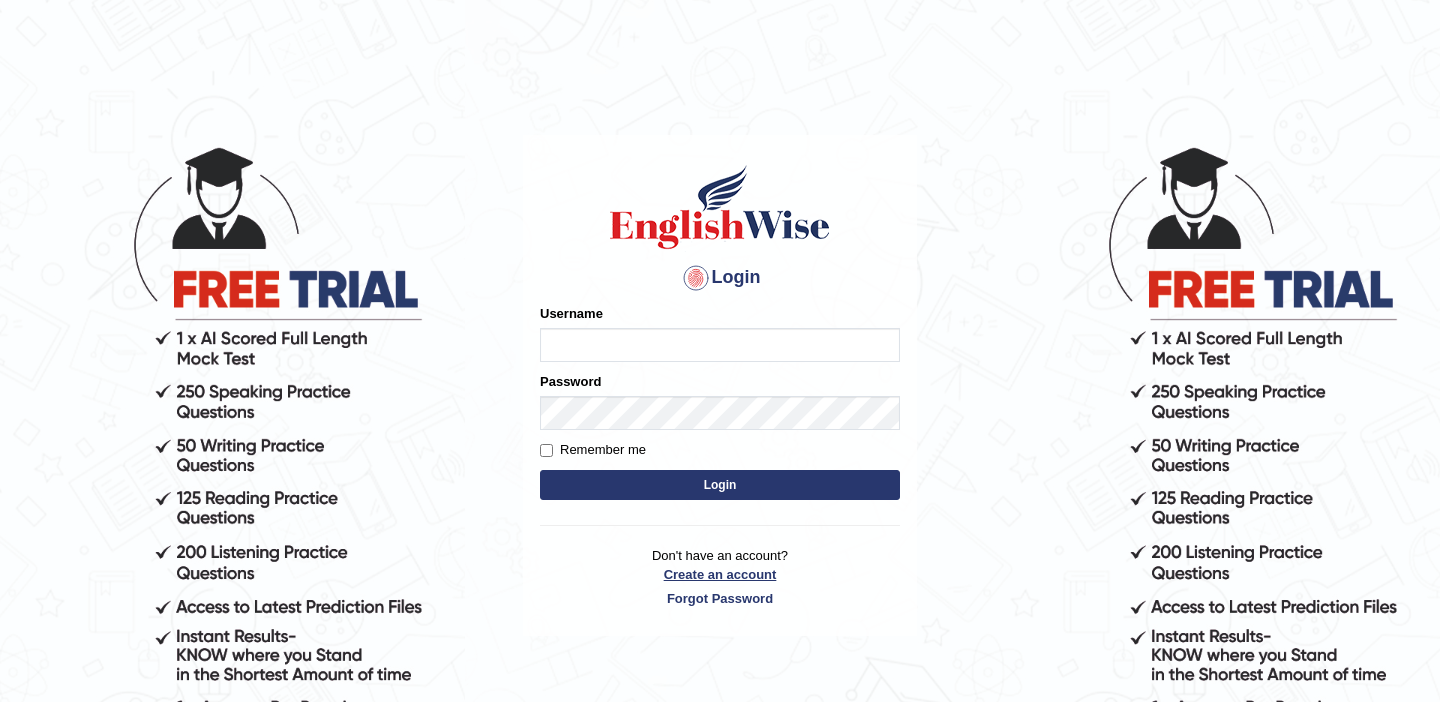 scroll, scrollTop: 0, scrollLeft: 0, axis: both 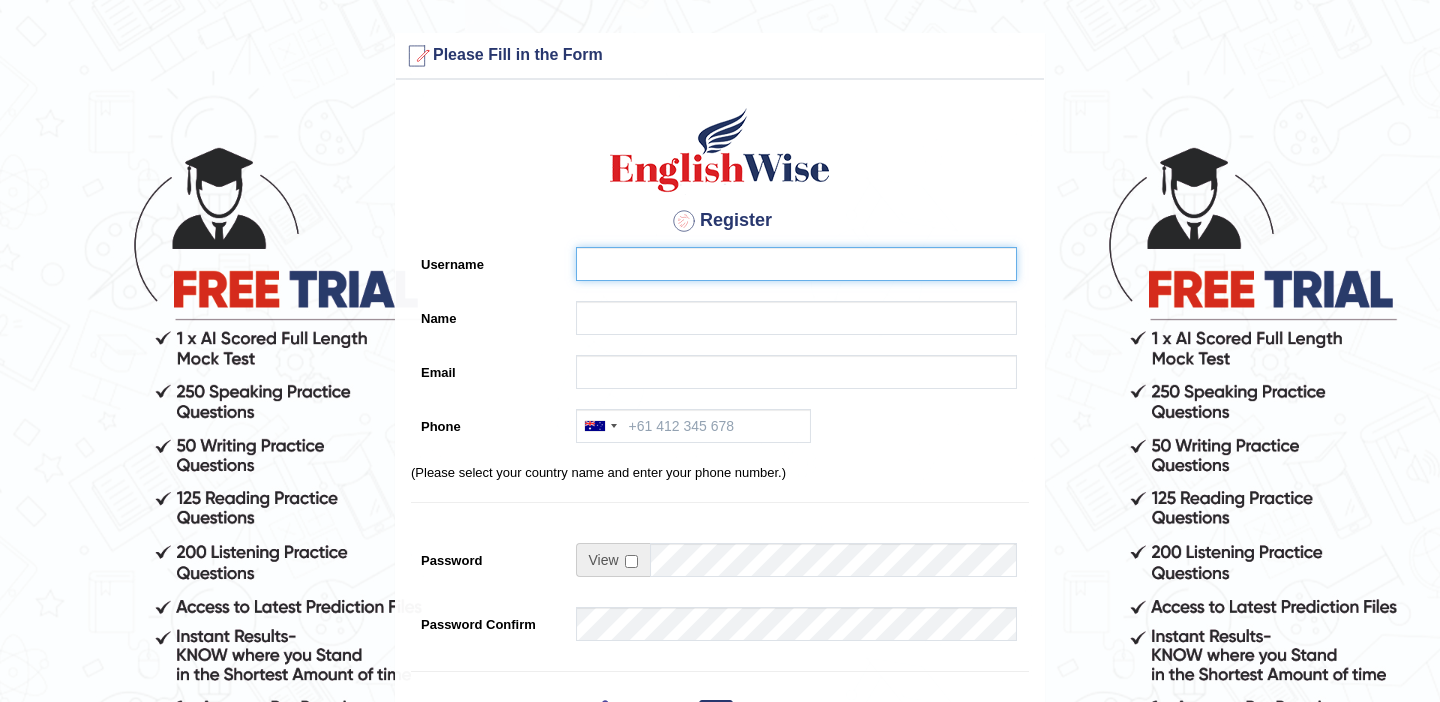 click on "Username" at bounding box center (796, 264) 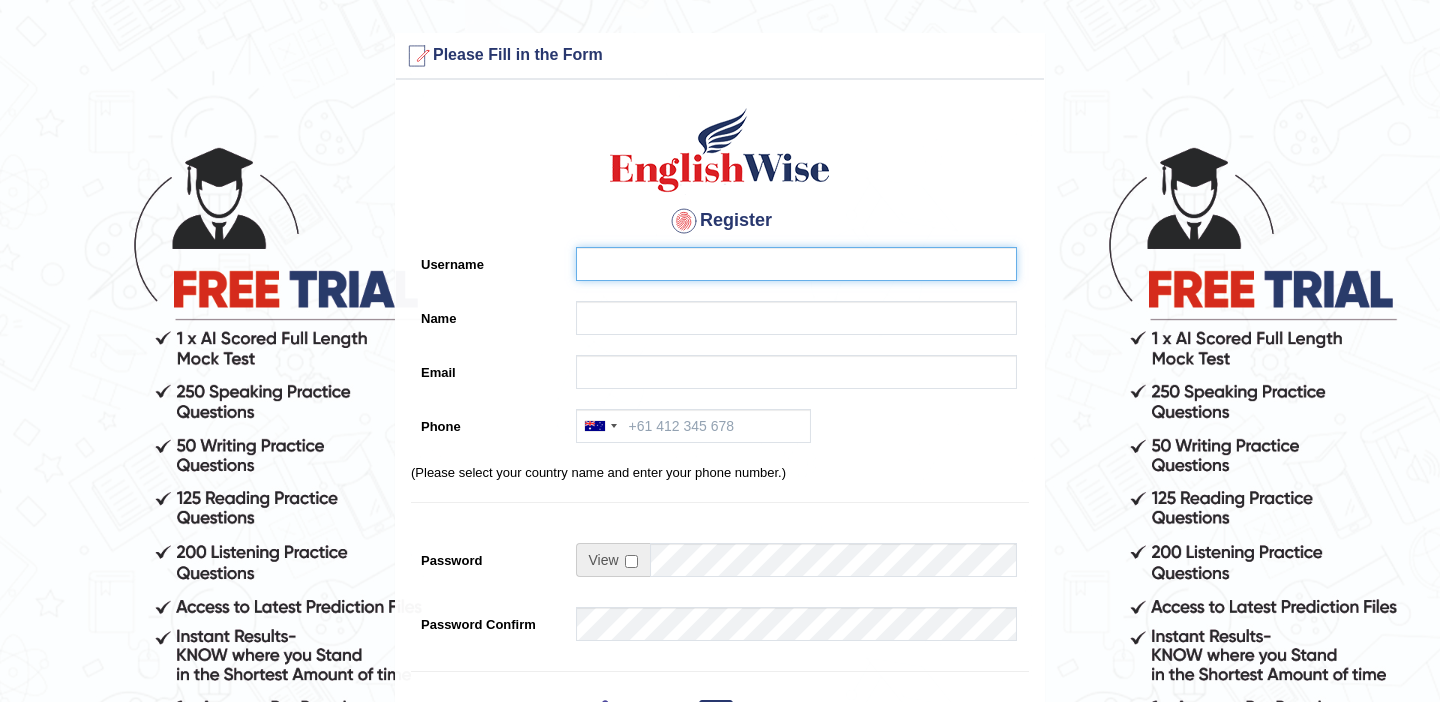 type on "j" 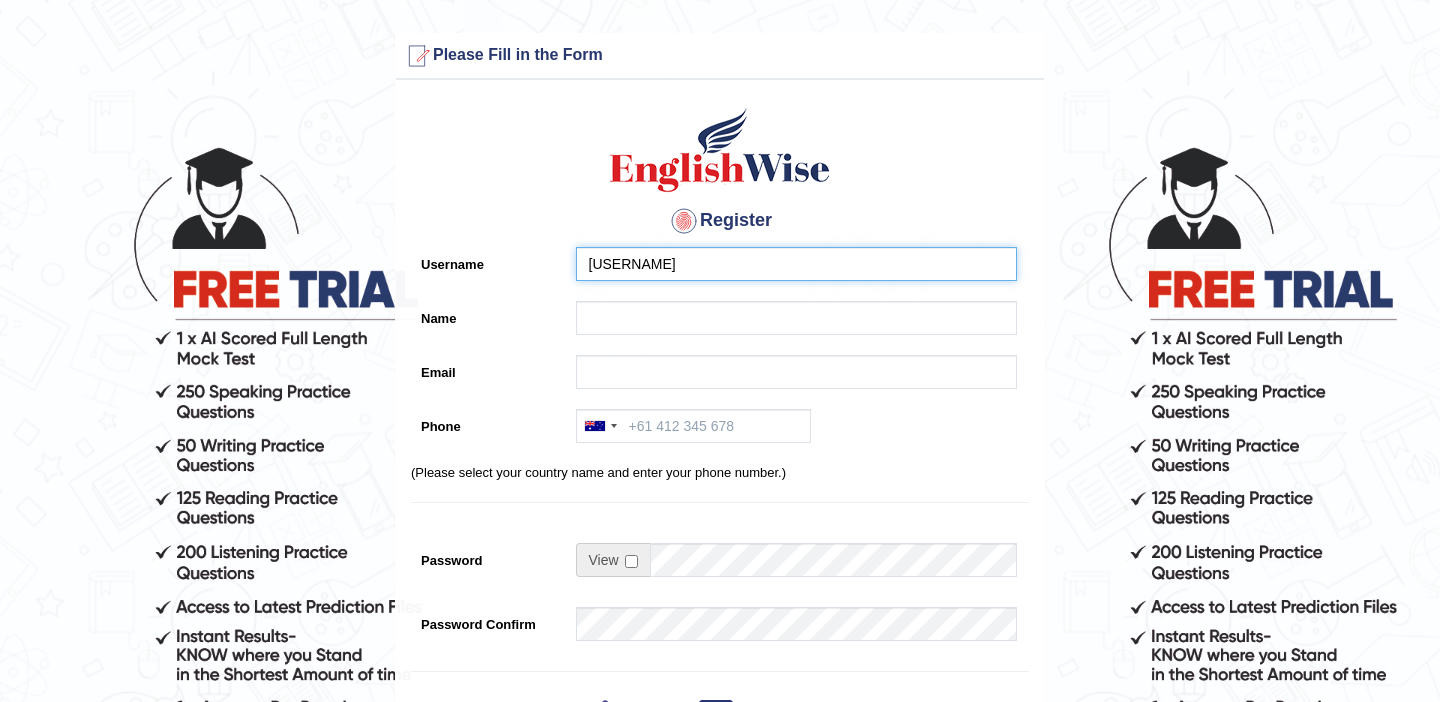 click on "Jazz" at bounding box center (796, 264) 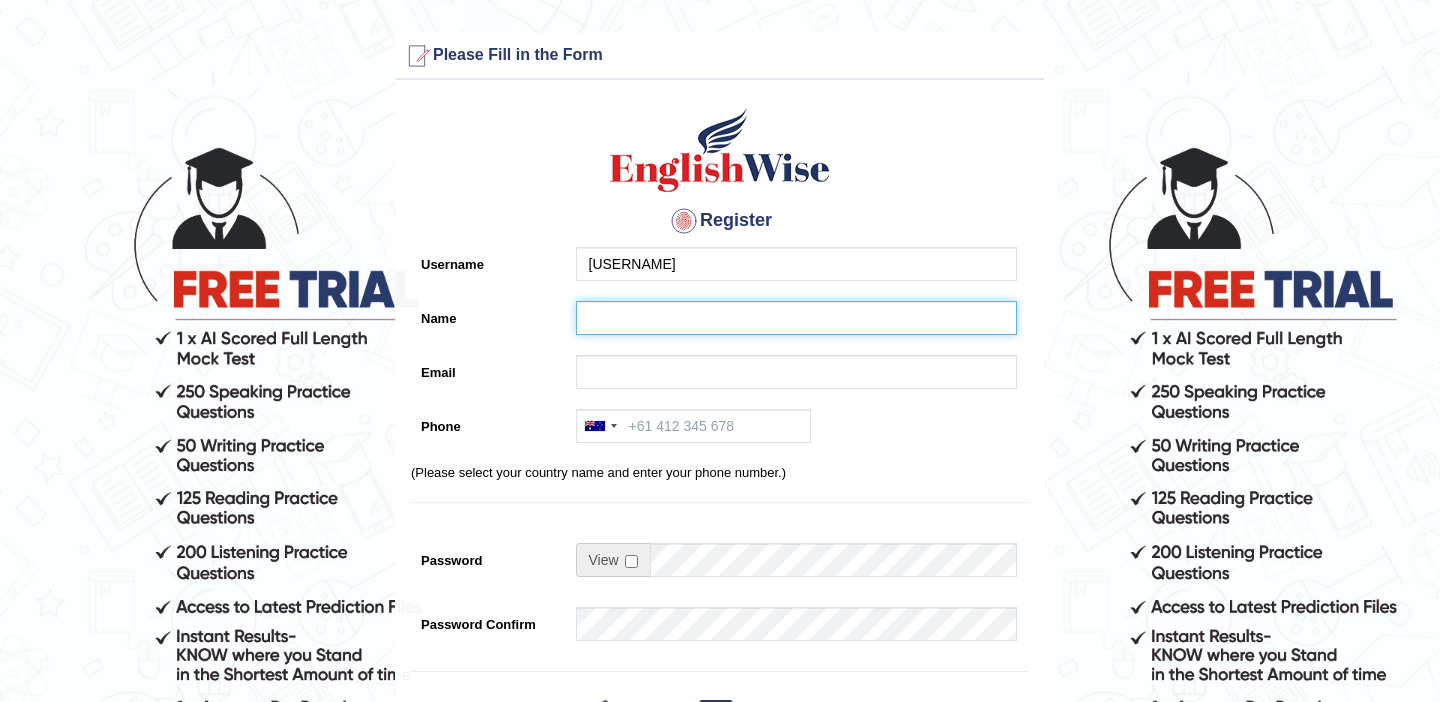 click on "Name" at bounding box center (796, 318) 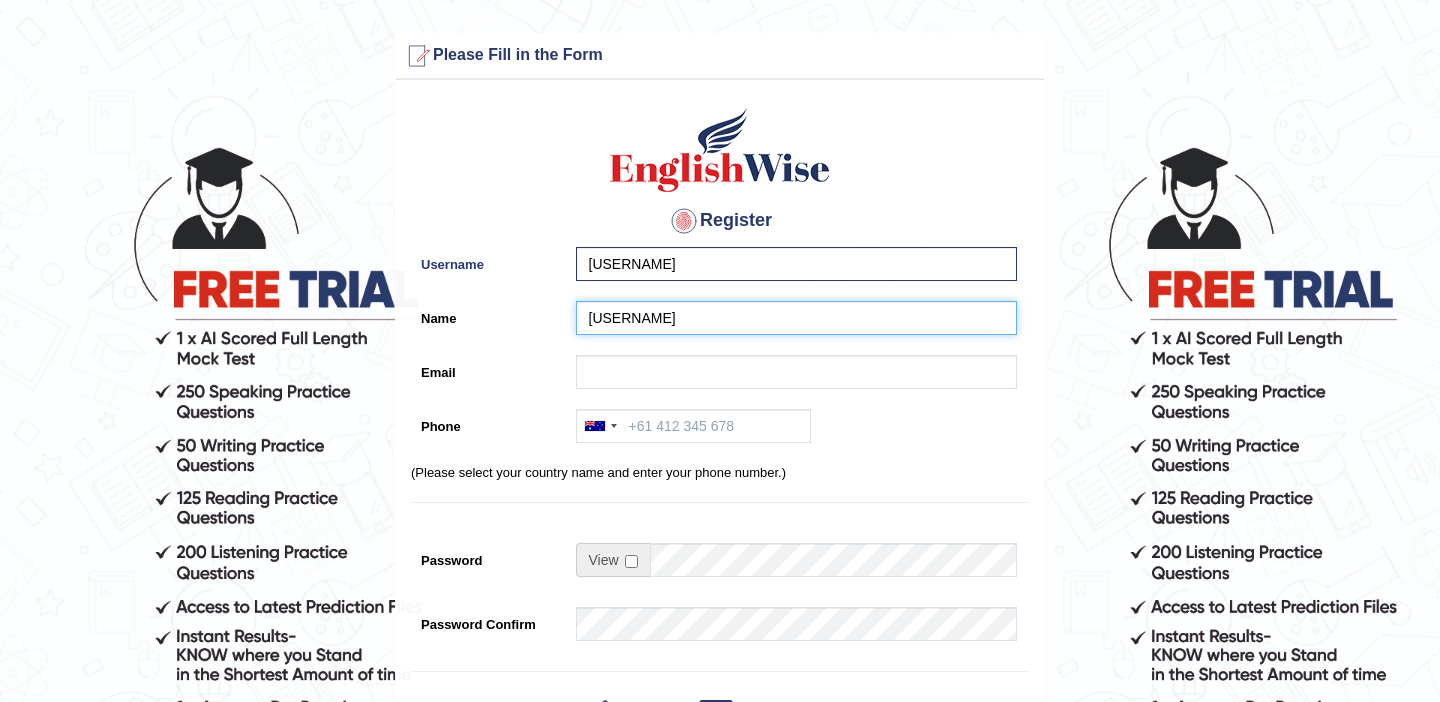 click on "jasleen" at bounding box center (796, 318) 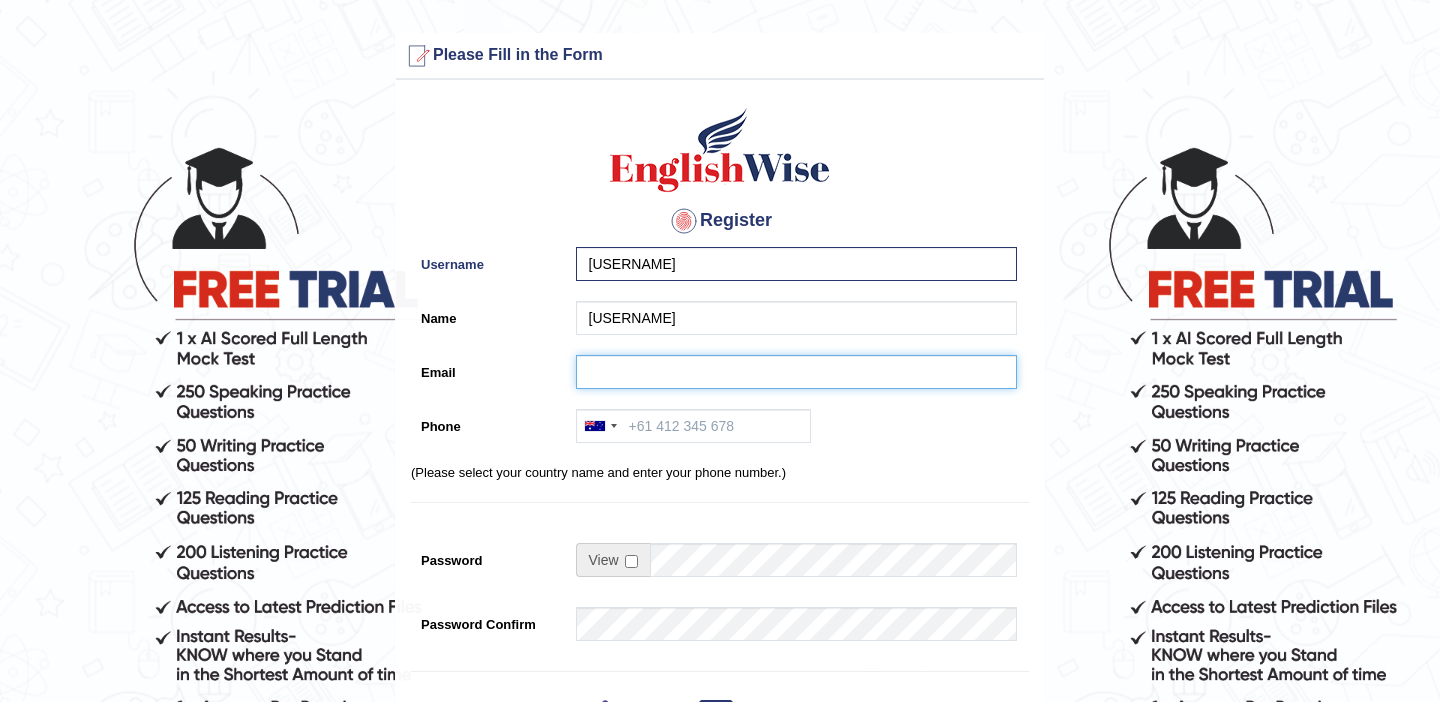 click on "Email" at bounding box center [796, 372] 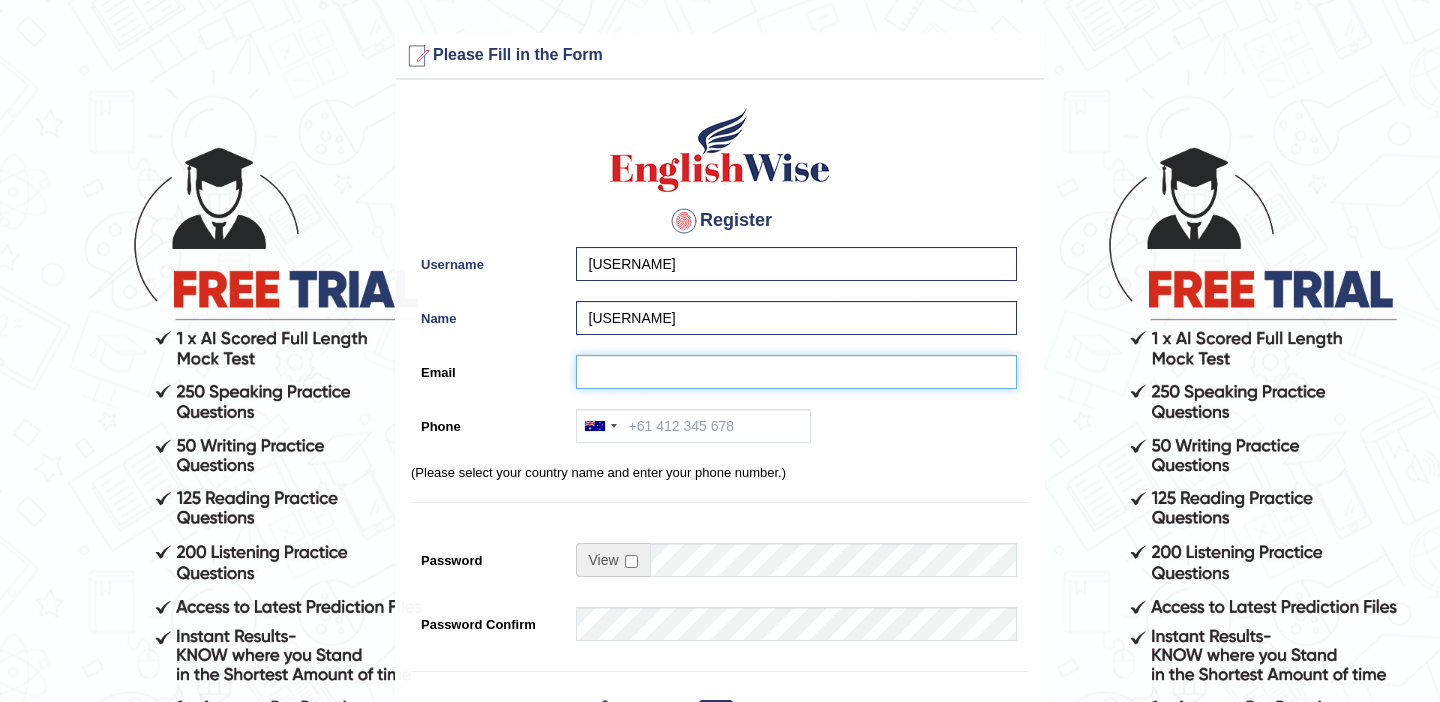 type on "jasboparai93@gmail.com" 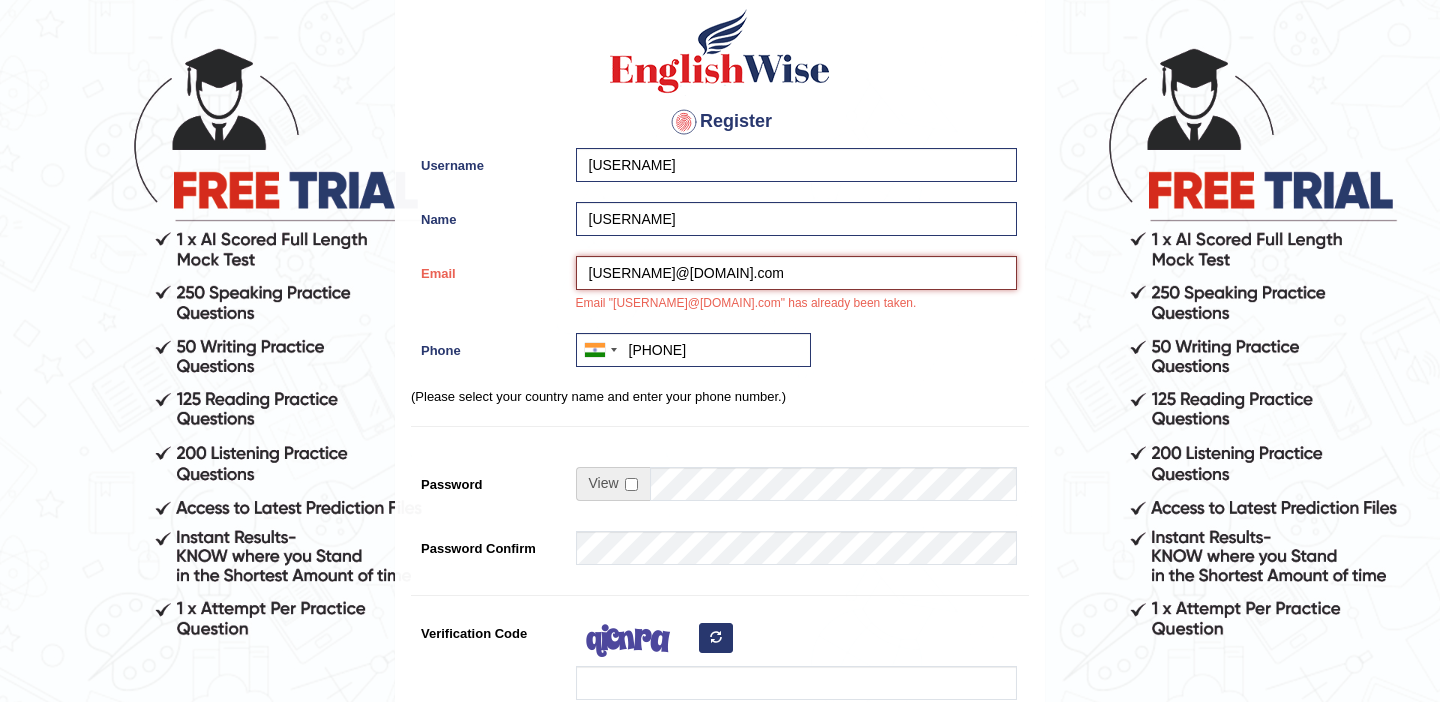 scroll, scrollTop: 123, scrollLeft: 0, axis: vertical 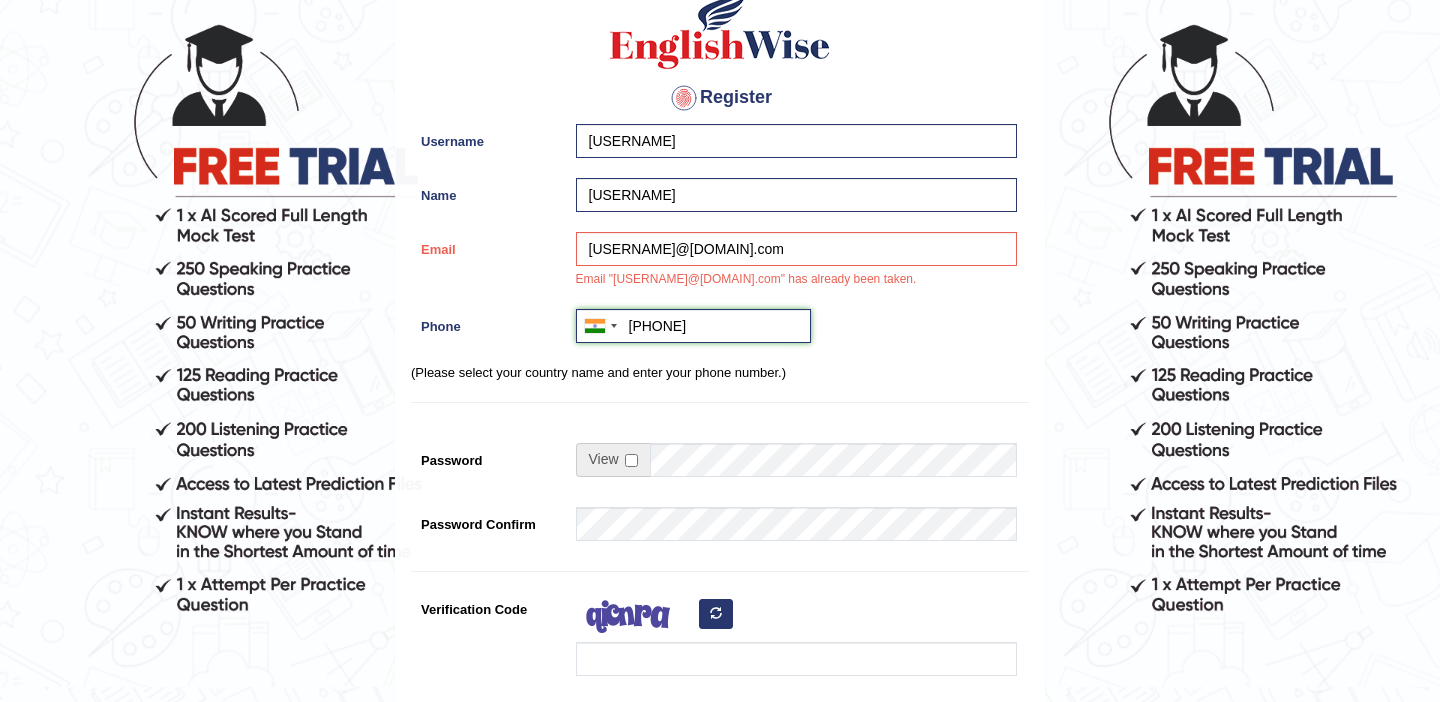 click on "+91481126184" at bounding box center [693, 326] 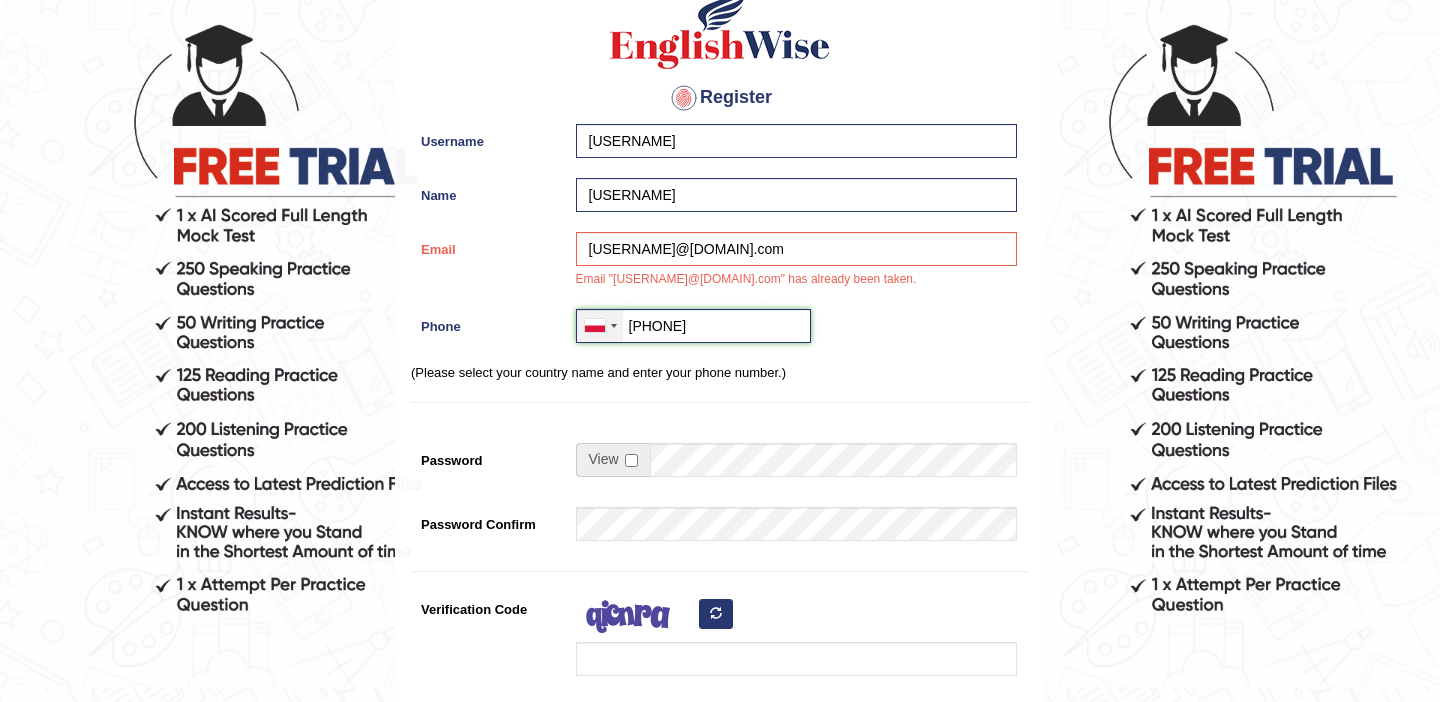 drag, startPoint x: 741, startPoint y: 316, endPoint x: 605, endPoint y: 316, distance: 136 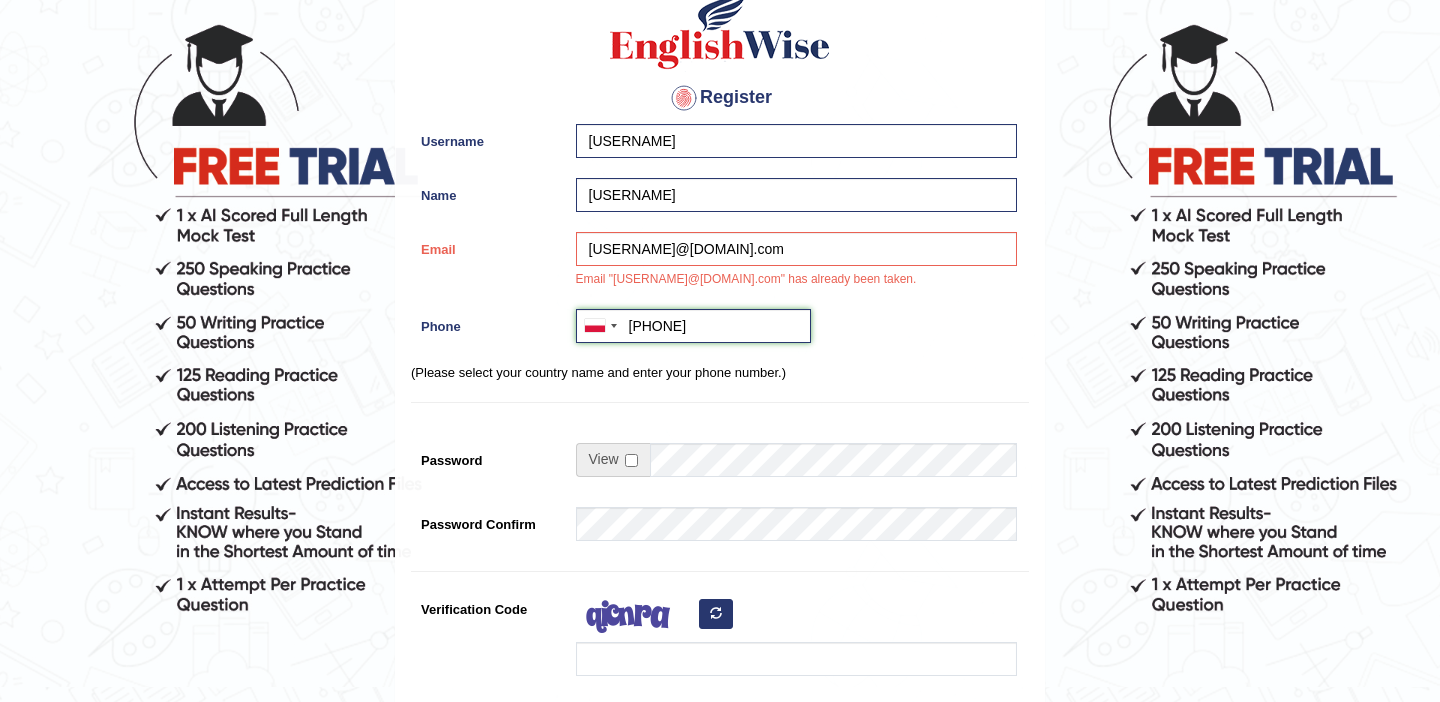 click on "481126184" at bounding box center [693, 326] 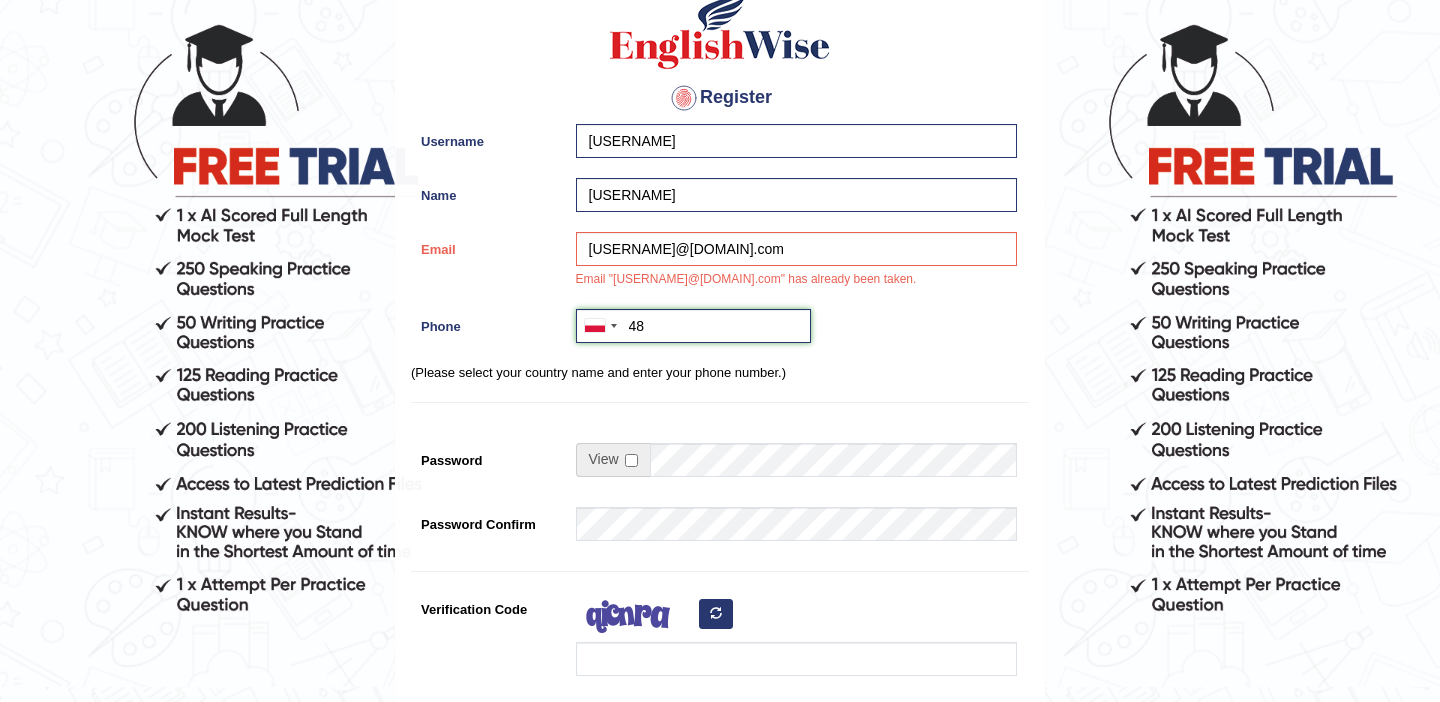 type on "4" 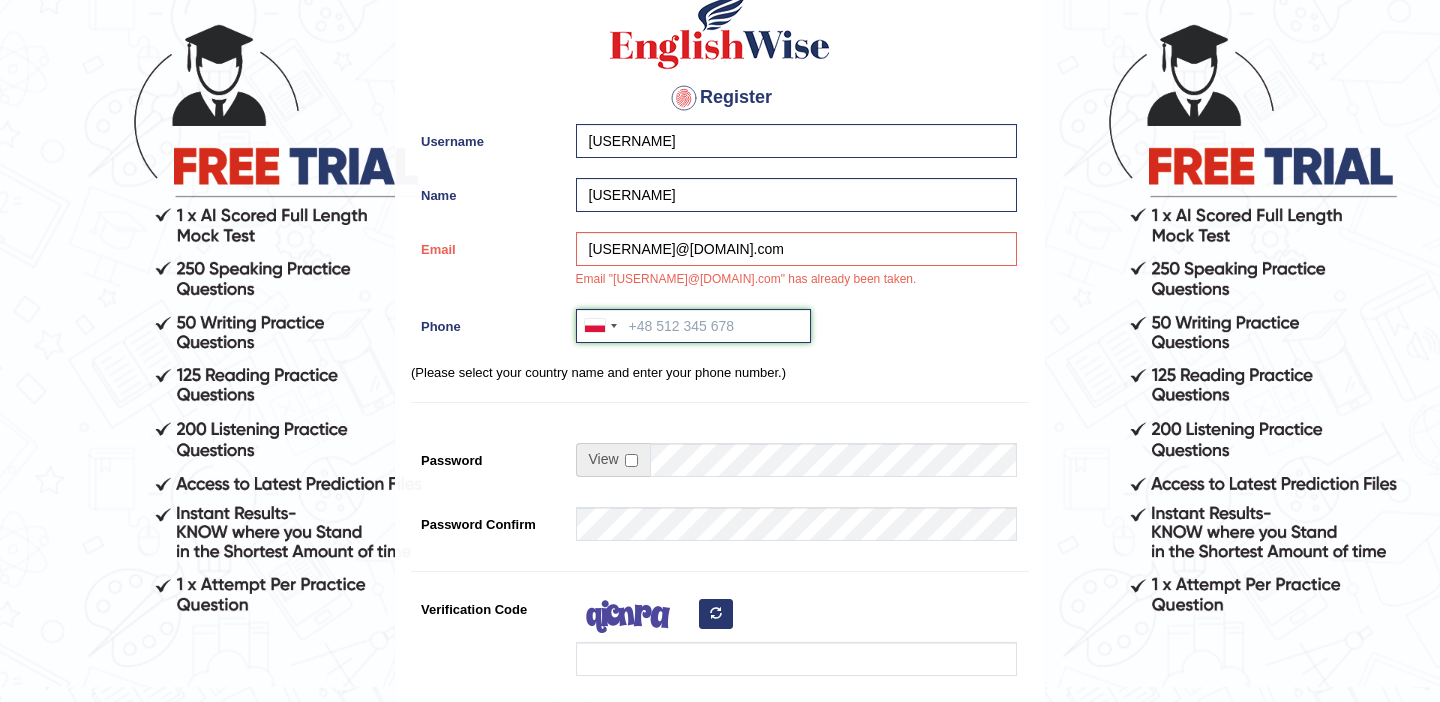 type on "=" 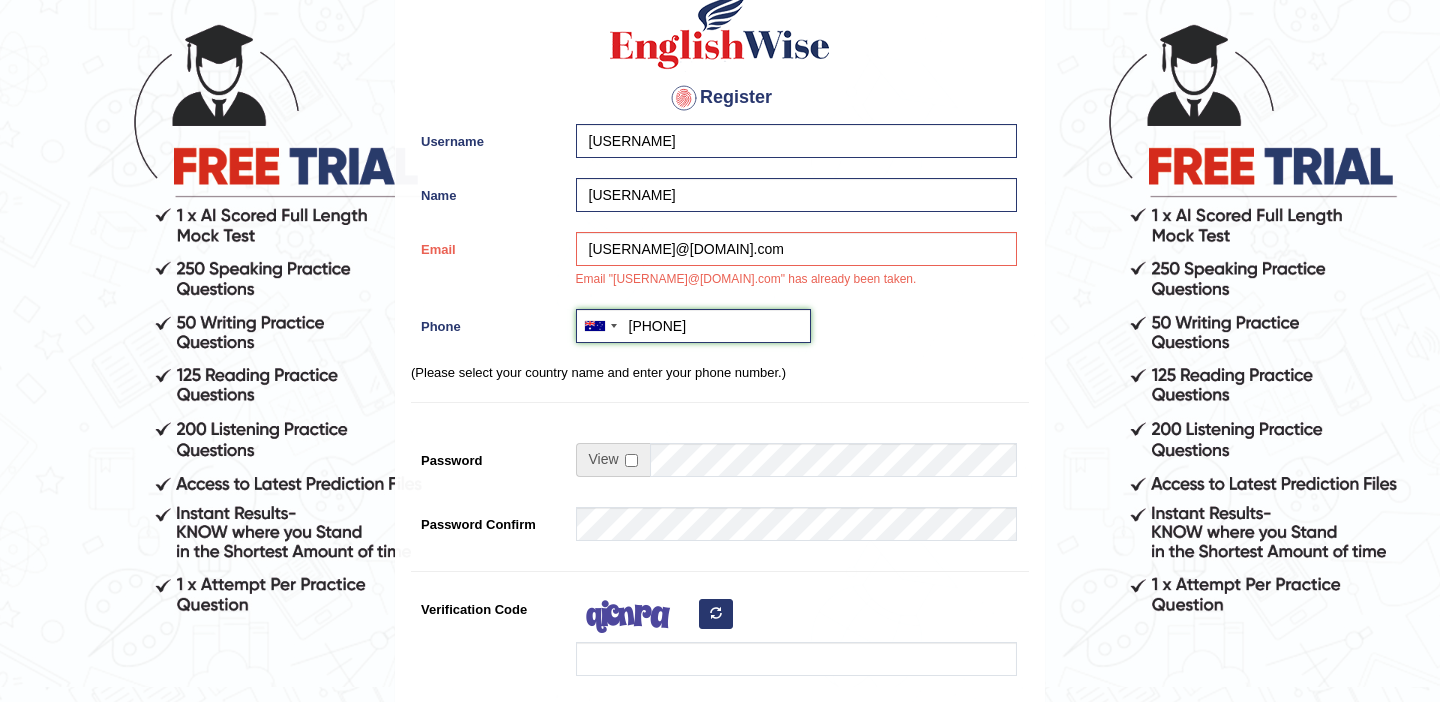 scroll, scrollTop: 163, scrollLeft: 0, axis: vertical 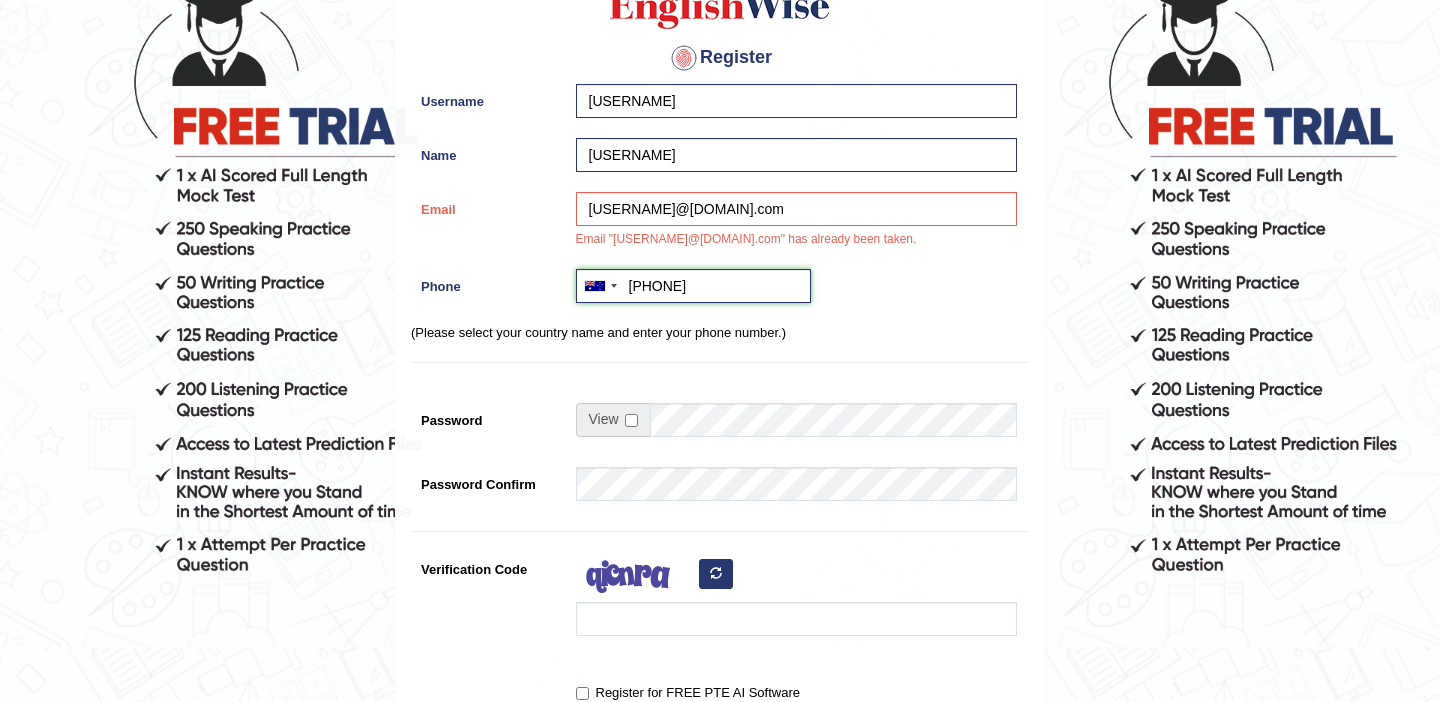 type on "+610481126284" 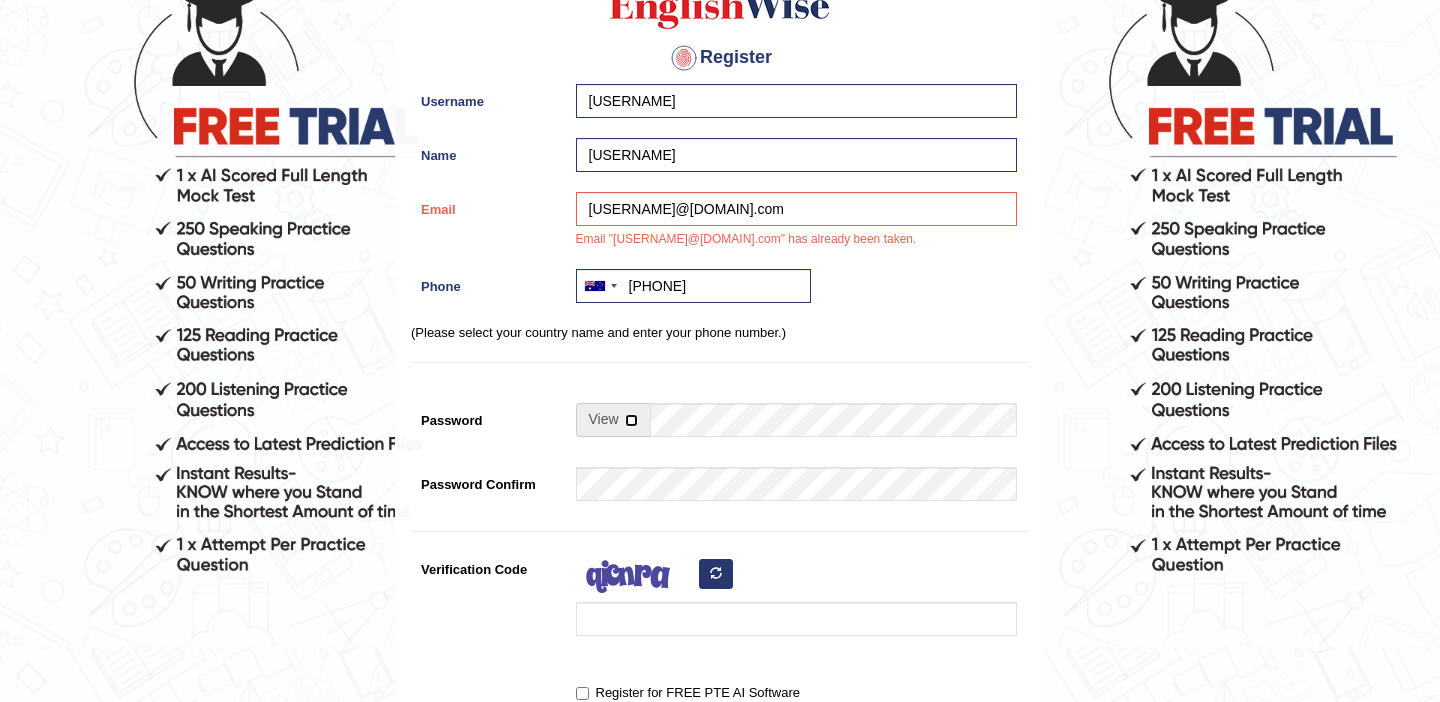 click at bounding box center (631, 420) 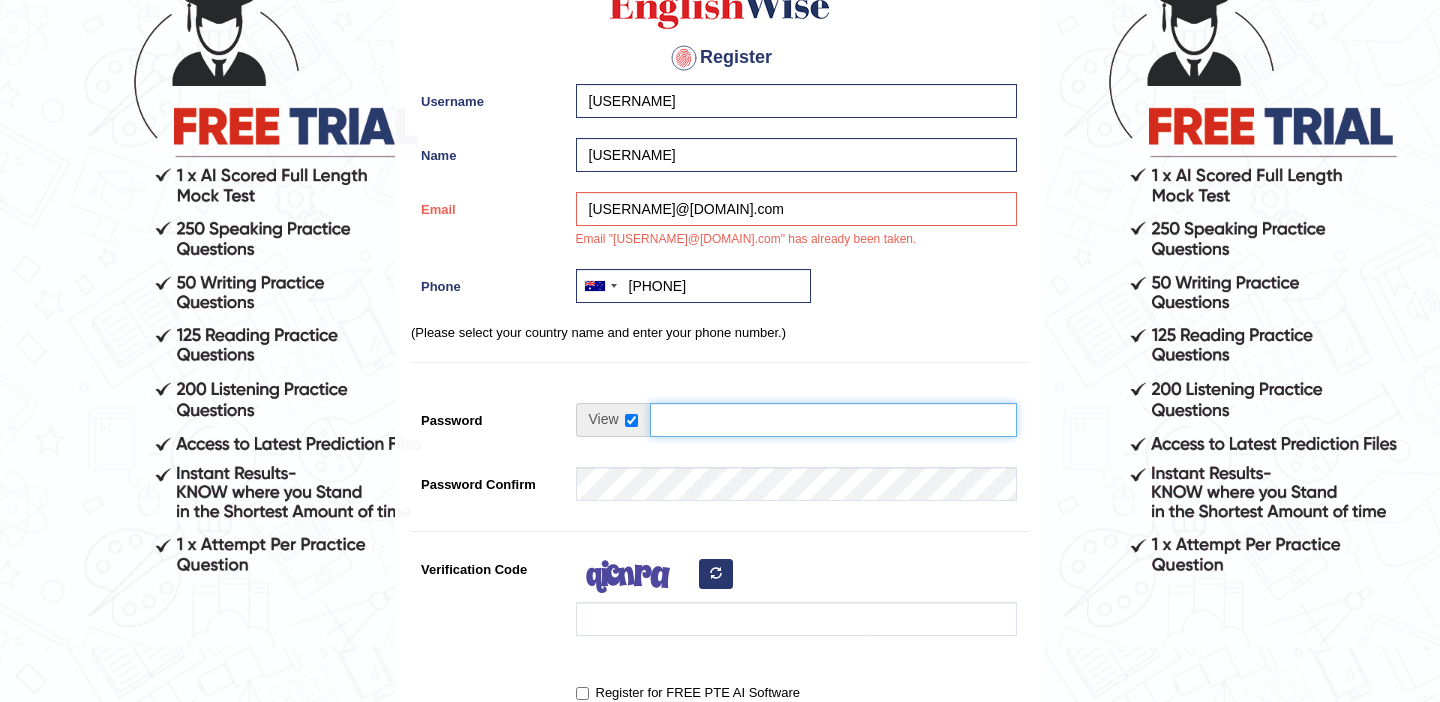 click on "Password" at bounding box center (833, 420) 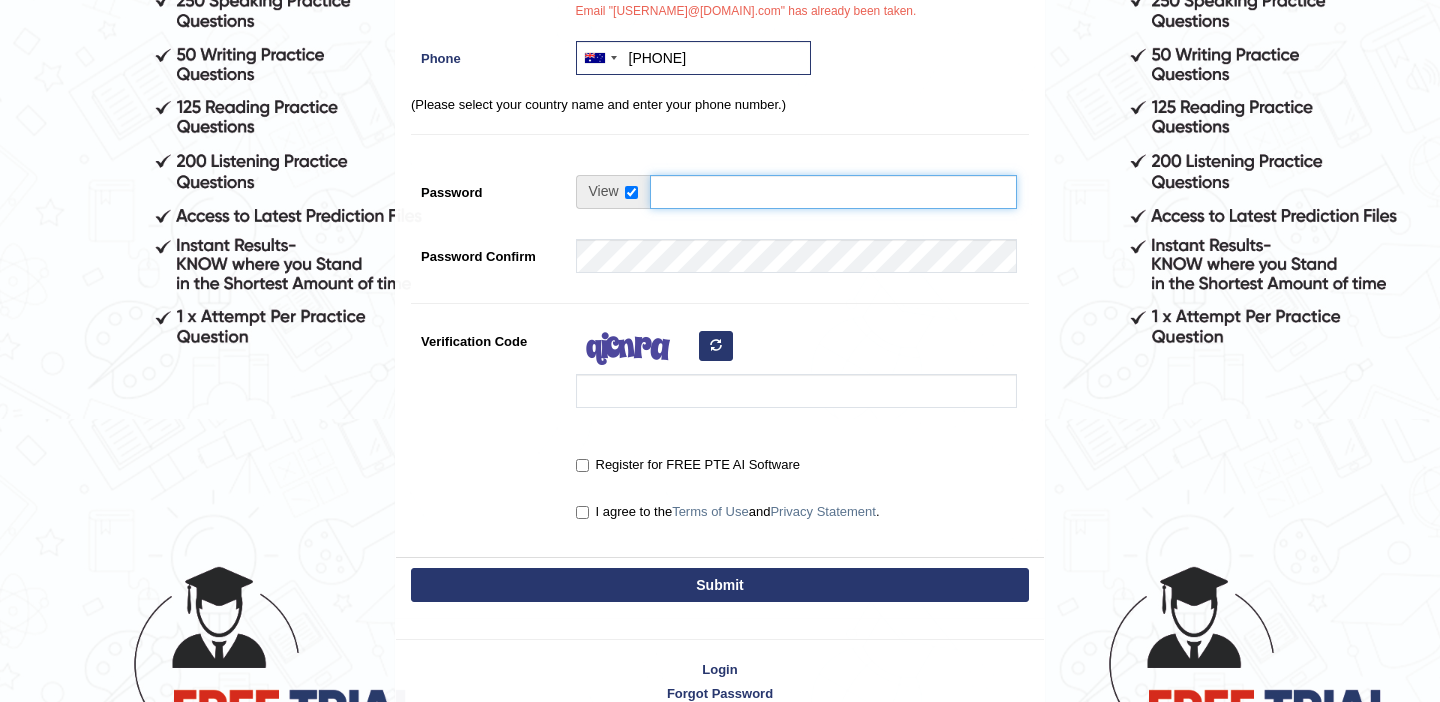 scroll, scrollTop: 397, scrollLeft: 0, axis: vertical 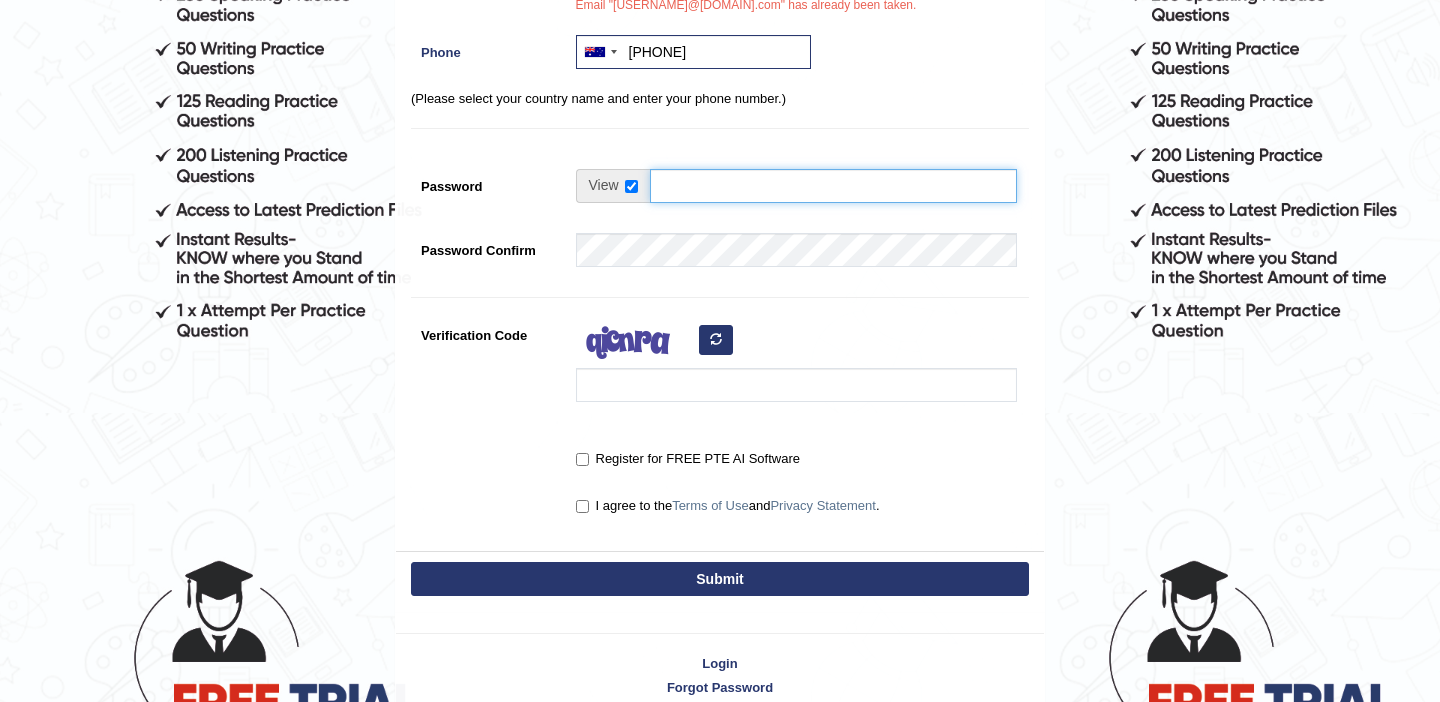 click on "Password" at bounding box center (833, 186) 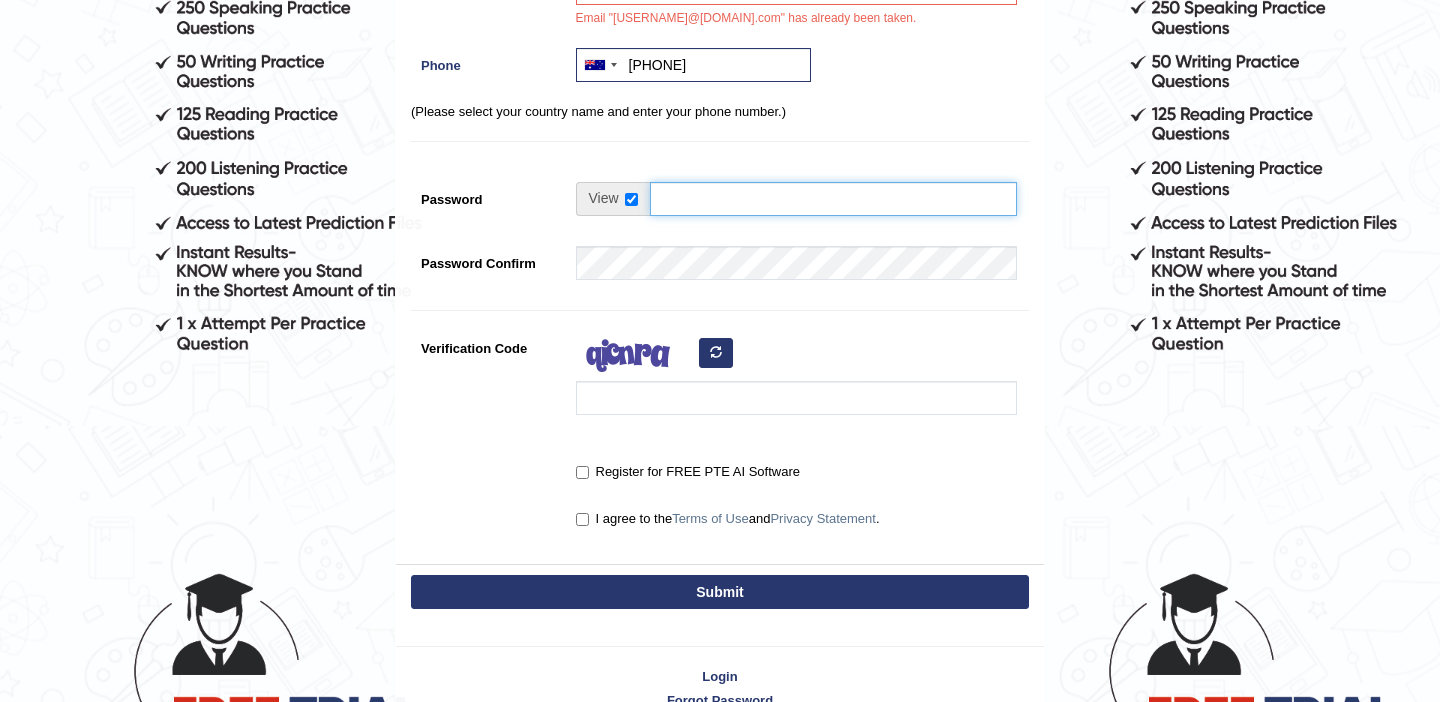 scroll, scrollTop: 383, scrollLeft: 0, axis: vertical 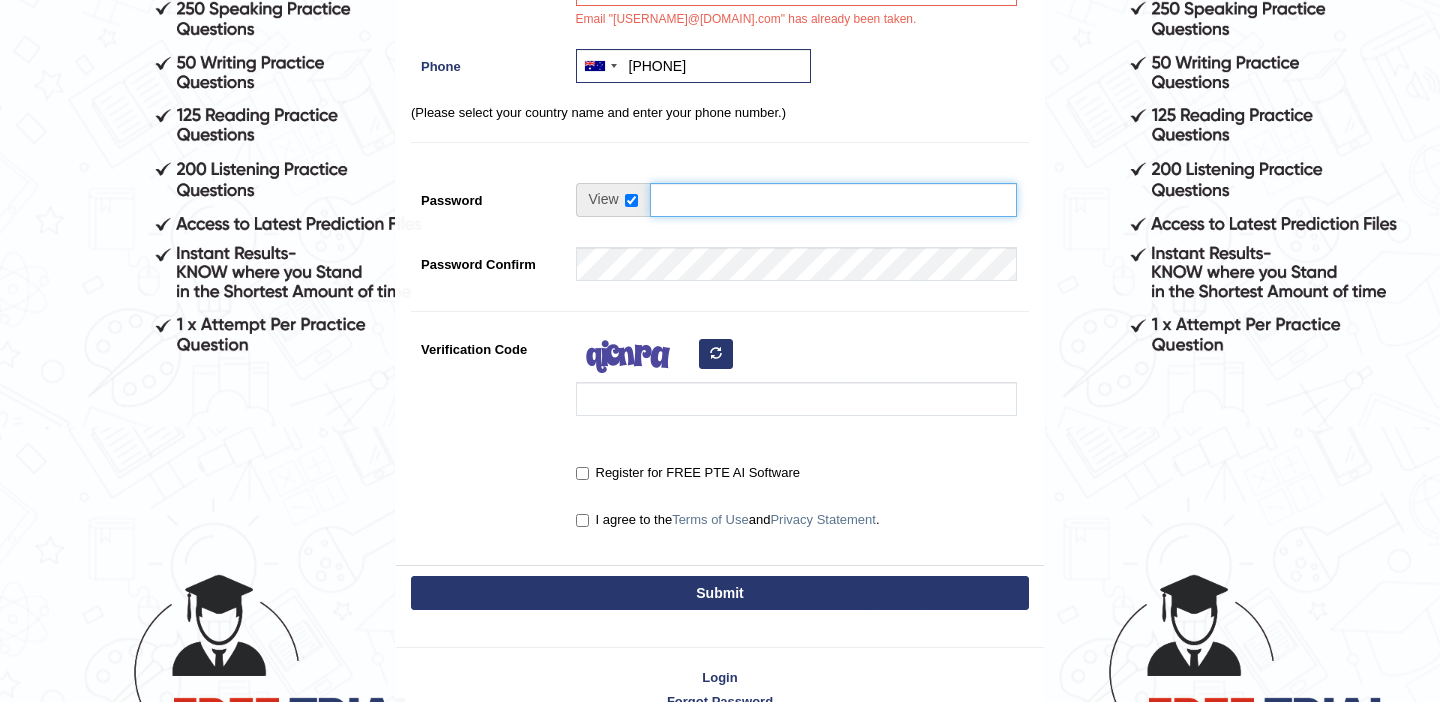 click on "Password" at bounding box center [833, 200] 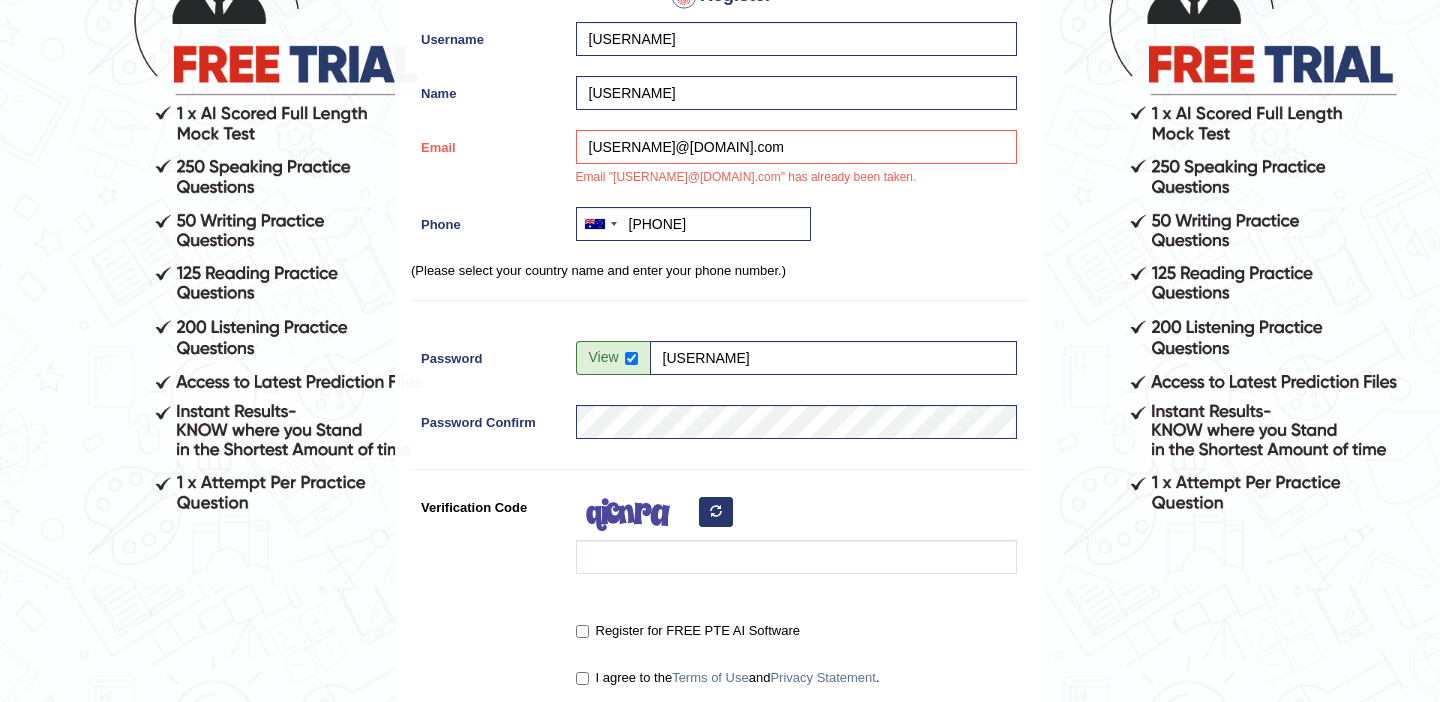 scroll, scrollTop: 244, scrollLeft: 0, axis: vertical 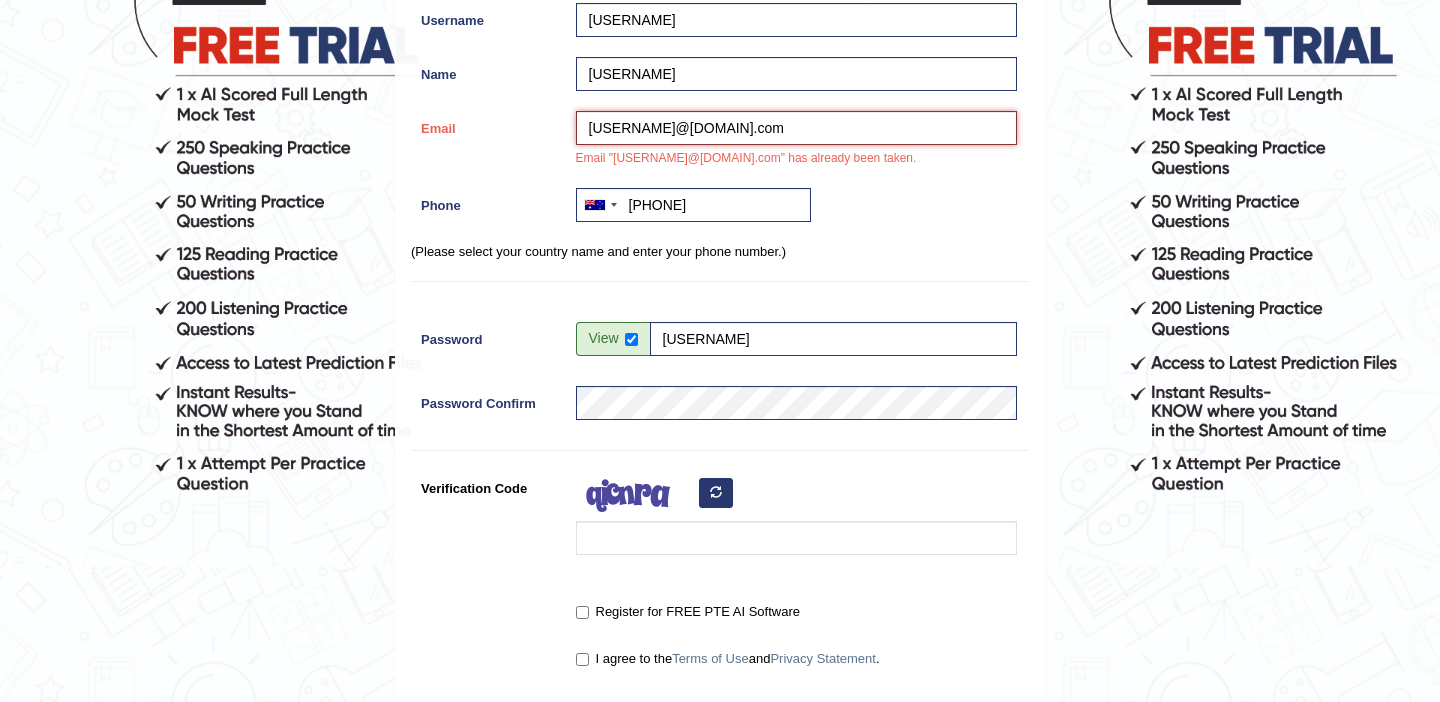 drag, startPoint x: 761, startPoint y: 130, endPoint x: 562, endPoint y: 129, distance: 199.00252 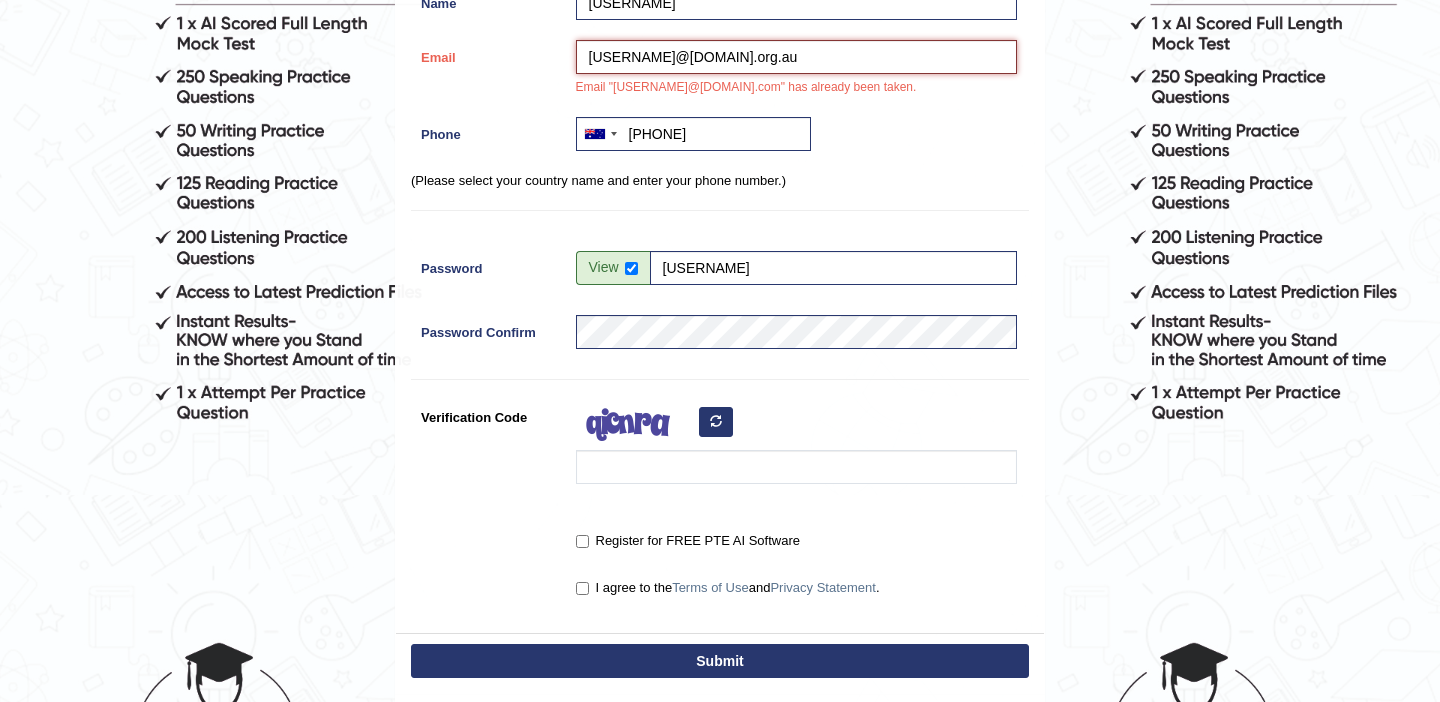 scroll, scrollTop: 317, scrollLeft: 0, axis: vertical 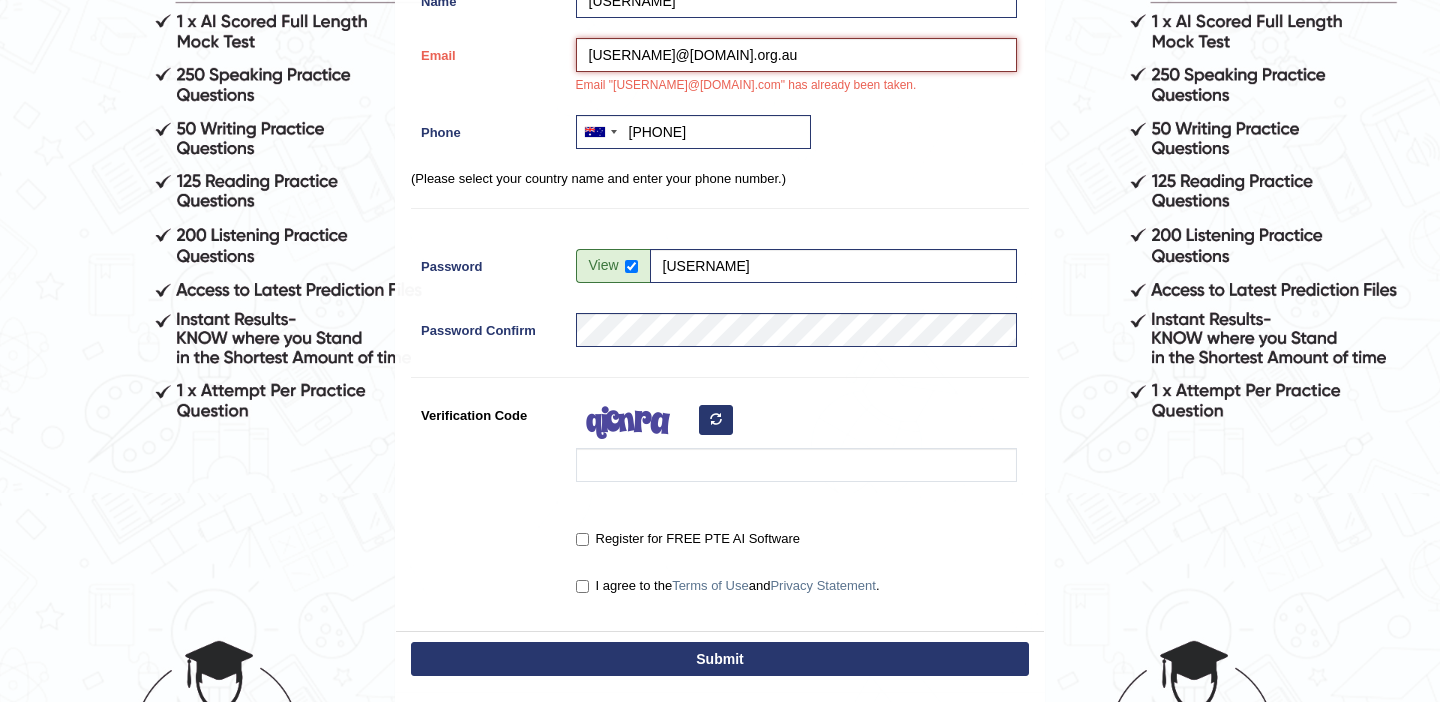 type on "jasleen.kaur@nh.org.au" 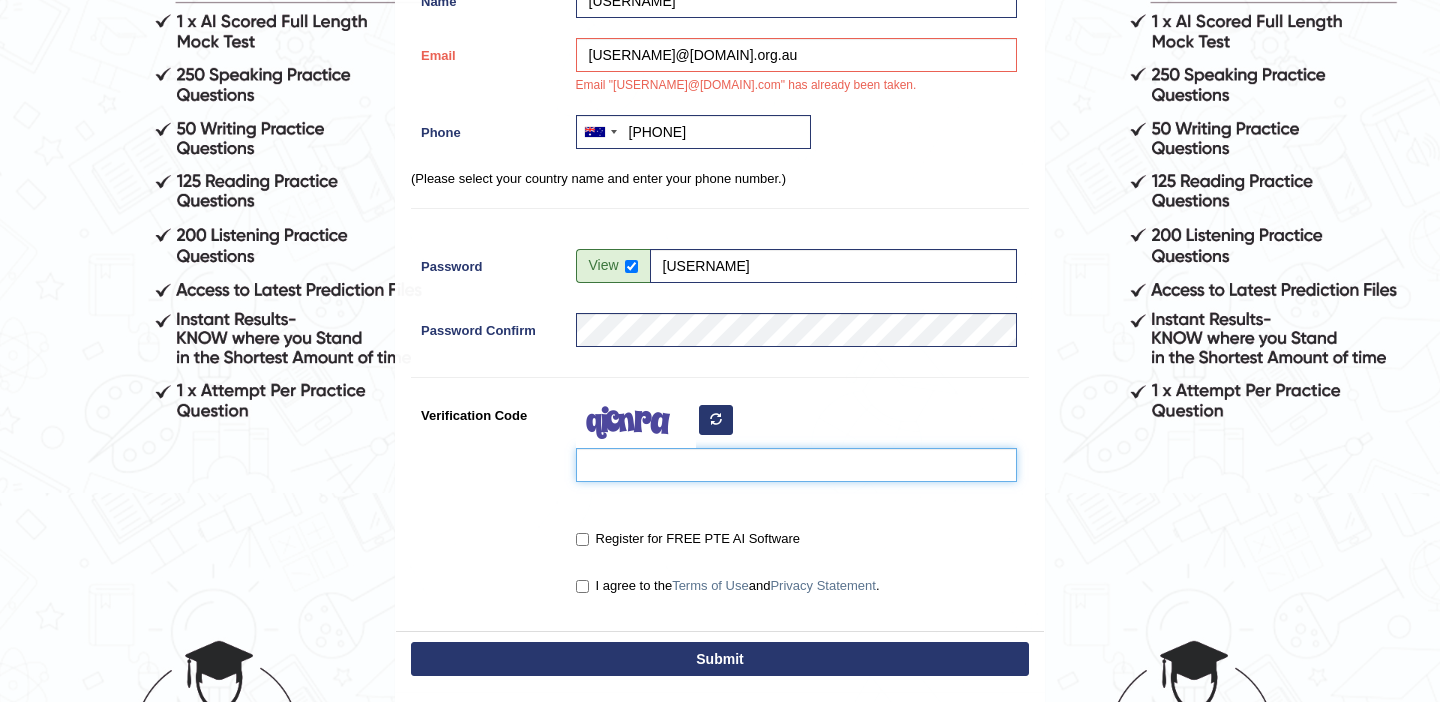 click on "Verification Code" at bounding box center (796, 465) 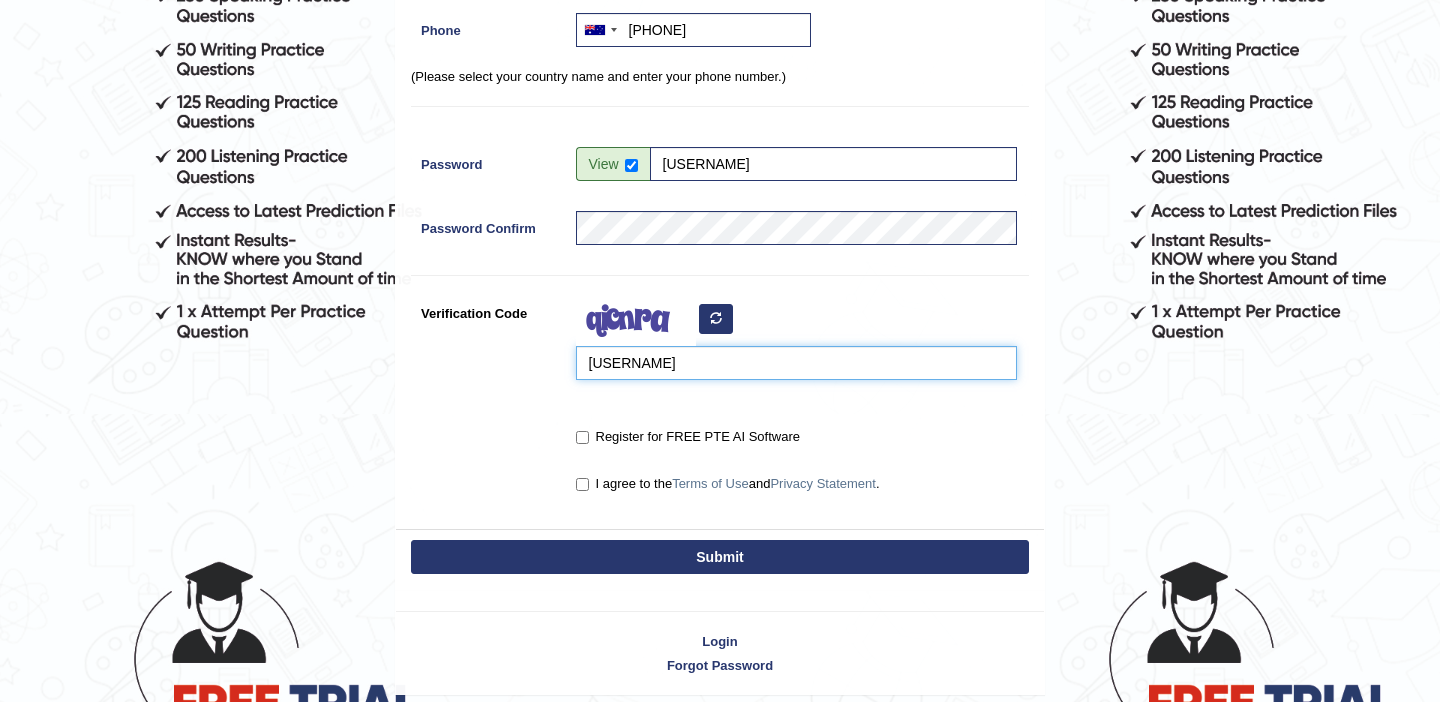 scroll, scrollTop: 456, scrollLeft: 0, axis: vertical 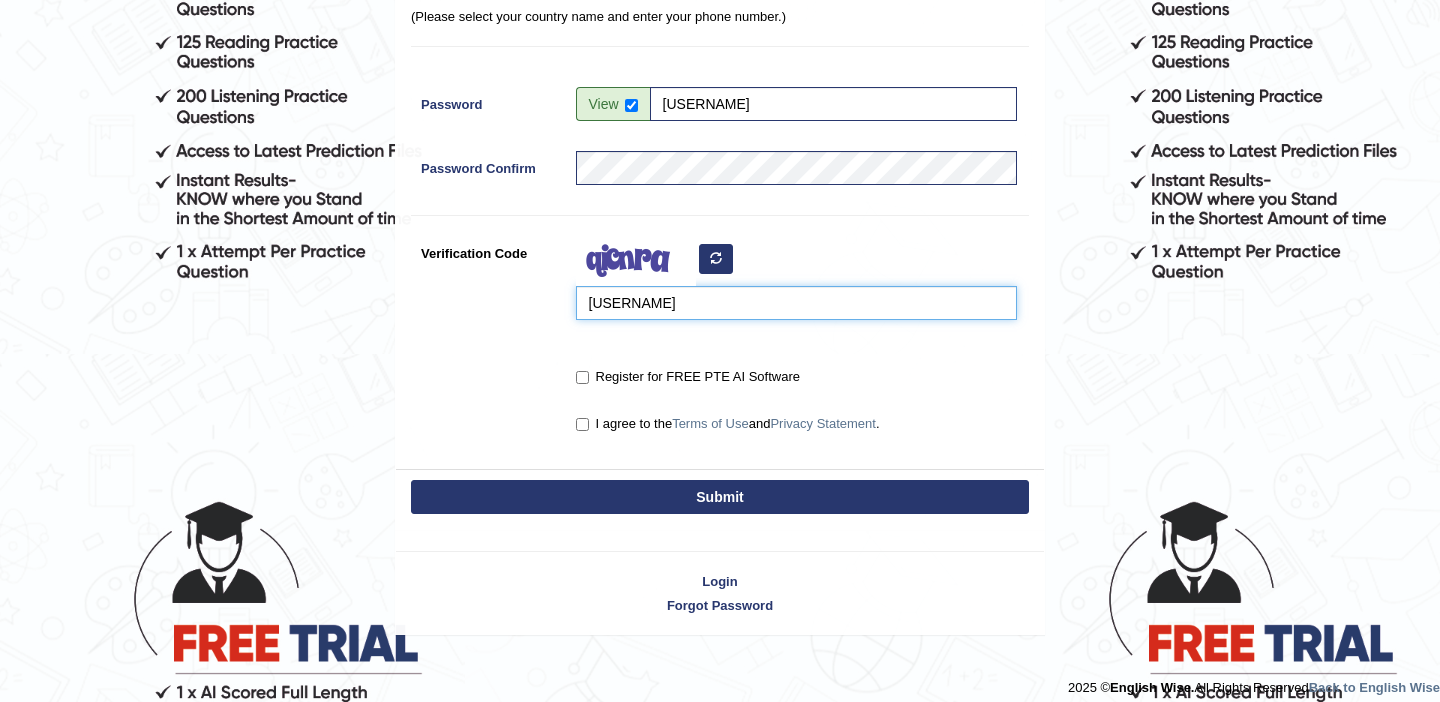 type on "niruget" 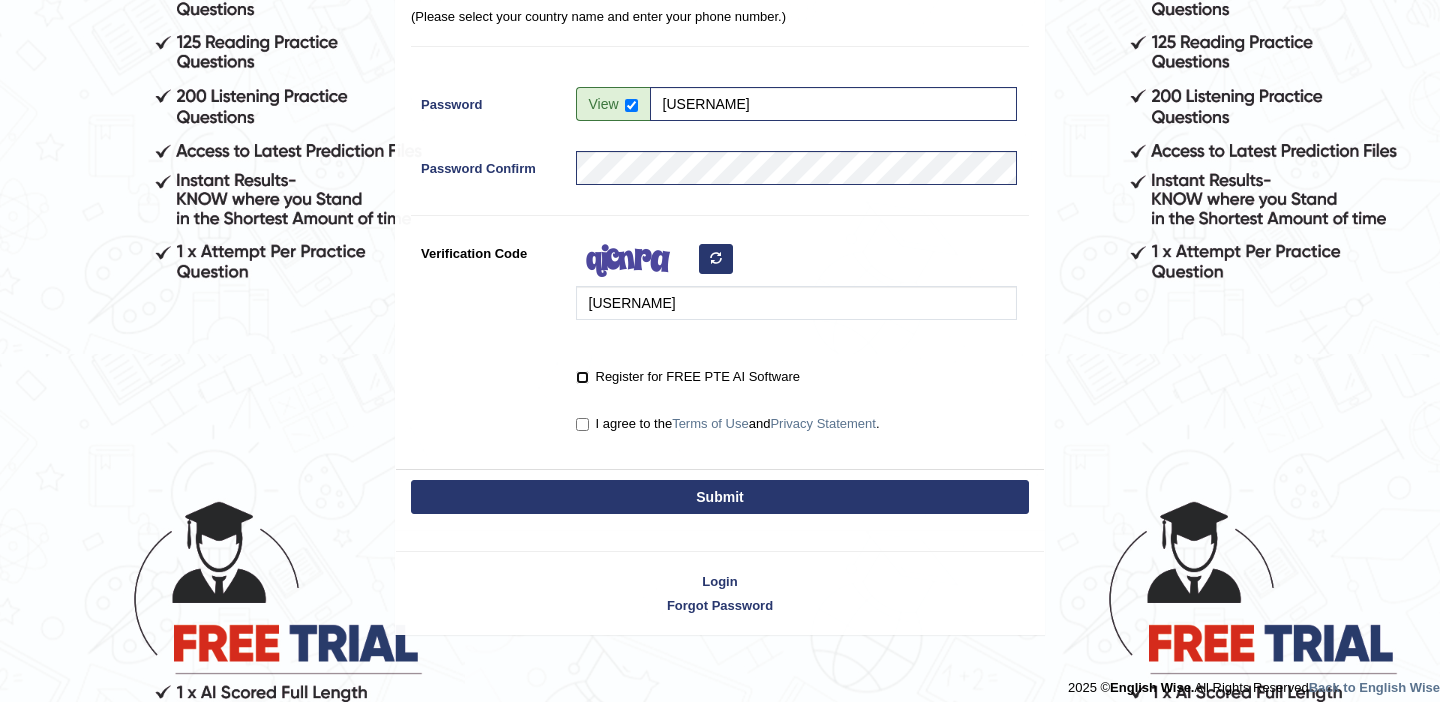 click on "Register for FREE PTE AI Software" at bounding box center [582, 377] 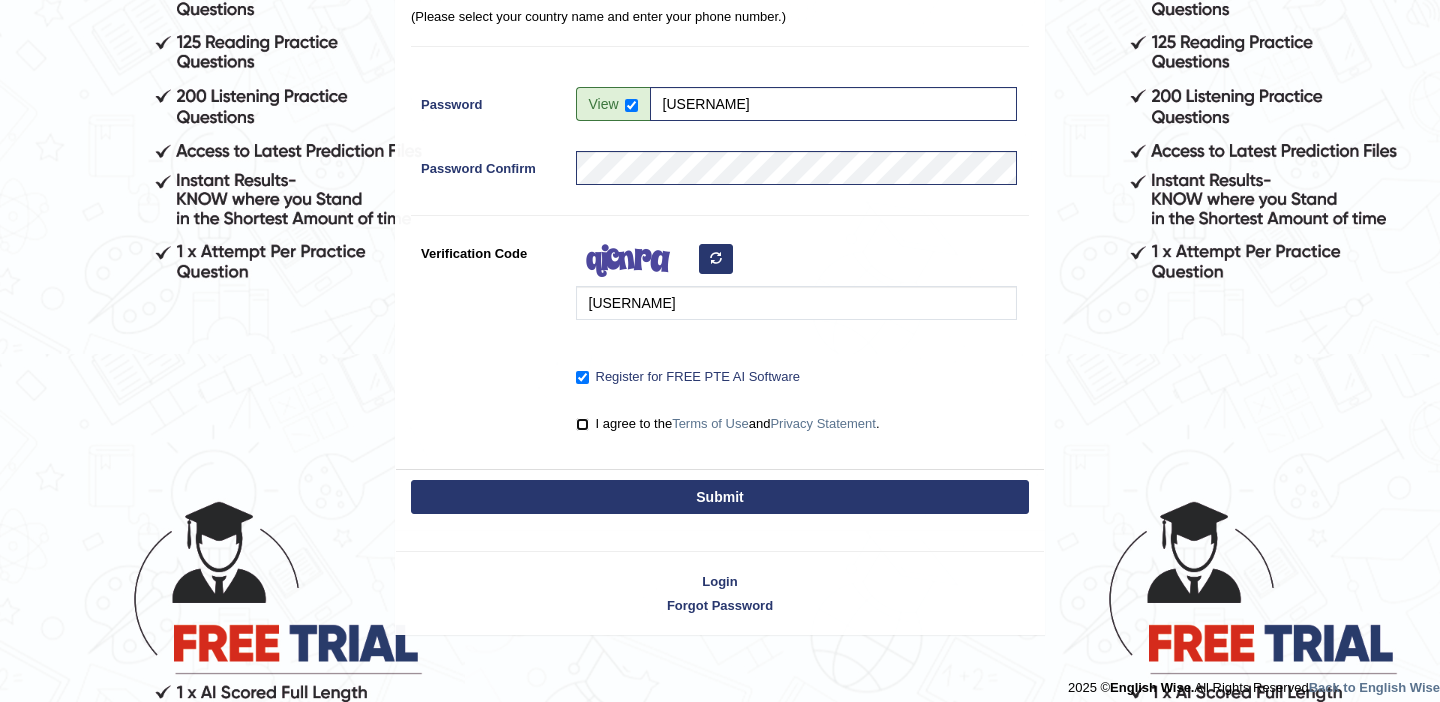 click on "I agree to the  Terms of Use  and  Privacy Statement ." at bounding box center (582, 424) 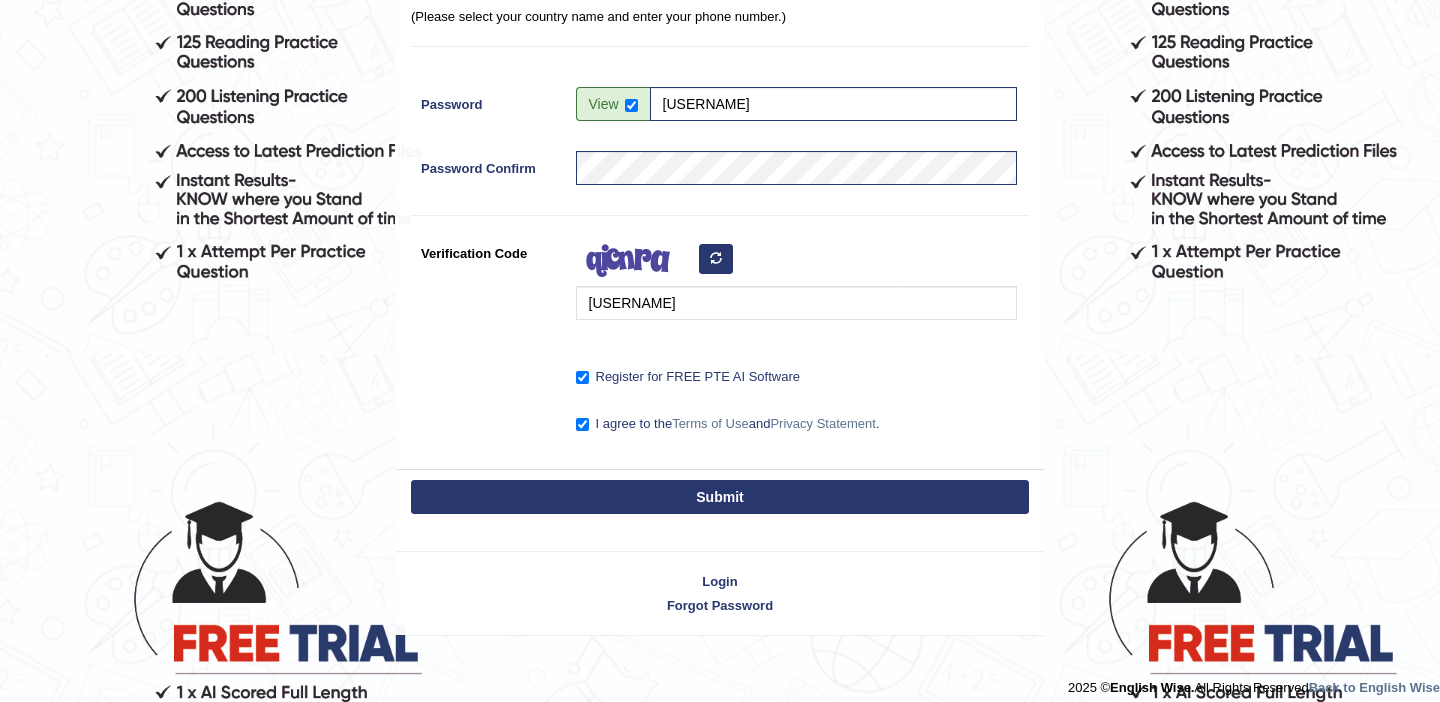 click on "Submit" at bounding box center (720, 497) 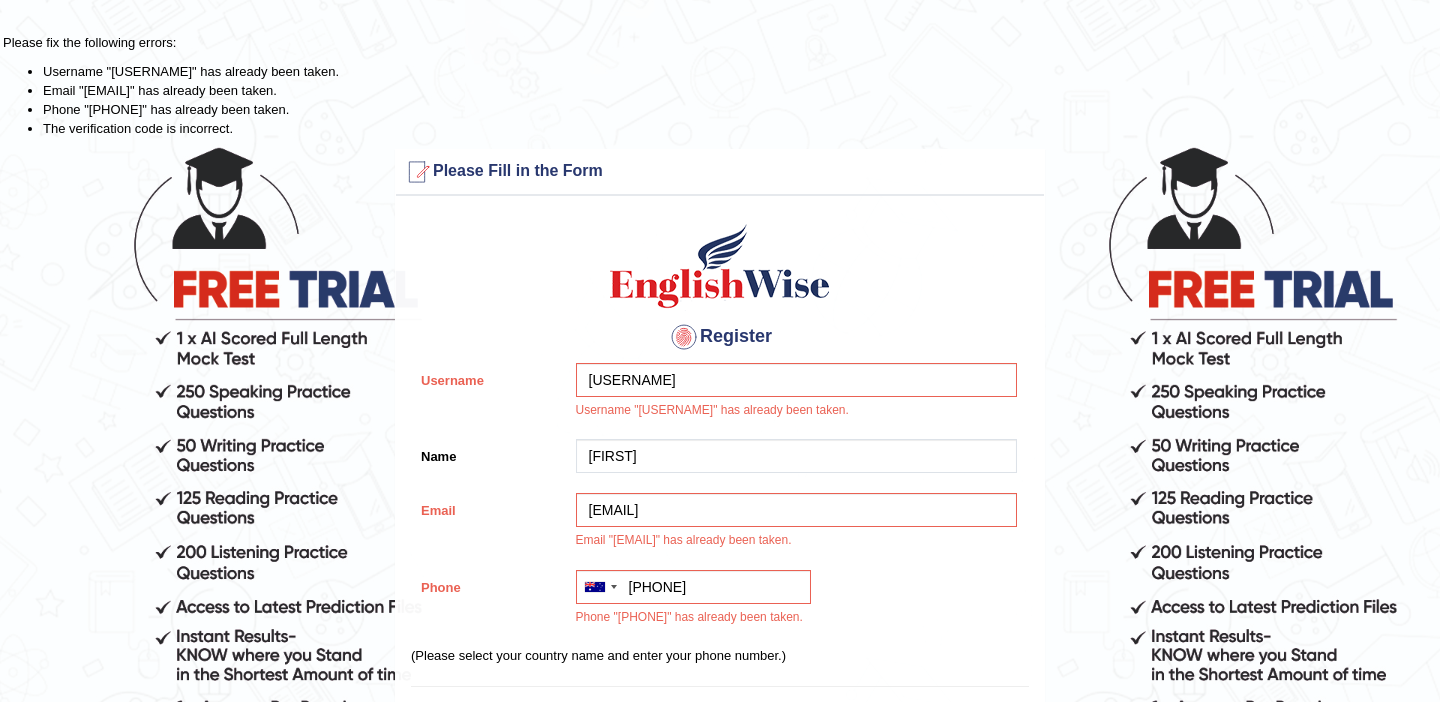 scroll, scrollTop: 0, scrollLeft: 0, axis: both 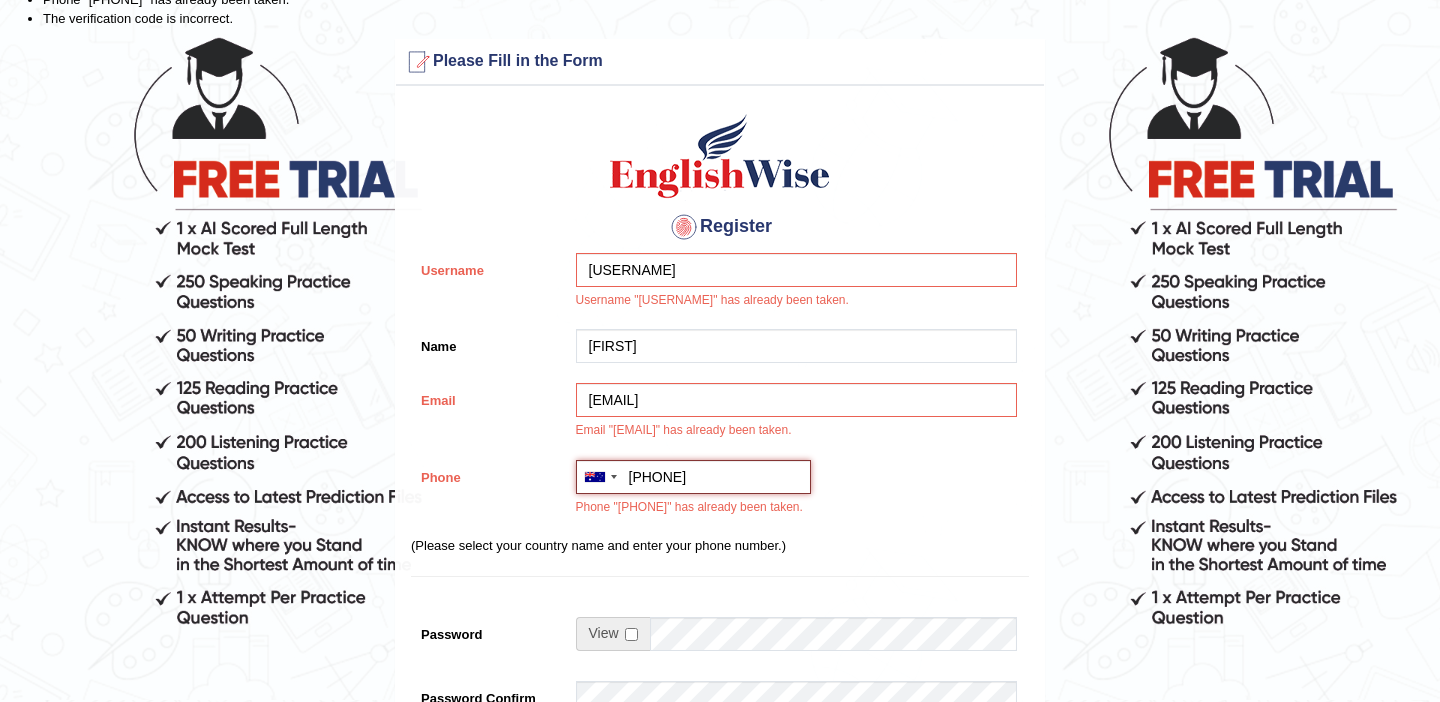 click on "+61 481 126 284" at bounding box center [693, 477] 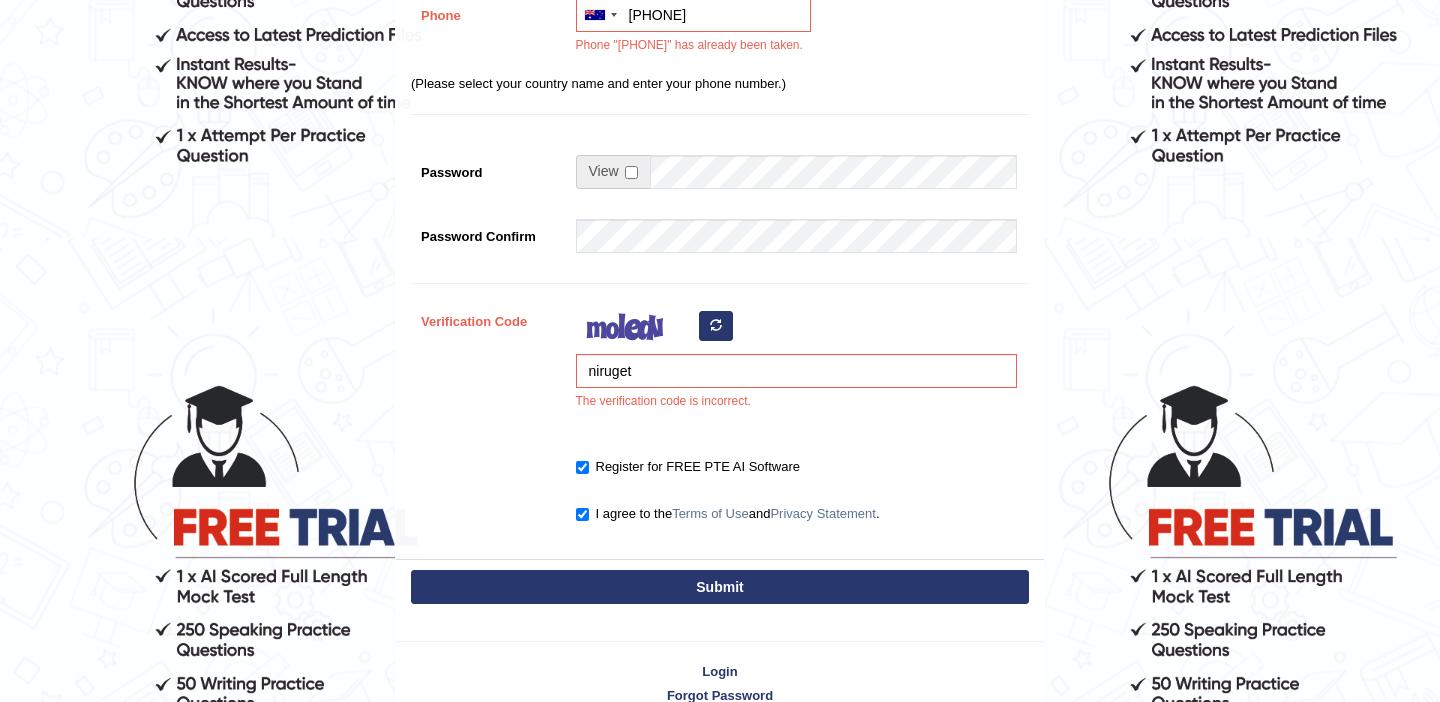 click on "Submit" at bounding box center [720, 587] 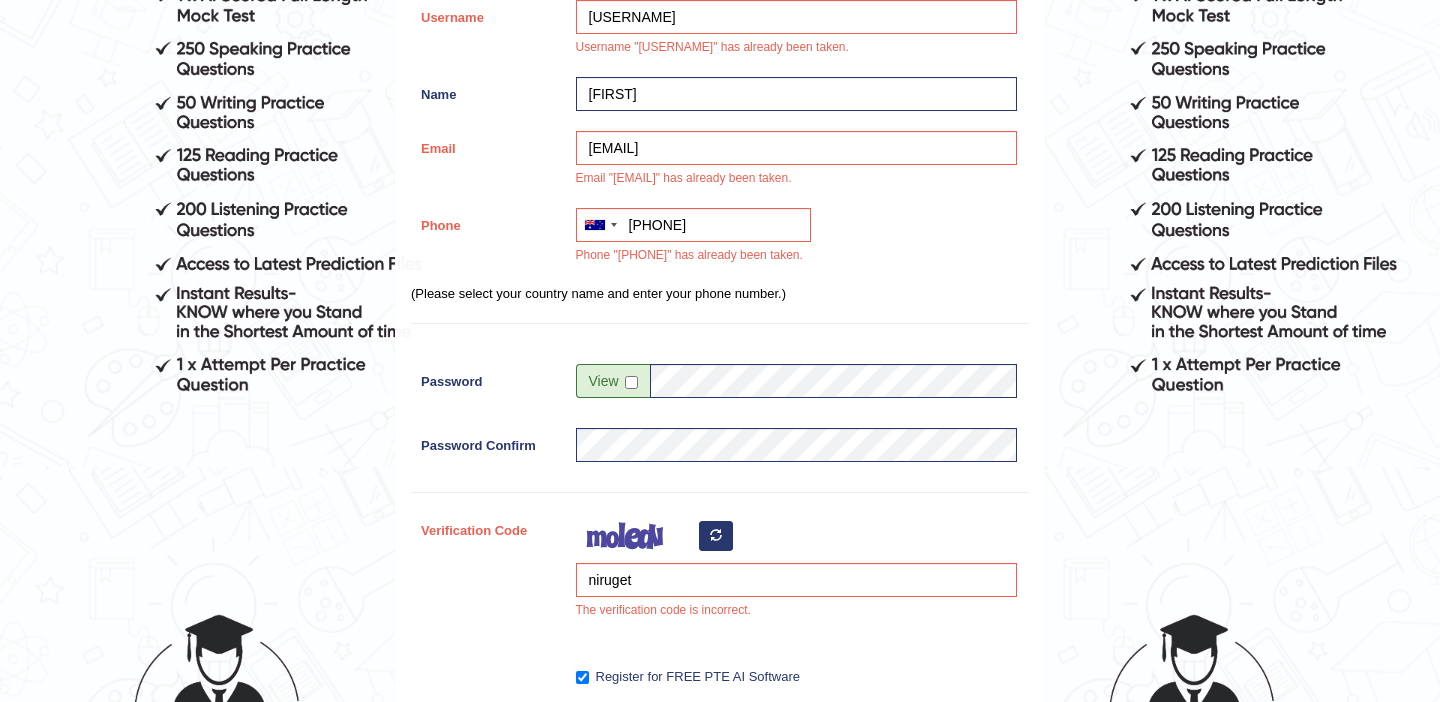 scroll, scrollTop: 336, scrollLeft: 0, axis: vertical 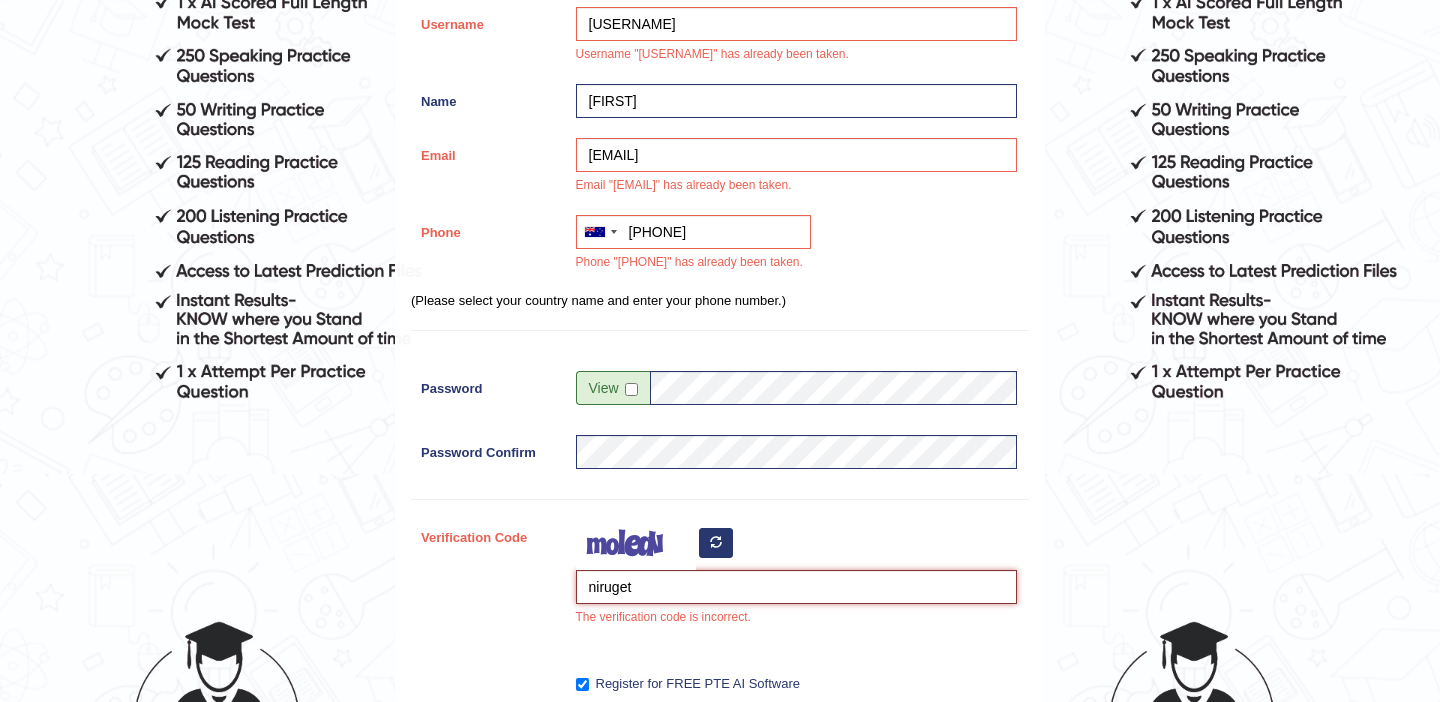 drag, startPoint x: 643, startPoint y: 589, endPoint x: 485, endPoint y: 590, distance: 158.00316 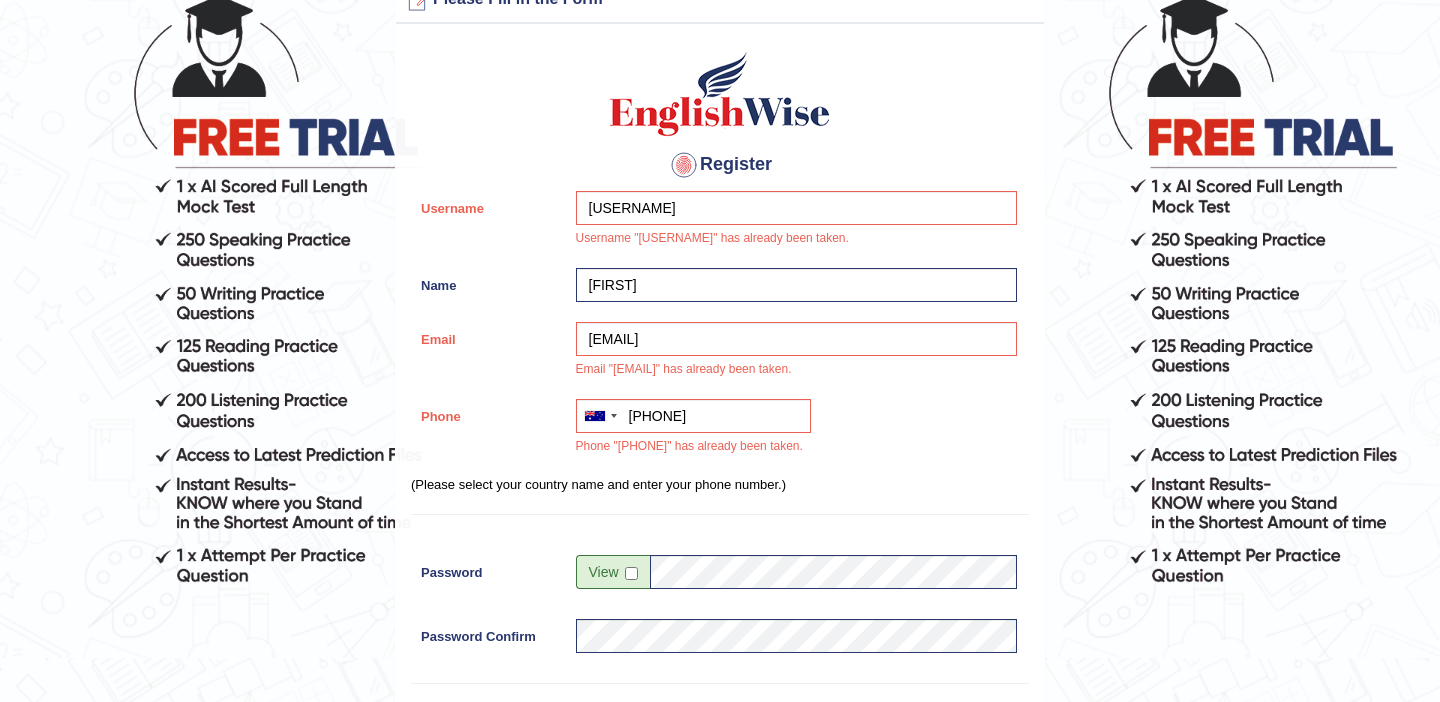 scroll, scrollTop: 0, scrollLeft: 0, axis: both 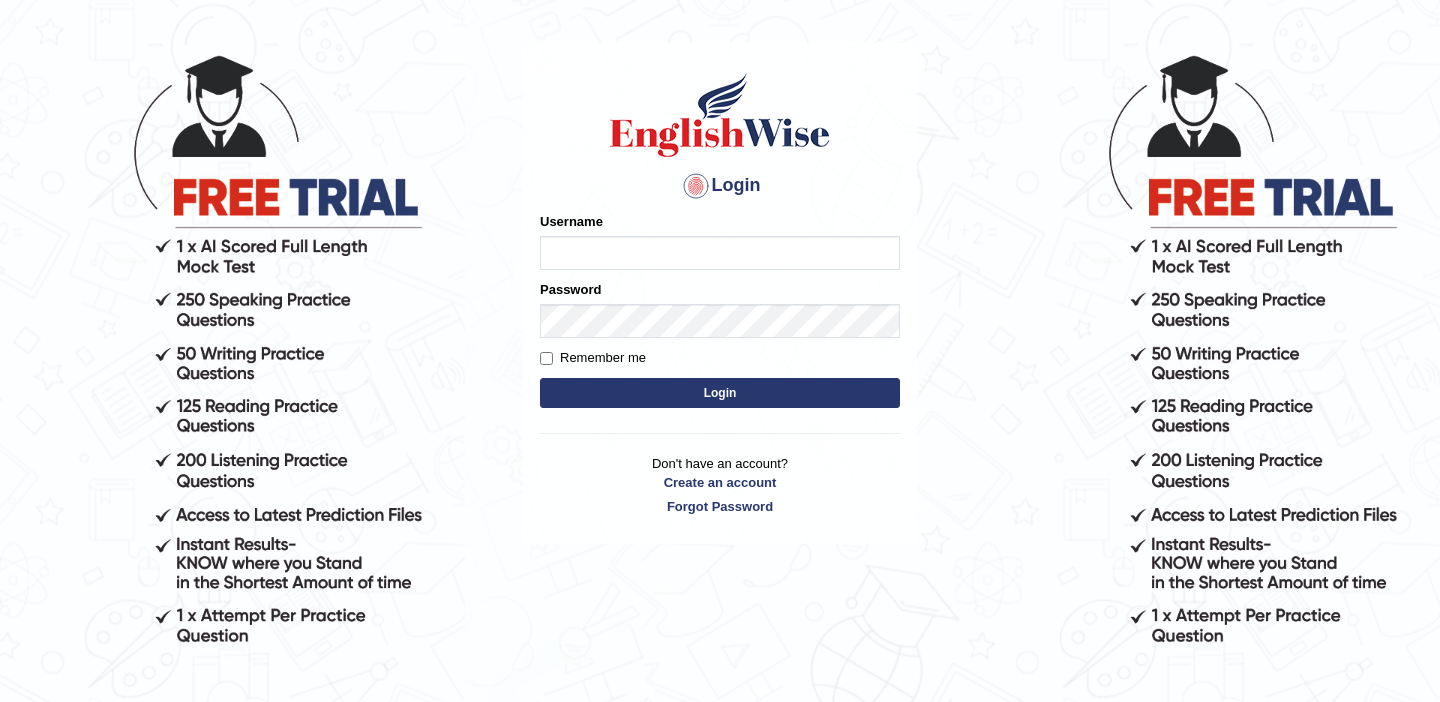 type on "[USERNAME]" 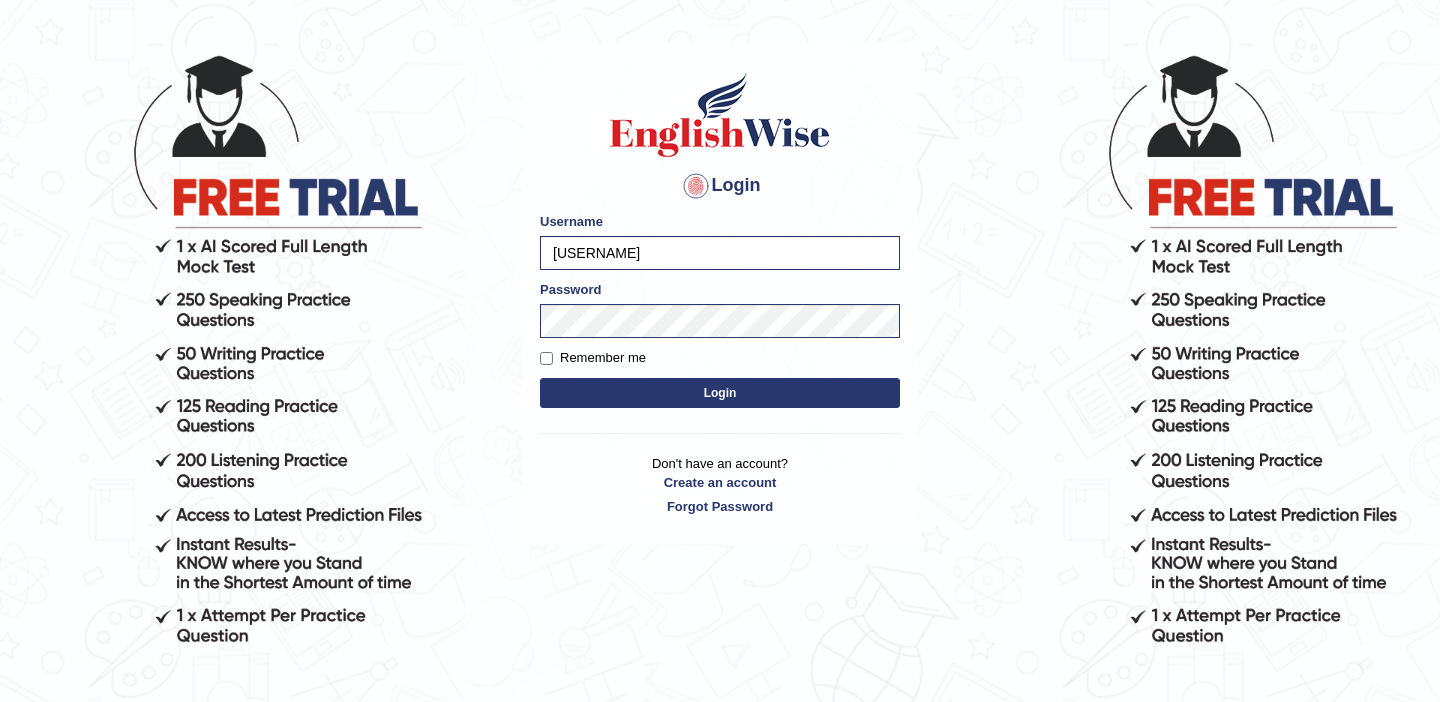 drag, startPoint x: 633, startPoint y: 243, endPoint x: 506, endPoint y: 243, distance: 127 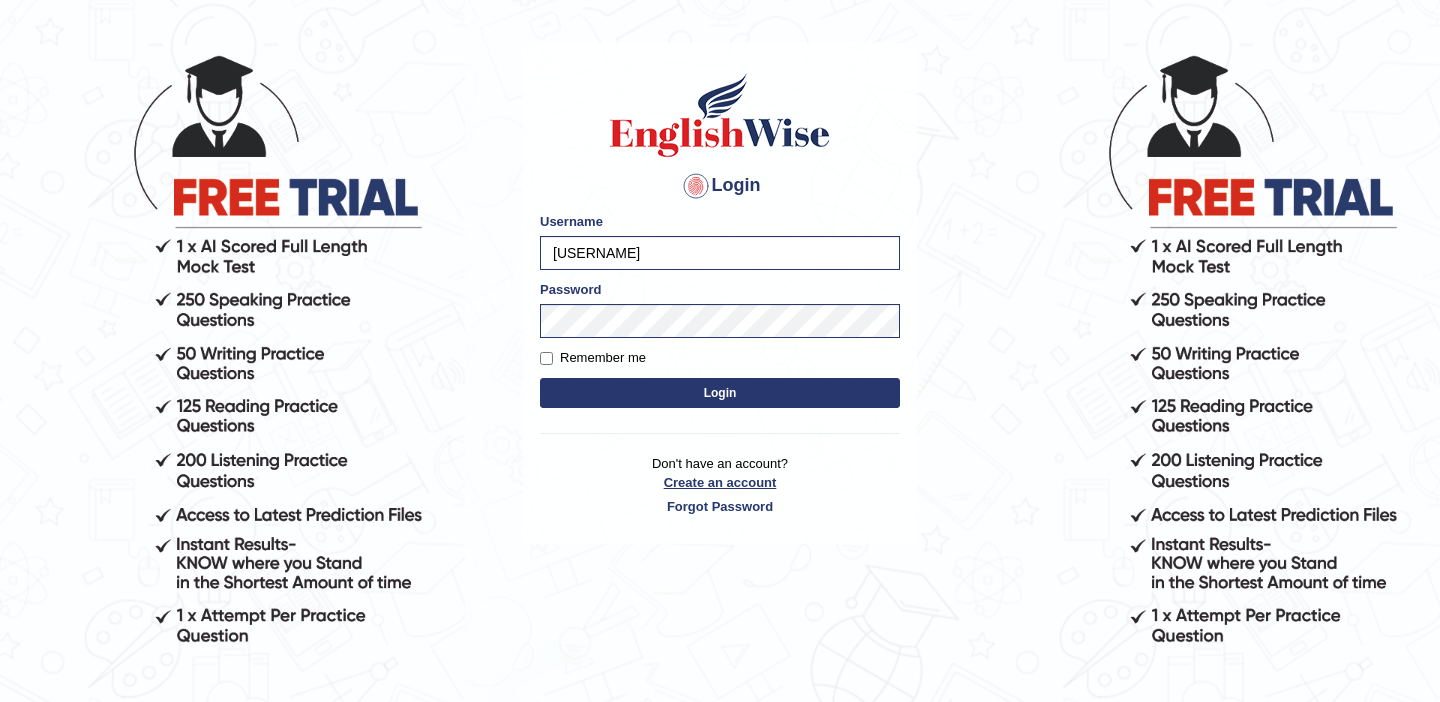 click on "Create an account" at bounding box center (720, 482) 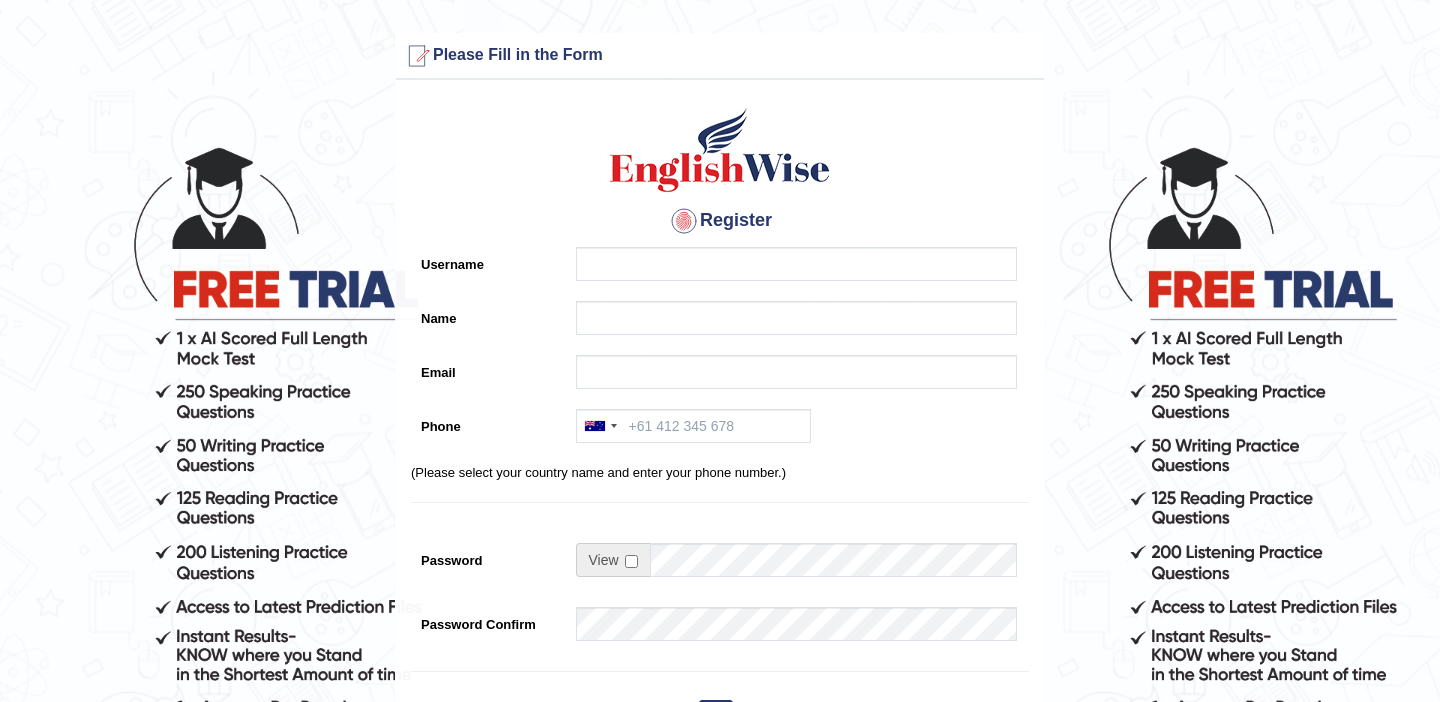 scroll, scrollTop: 0, scrollLeft: 0, axis: both 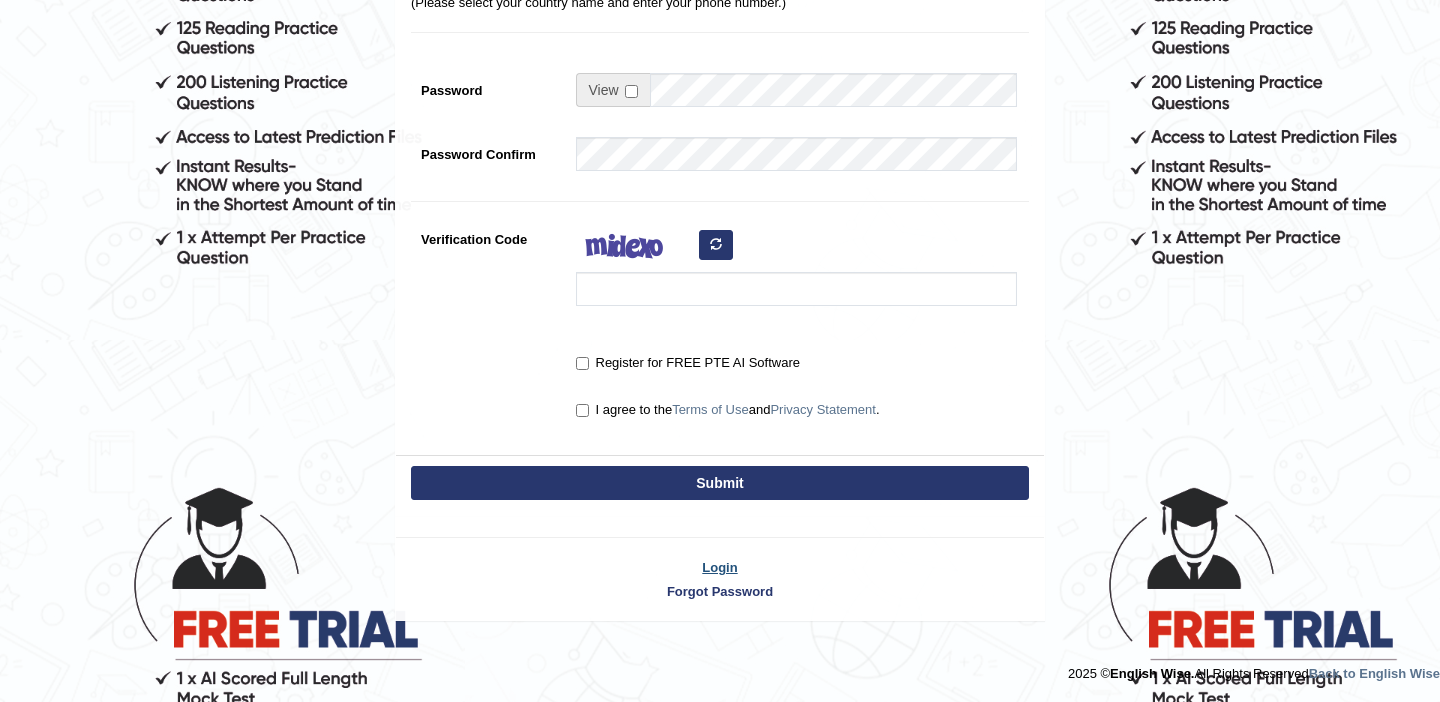 click on "Login" at bounding box center [720, 567] 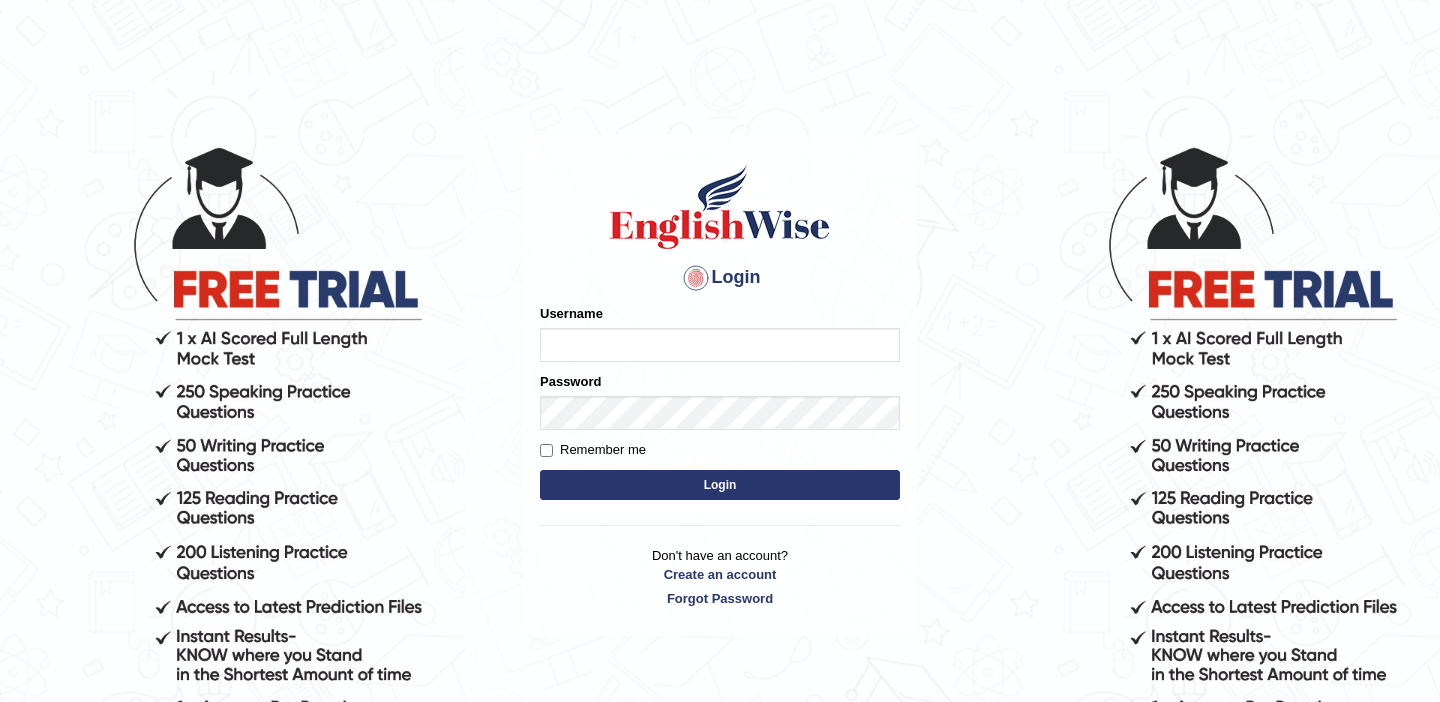 scroll, scrollTop: 0, scrollLeft: 0, axis: both 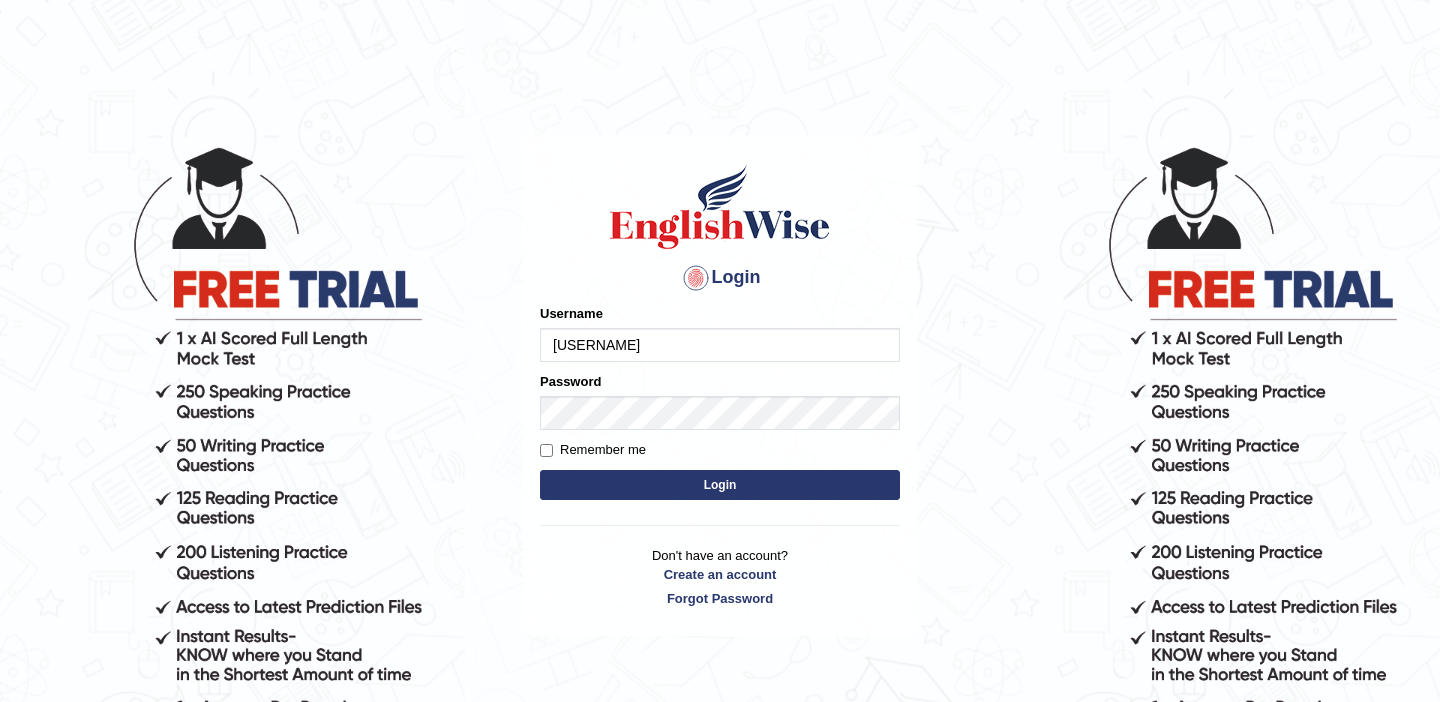 click on "Jazz2315" at bounding box center (720, 345) 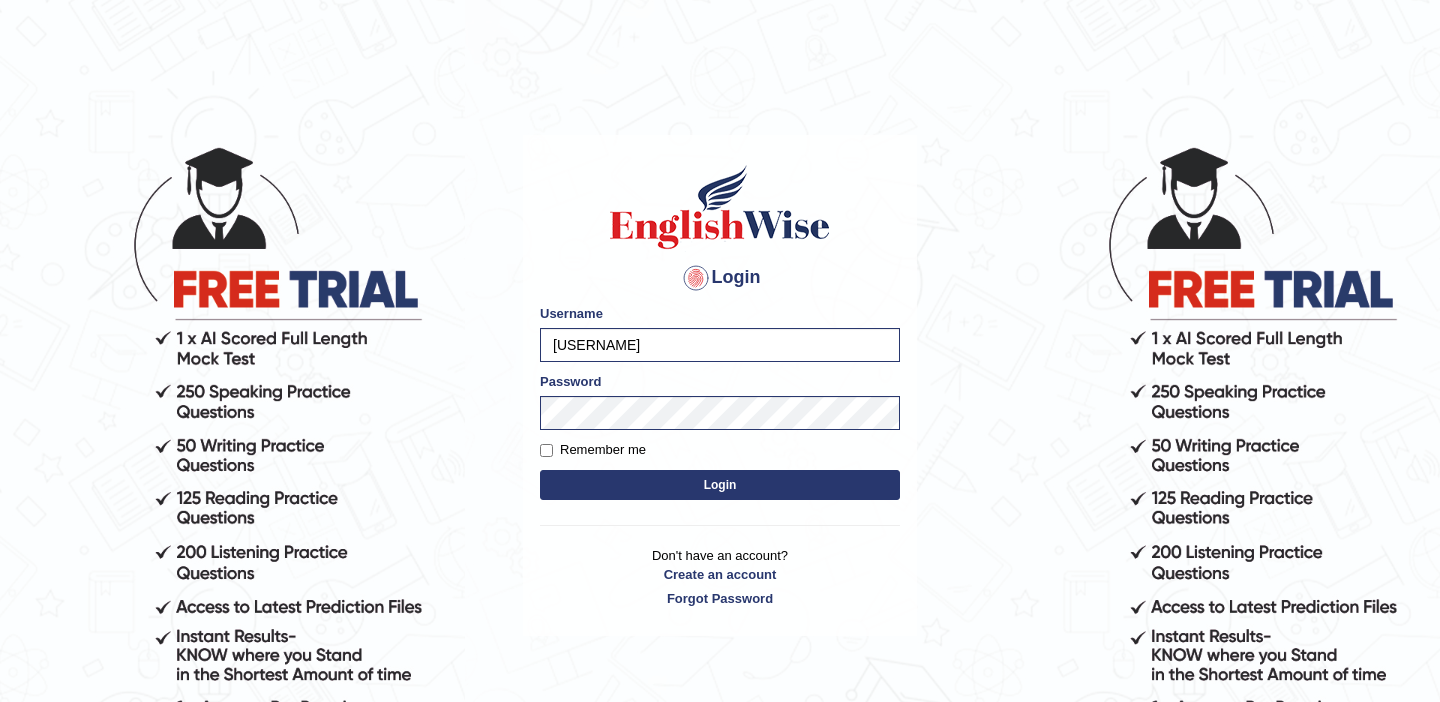 drag, startPoint x: 648, startPoint y: 347, endPoint x: 447, endPoint y: 347, distance: 201 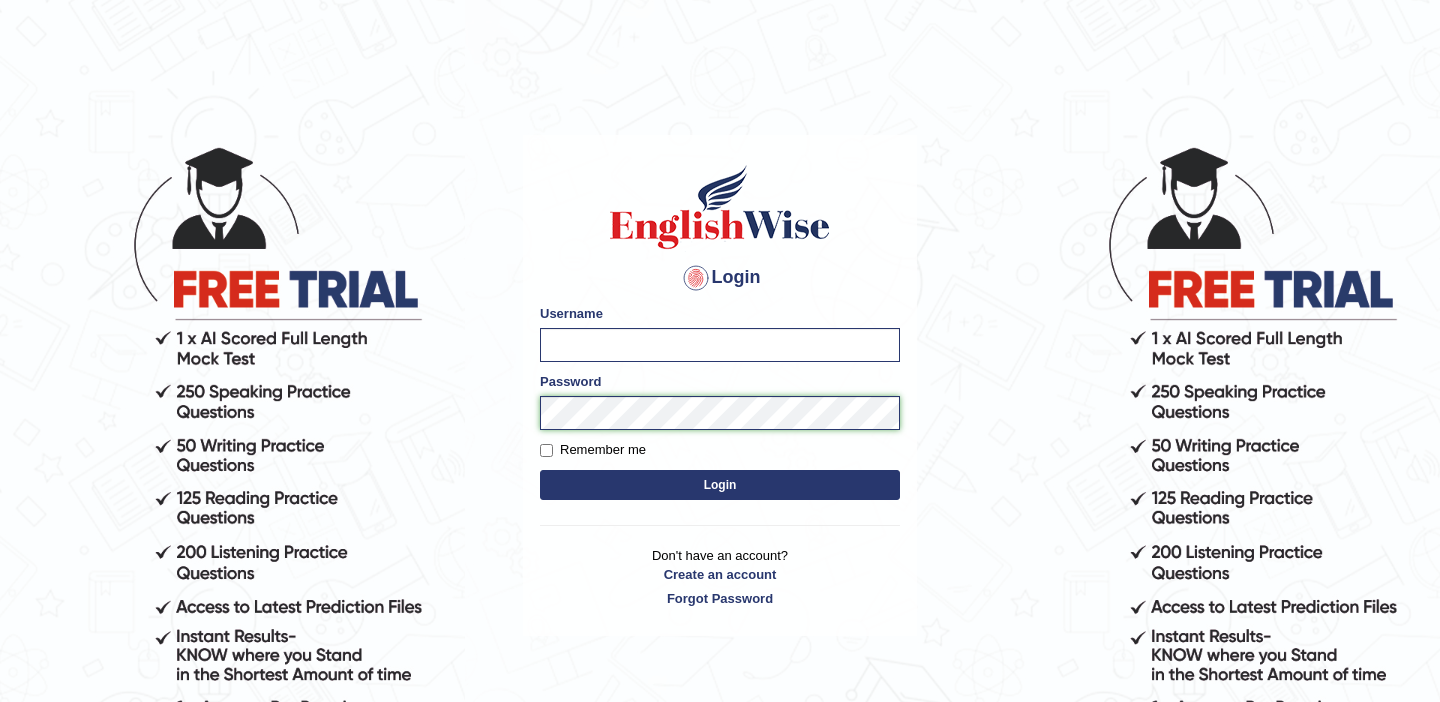 click on "Login
Please fix the following errors:
Username
Password
Remember me
Login
Don't have an account?
Create an account
Forgot Password
2025 ©  English Wise.  All Rights Reserved  Back to English Wise" at bounding box center [720, 423] 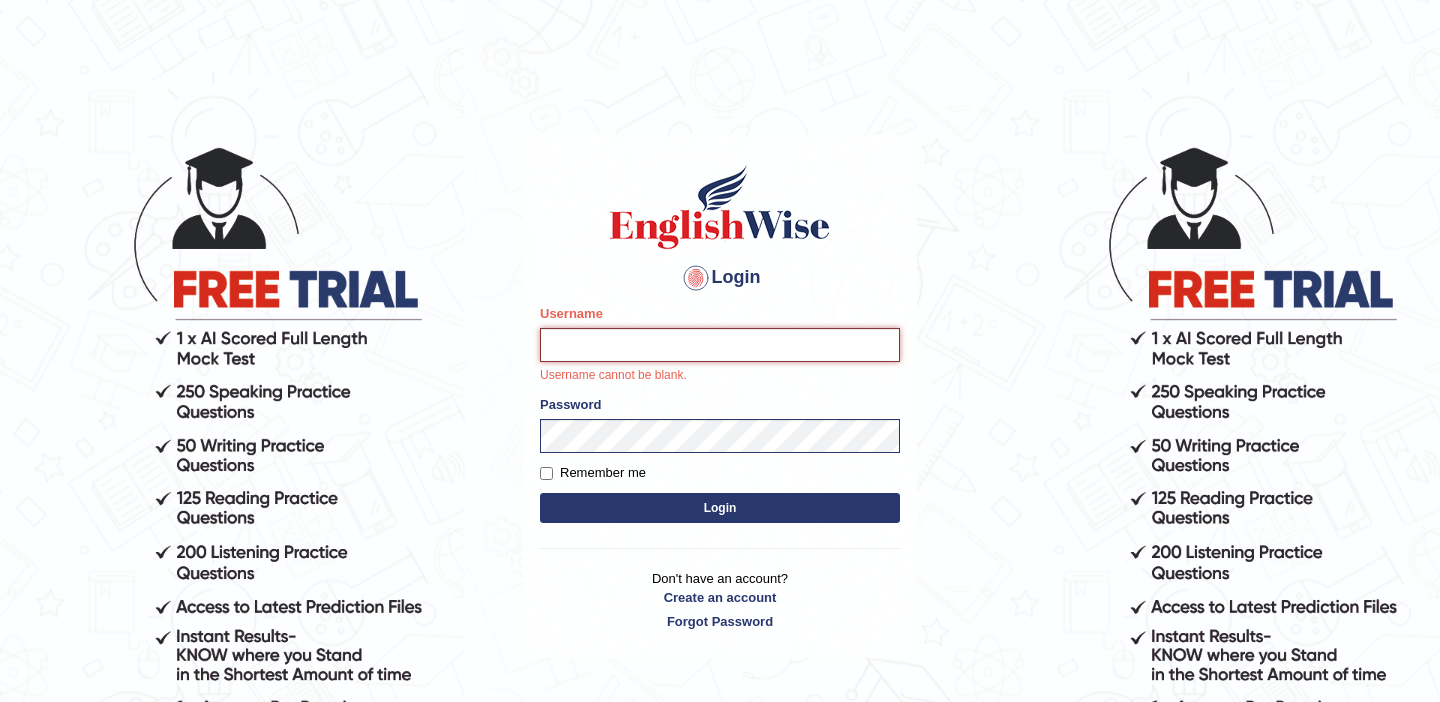 click on "Username" at bounding box center (720, 345) 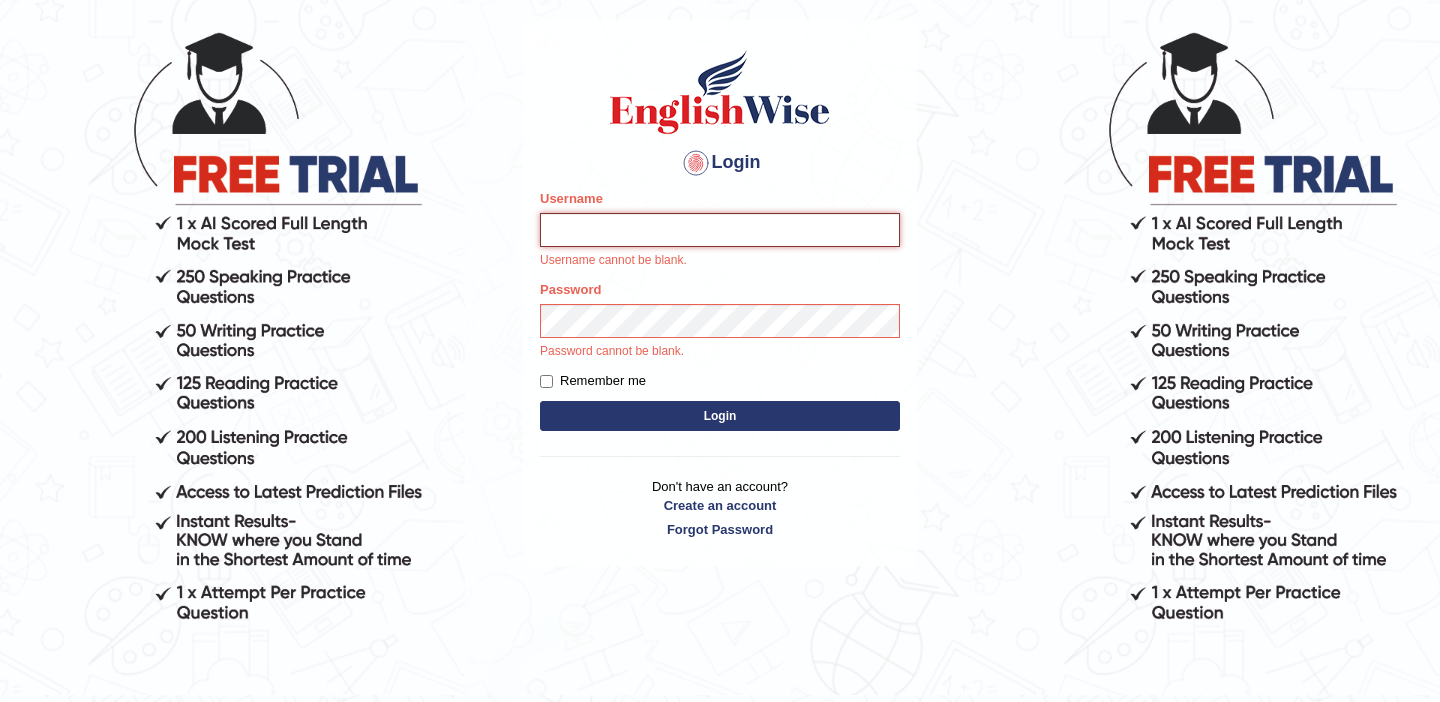 scroll, scrollTop: 118, scrollLeft: 0, axis: vertical 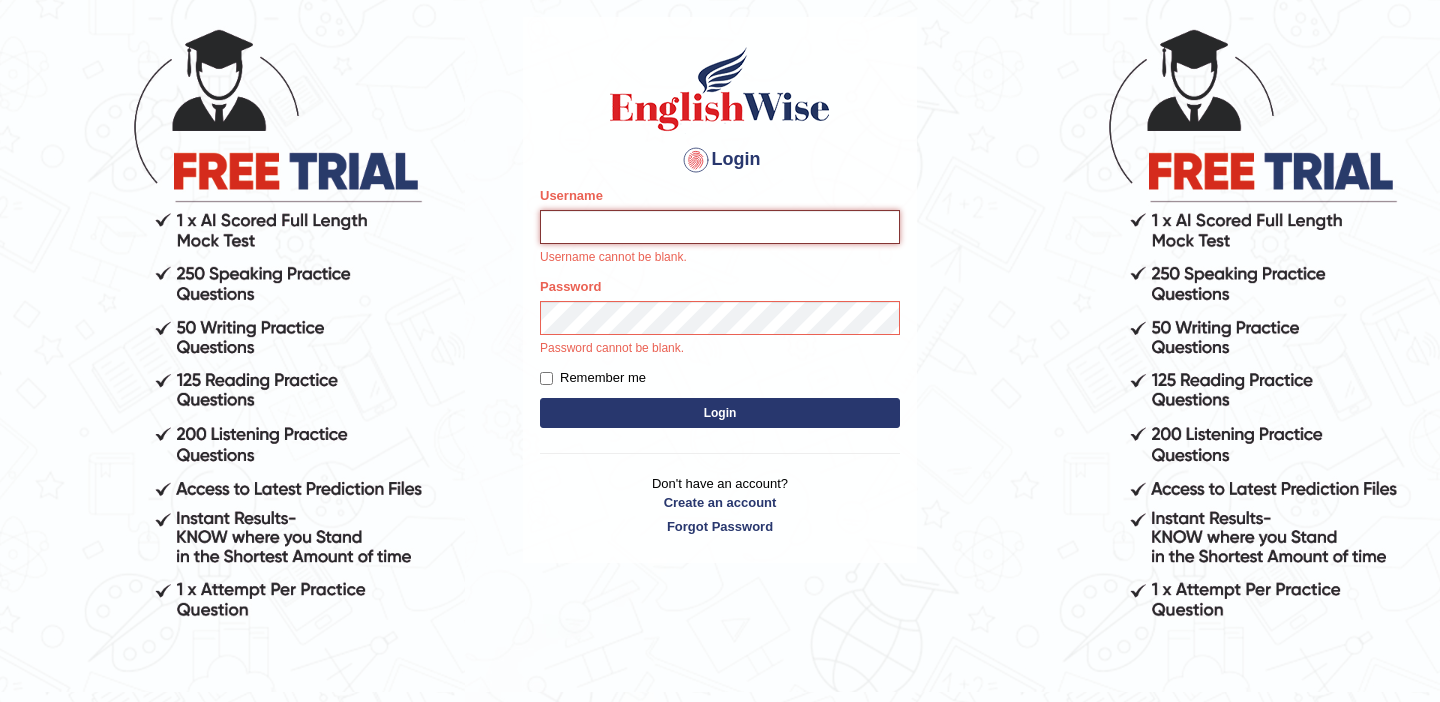 click on "Username" at bounding box center (720, 227) 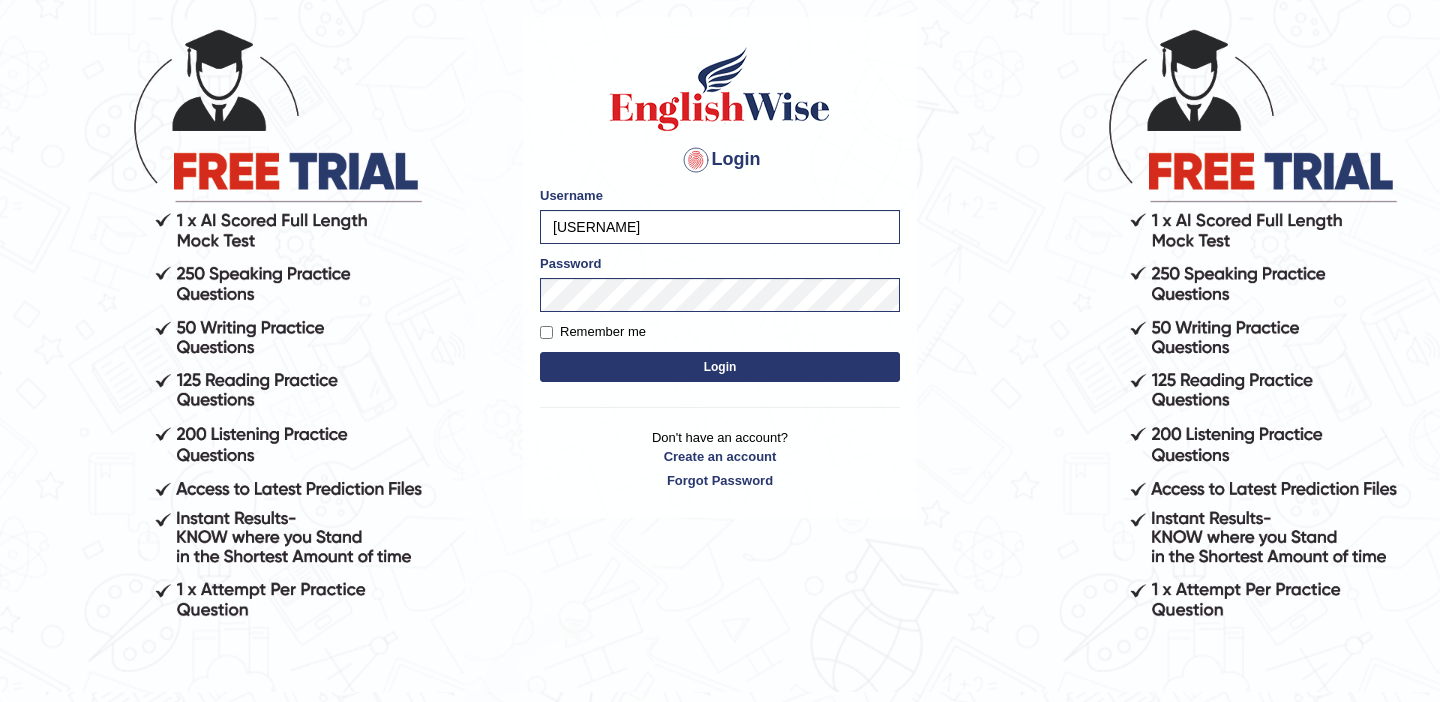 click on "Login" at bounding box center (720, 367) 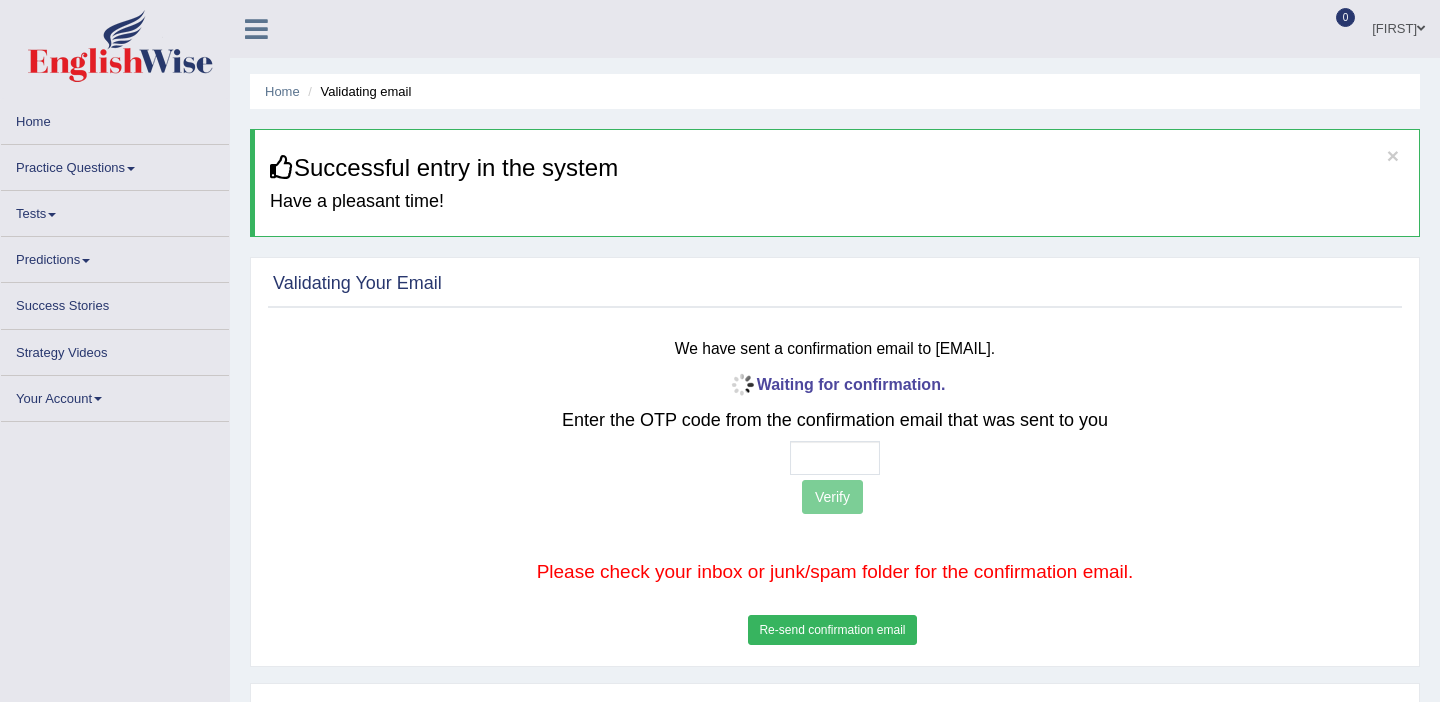 scroll, scrollTop: 0, scrollLeft: 0, axis: both 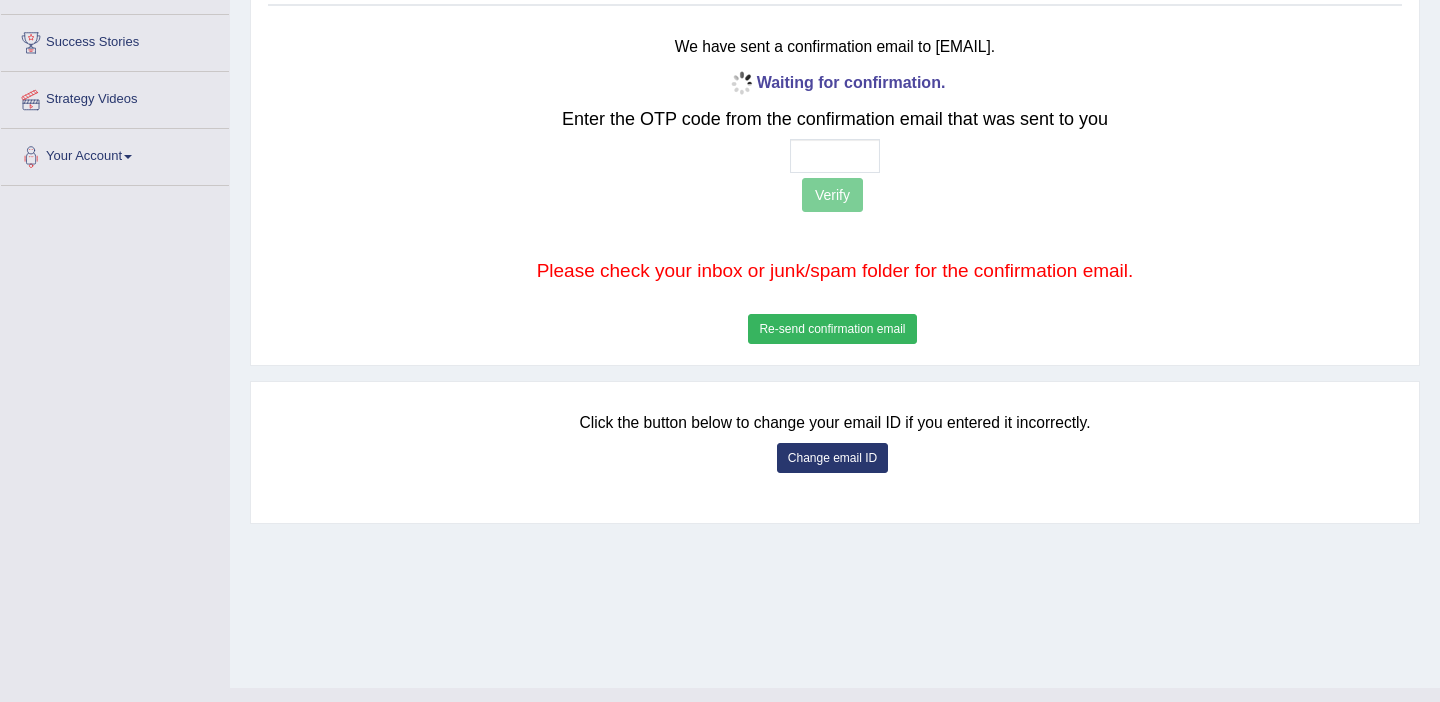 click on "Re-send confirmation email" at bounding box center [832, 329] 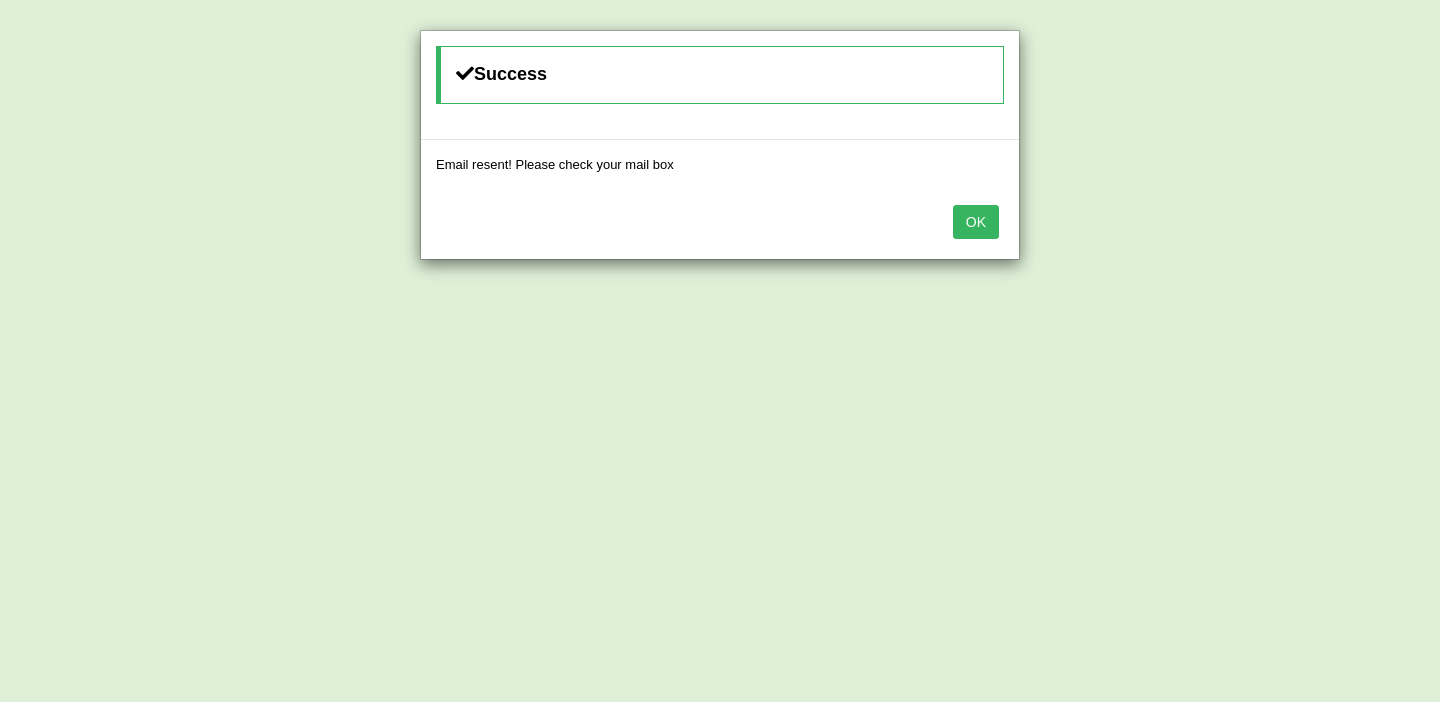 click on "OK" at bounding box center [976, 222] 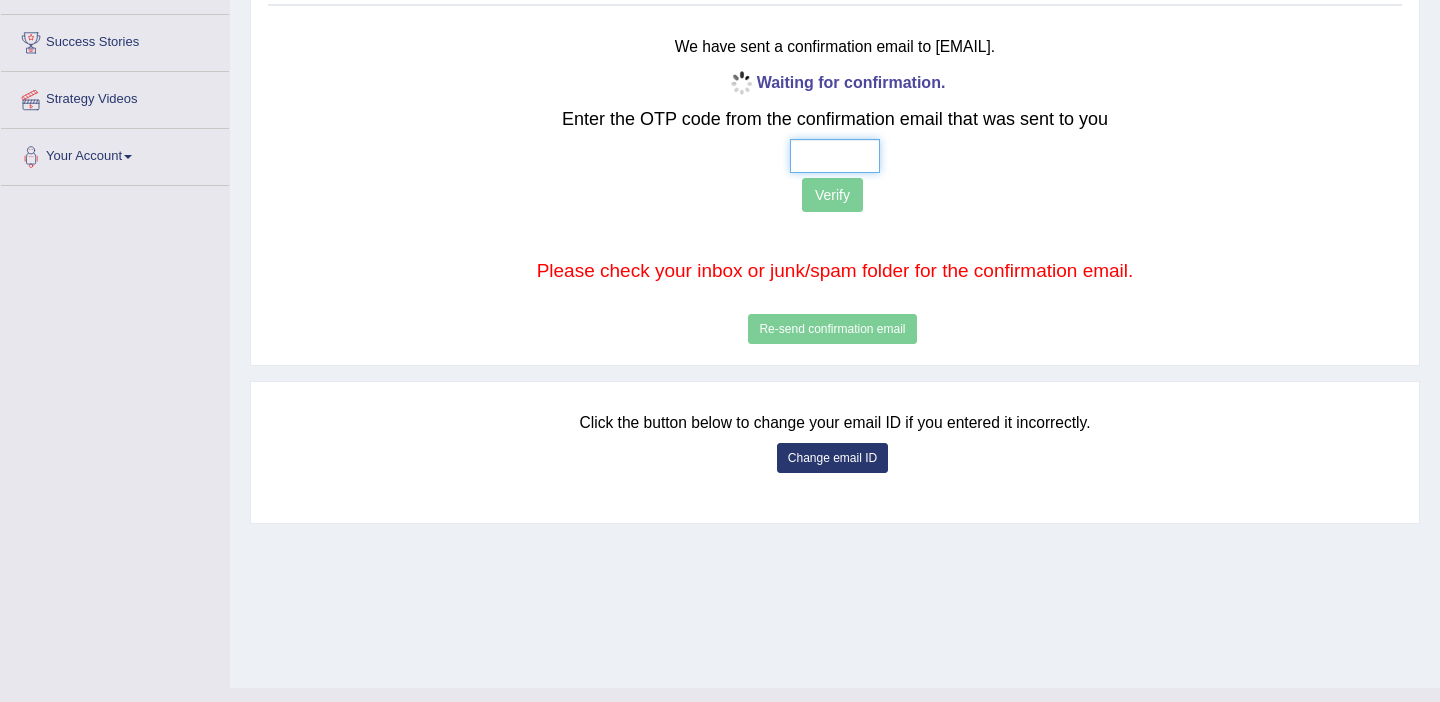 click at bounding box center (835, 156) 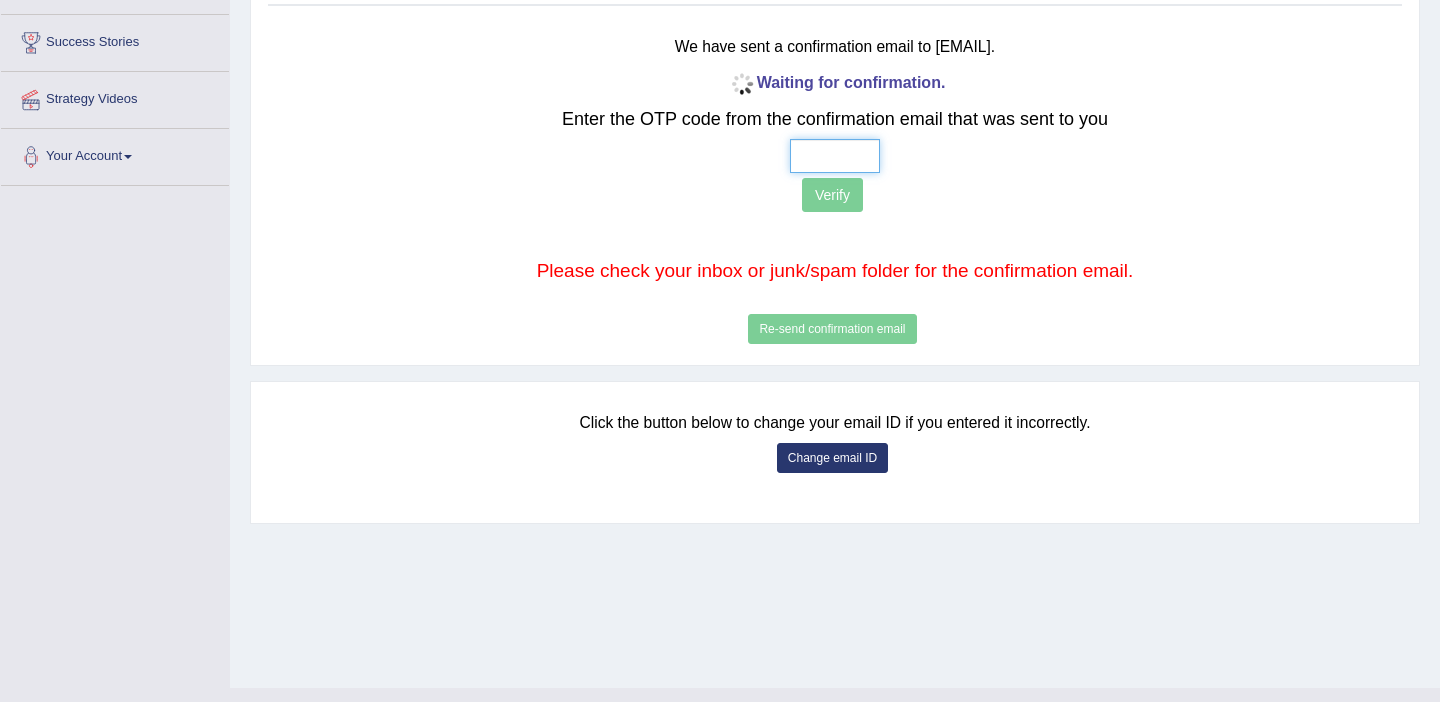 type on "9  _  _  _" 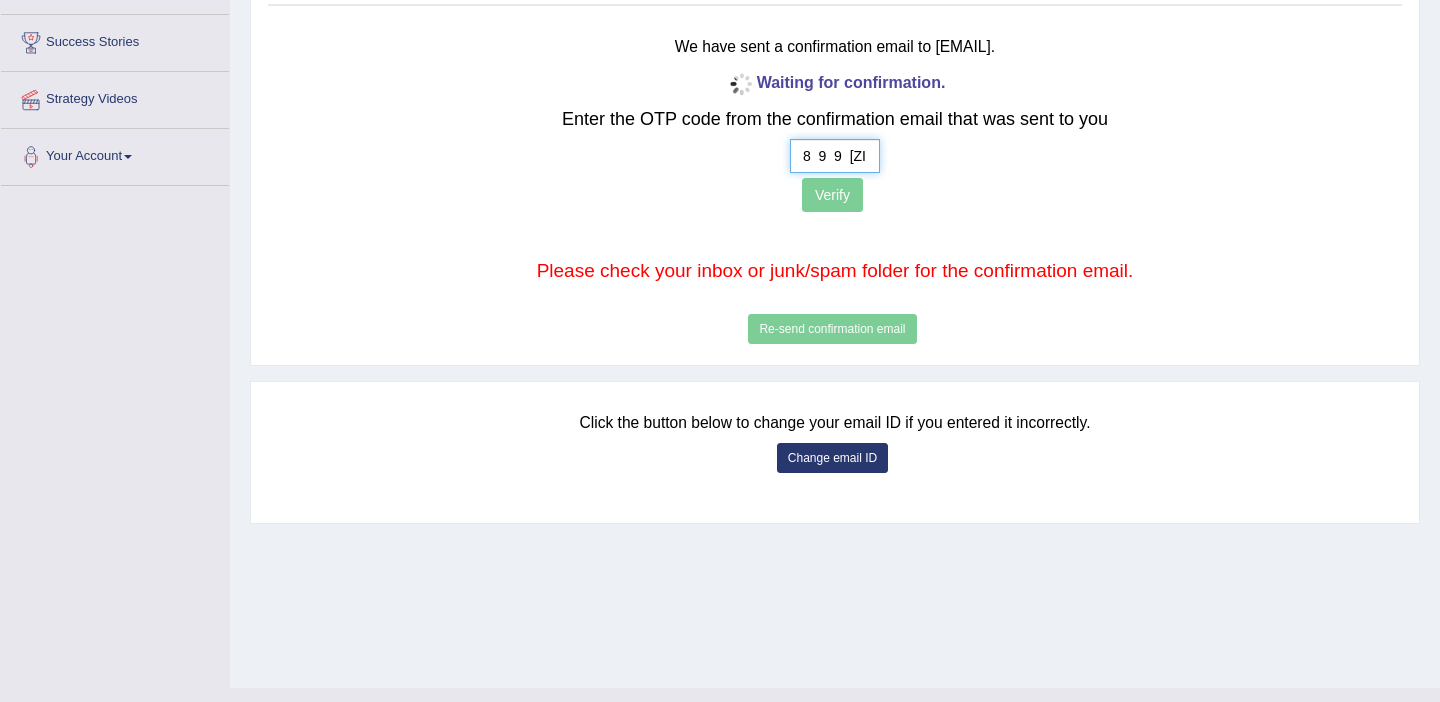 type on "8  9  9  8" 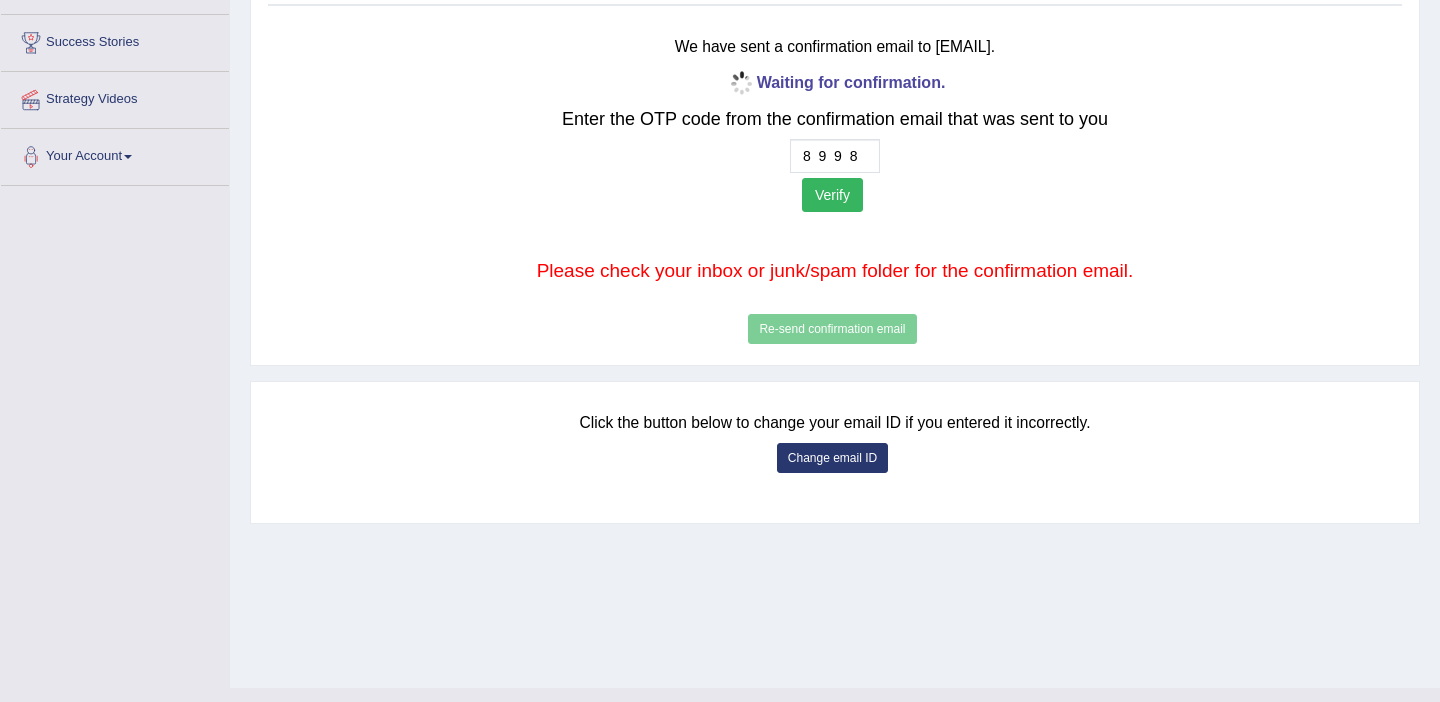 click on "Verify" at bounding box center [832, 195] 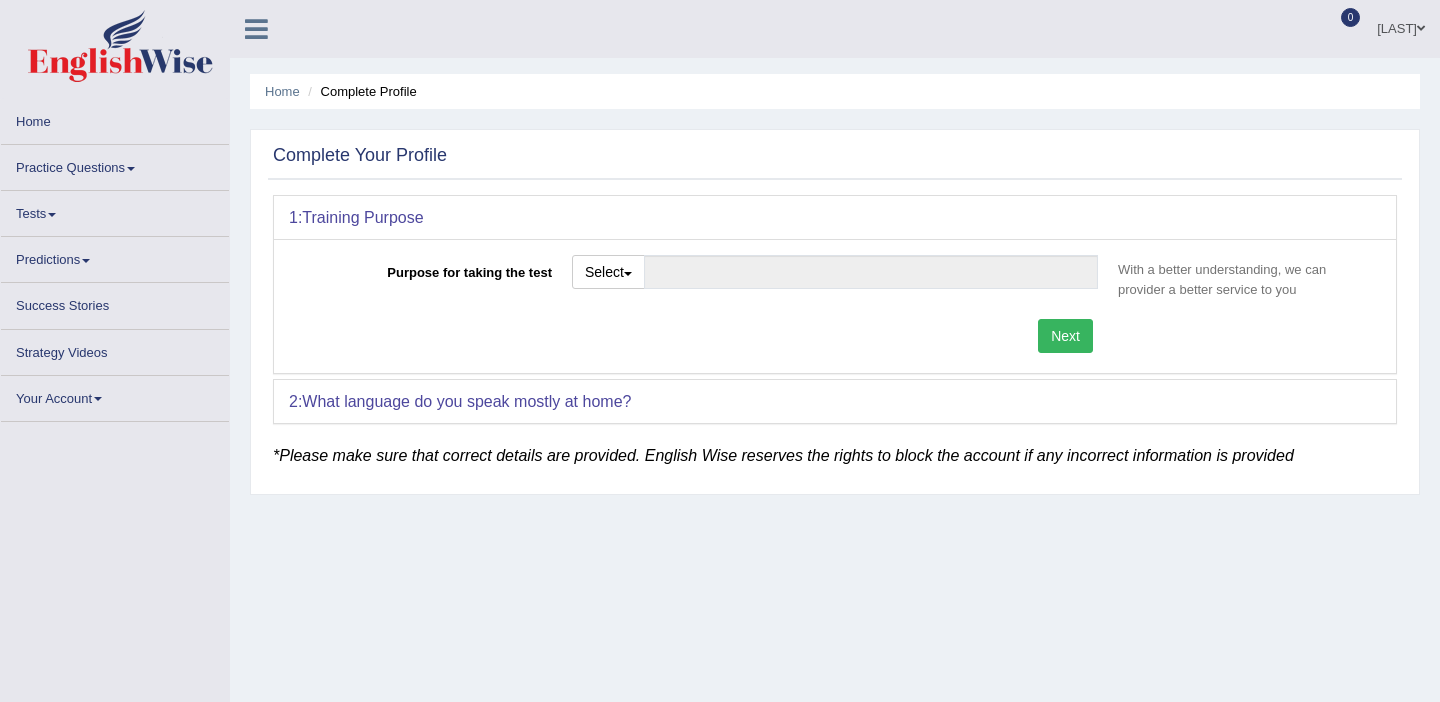 scroll, scrollTop: 0, scrollLeft: 0, axis: both 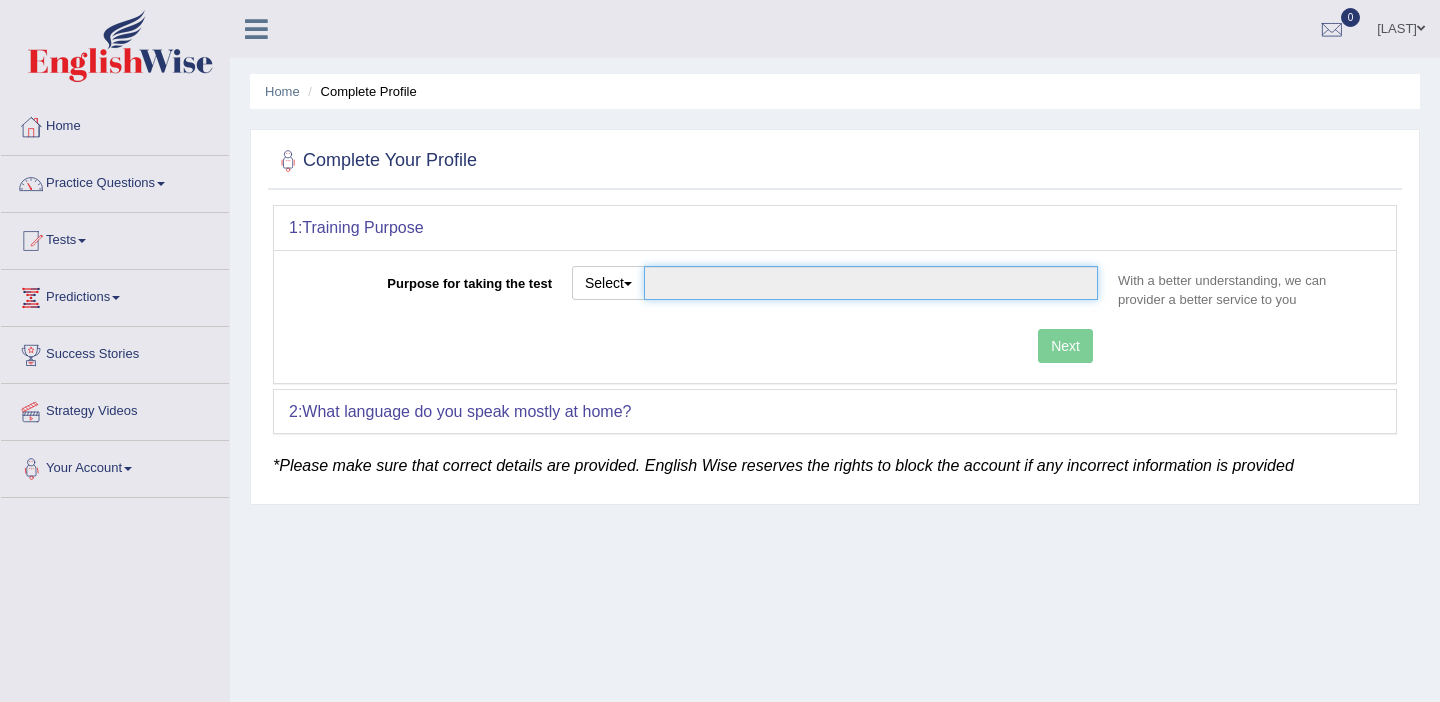 click on "Purpose for taking the test" at bounding box center [871, 283] 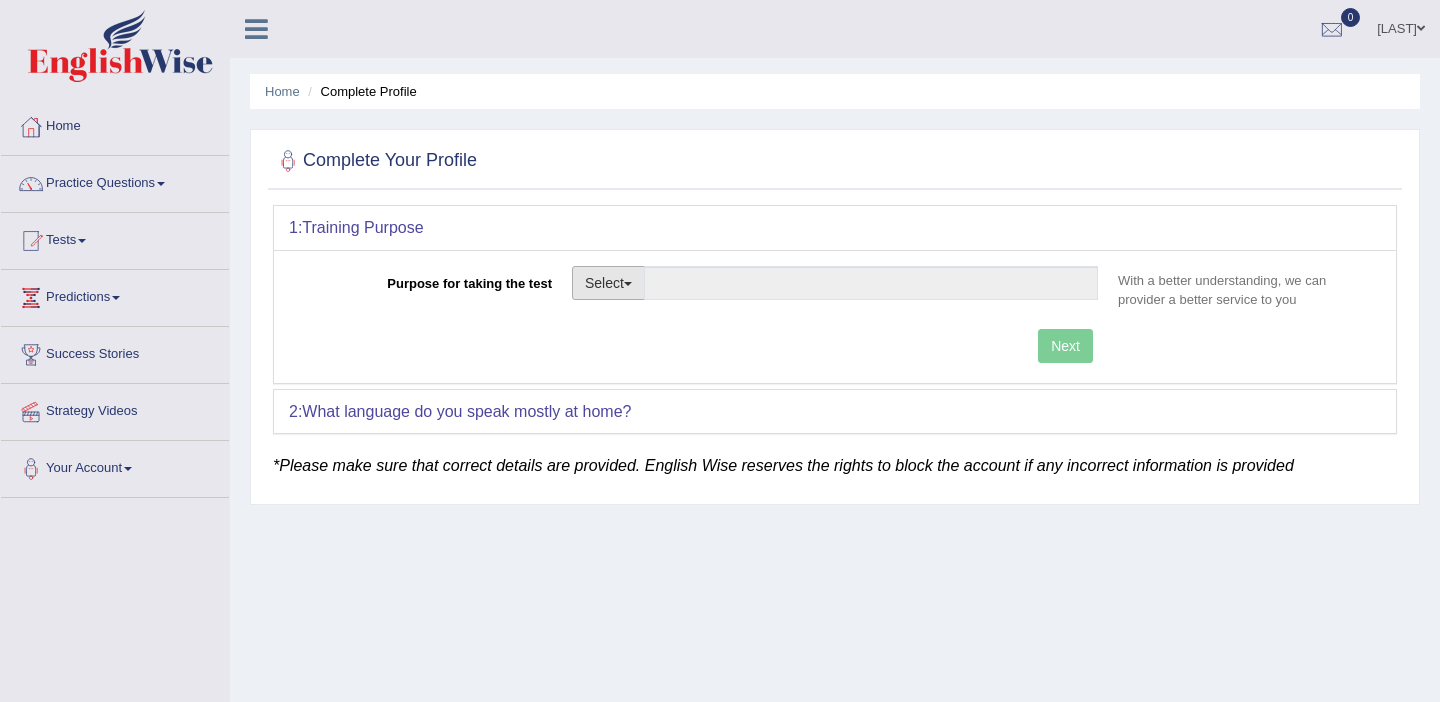click on "Select" at bounding box center (608, 283) 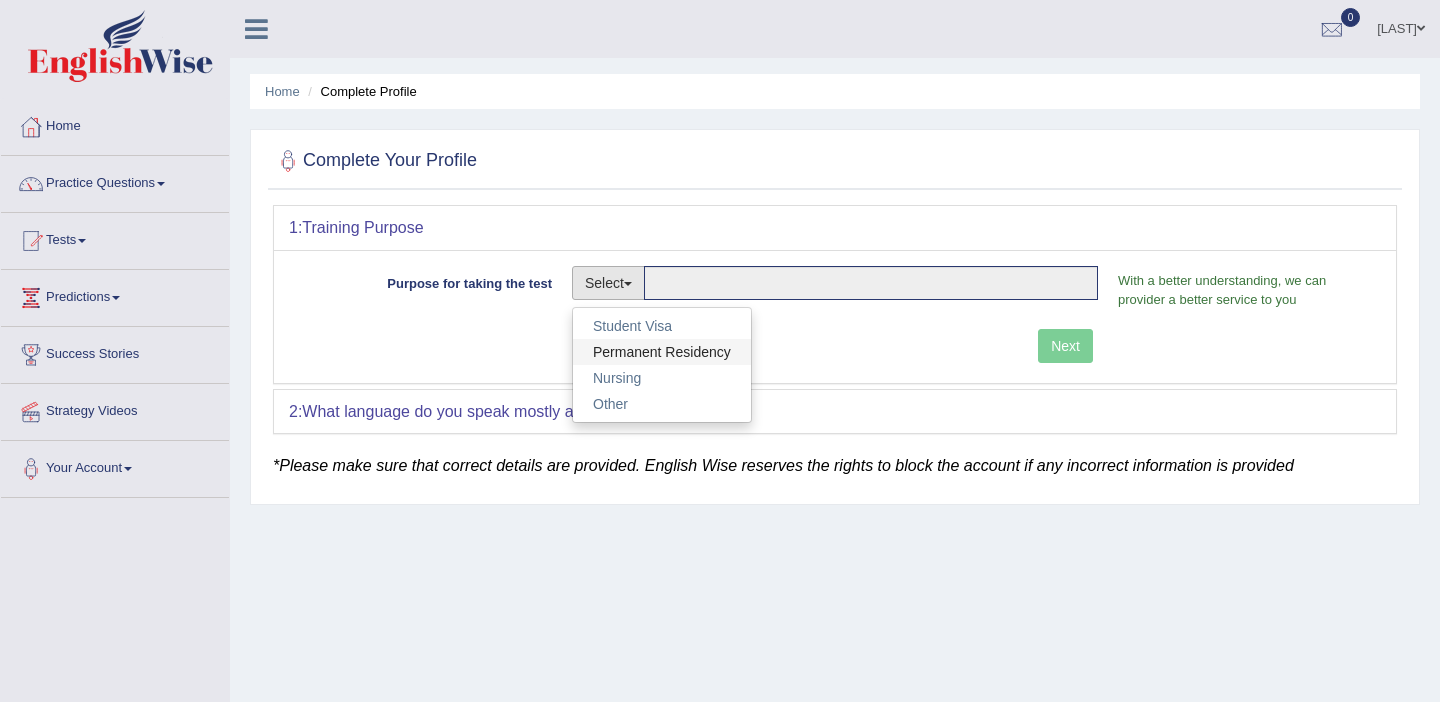 click on "Permanent Residency" at bounding box center (662, 352) 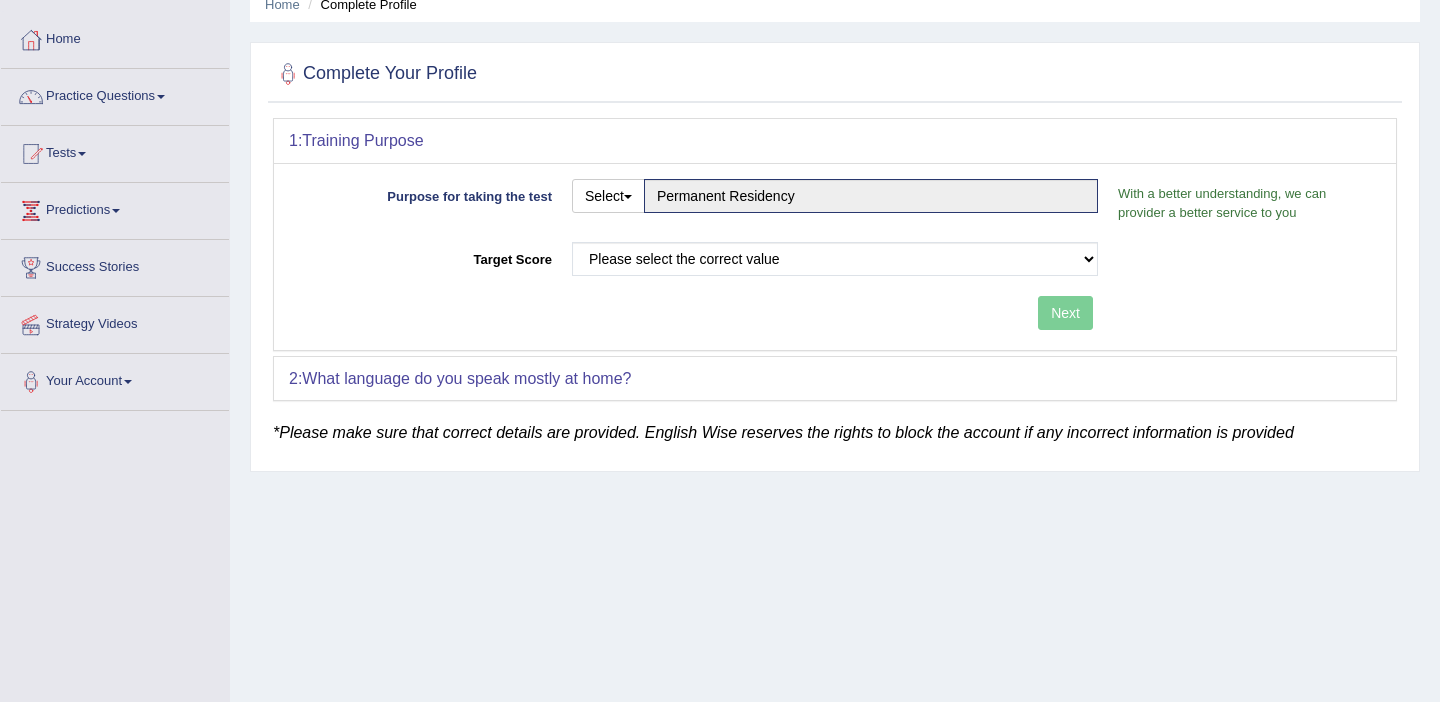 scroll, scrollTop: 89, scrollLeft: 0, axis: vertical 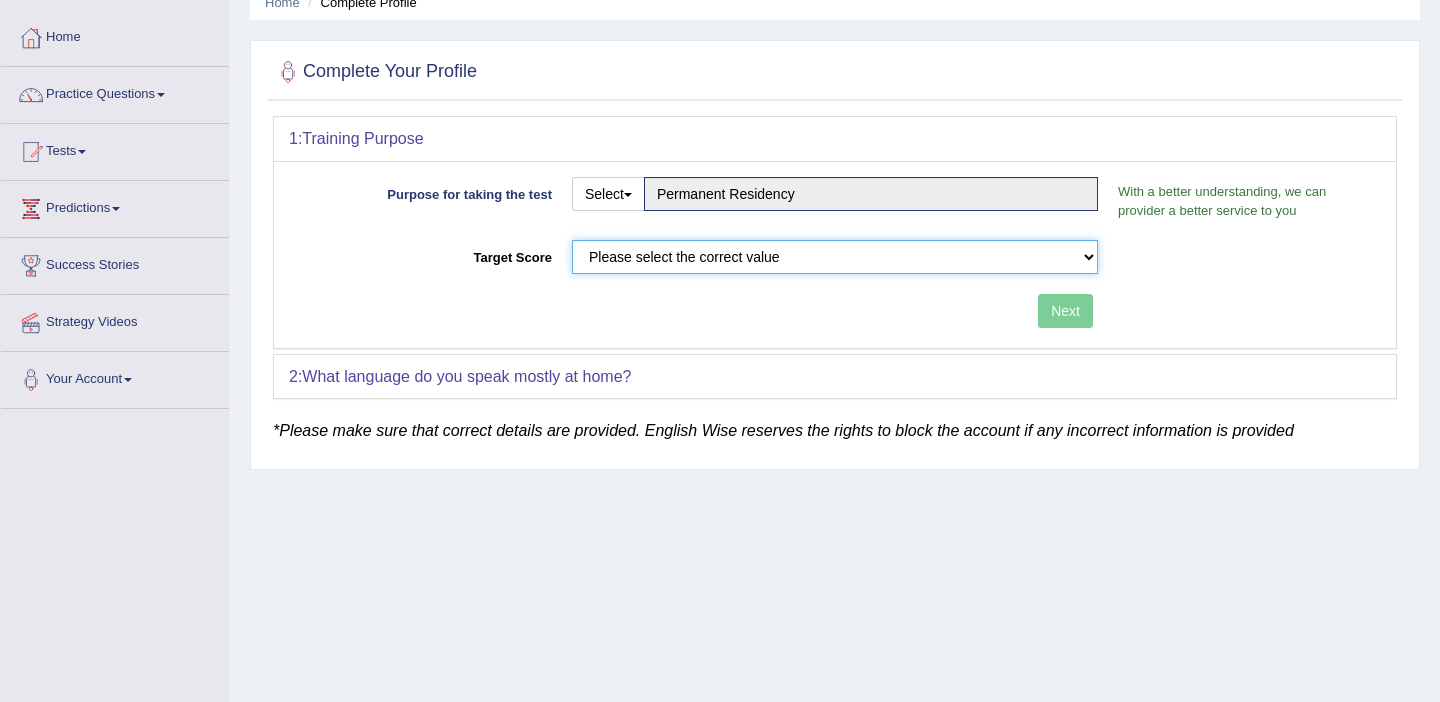 click on "Please select the correct value
50 (6 bands)
58 (6.5 bands)
65 (7 bands)
79 (8 bands)" at bounding box center [835, 257] 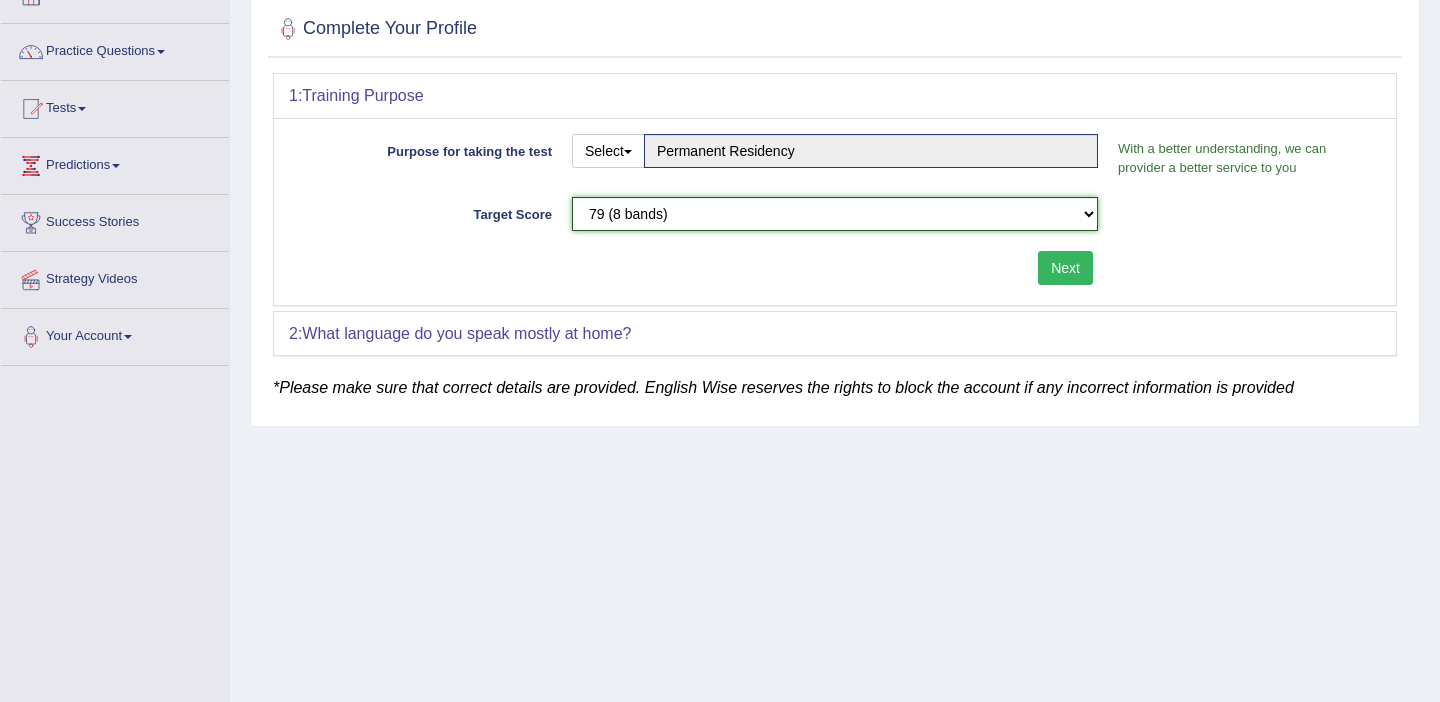 scroll, scrollTop: 177, scrollLeft: 0, axis: vertical 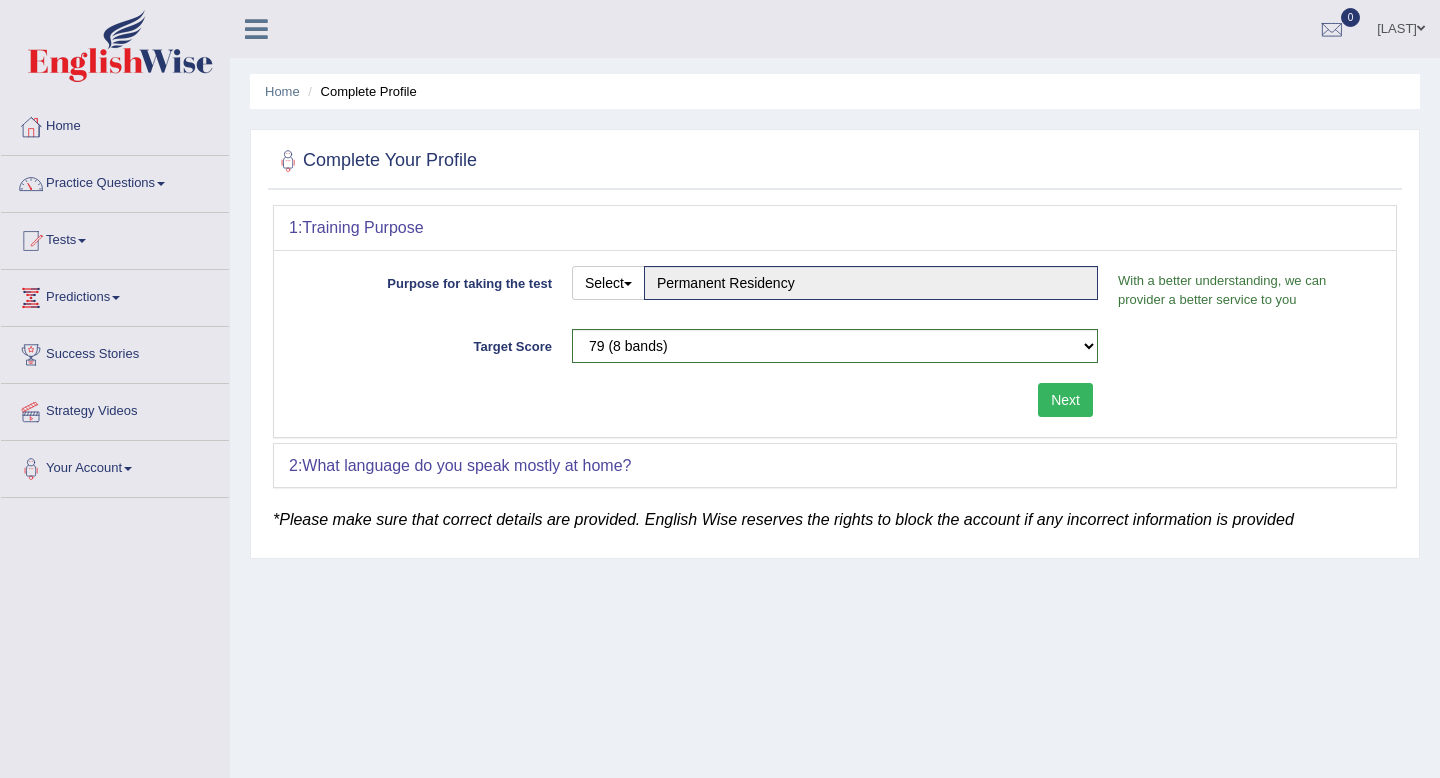 drag, startPoint x: 395, startPoint y: 6, endPoint x: 1051, endPoint y: 403, distance: 766.7757 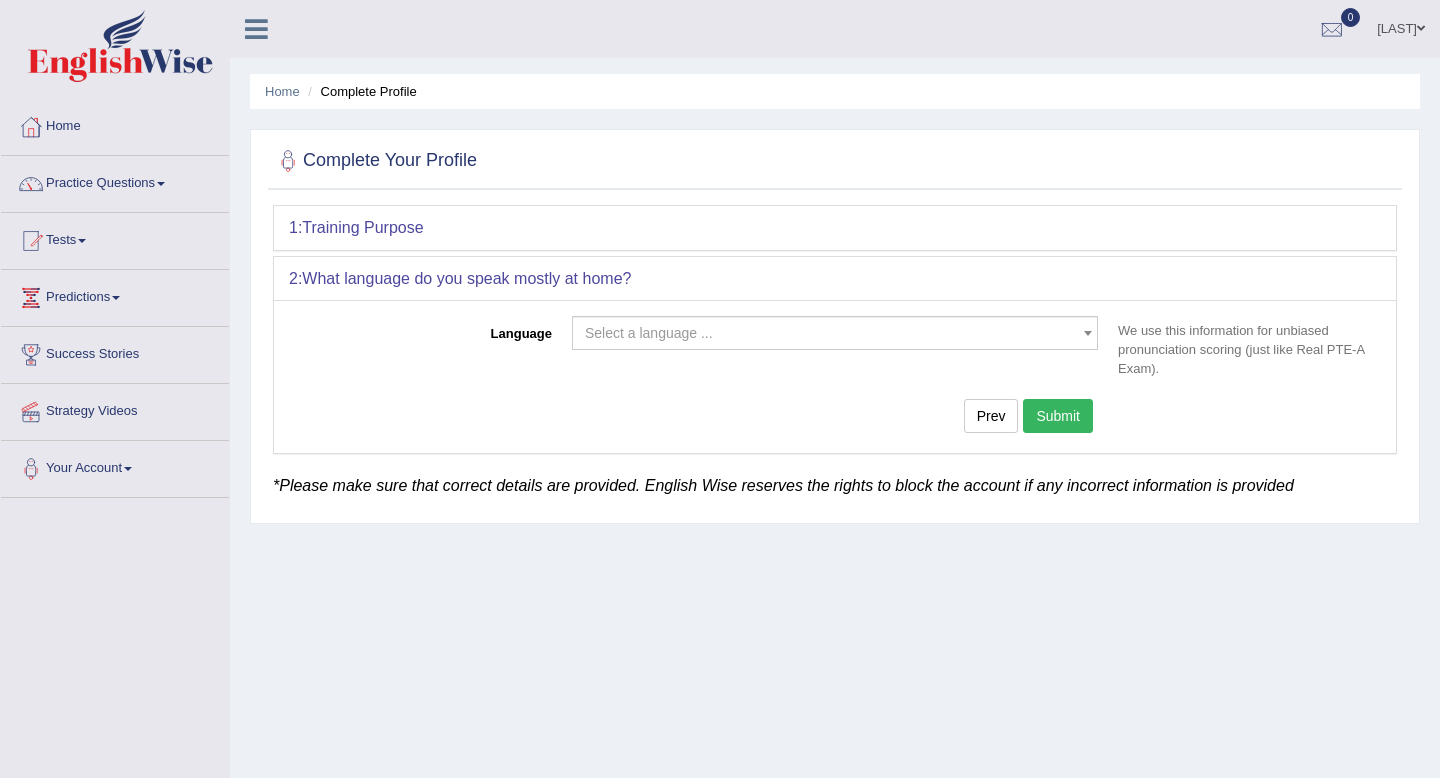 drag, startPoint x: 1051, startPoint y: 403, endPoint x: 806, endPoint y: 332, distance: 255.08038 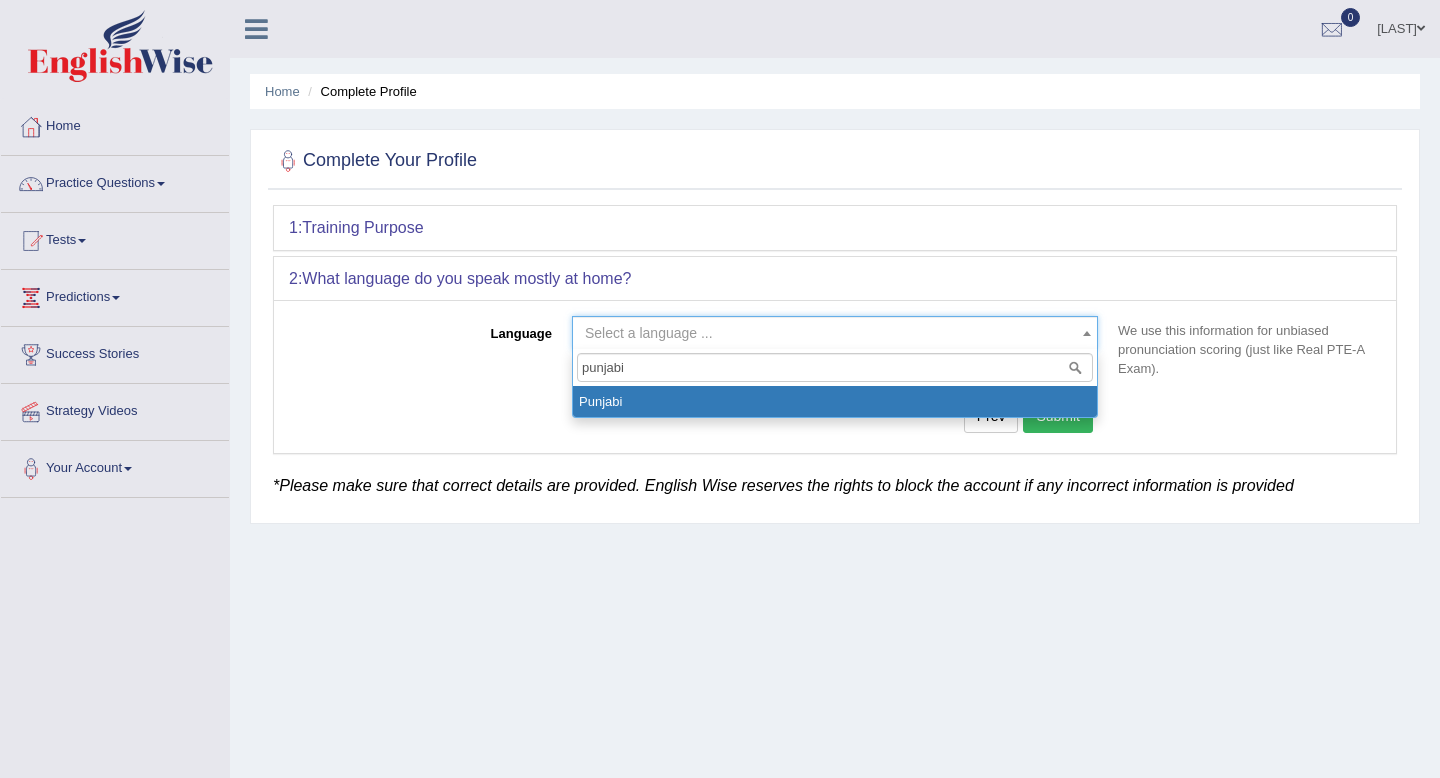 type on "punjabi" 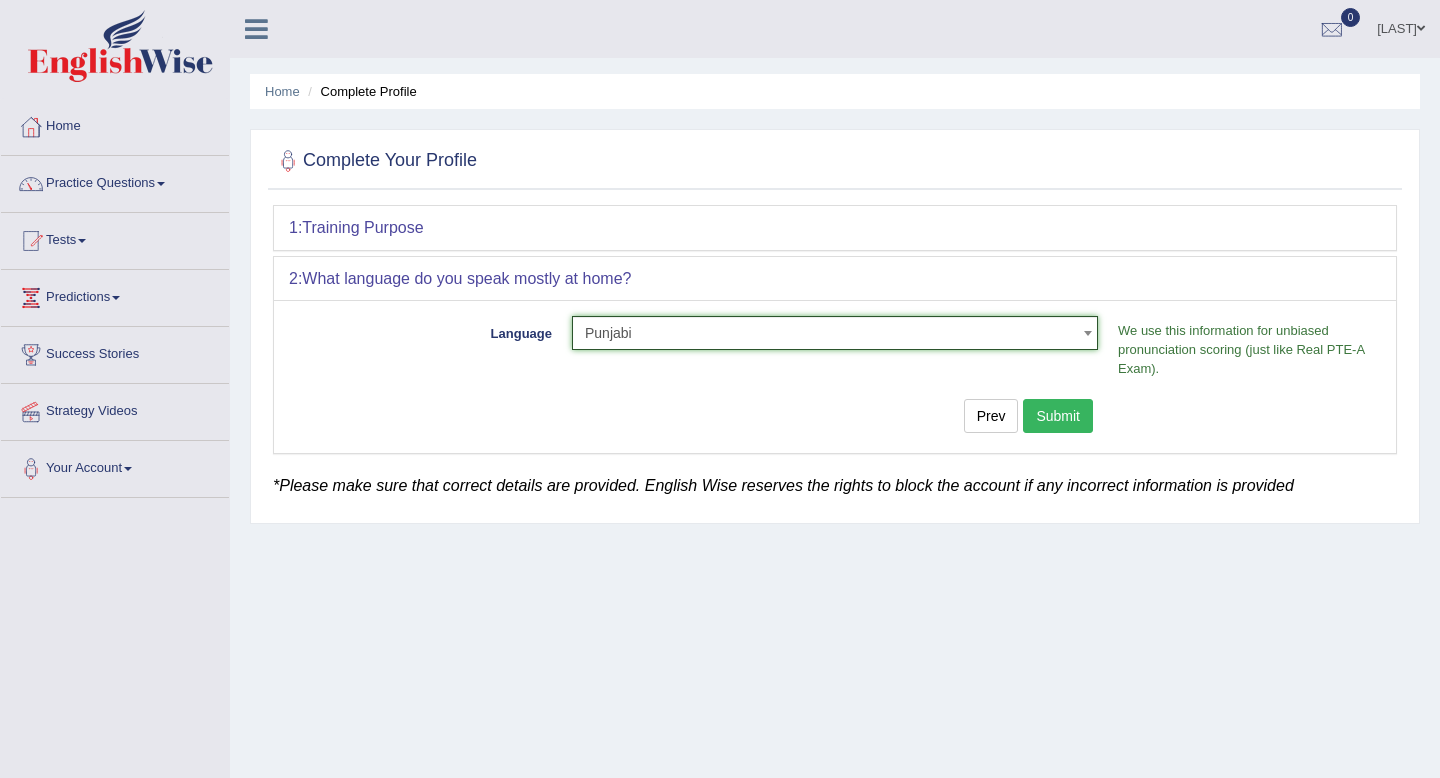 scroll, scrollTop: 21, scrollLeft: 0, axis: vertical 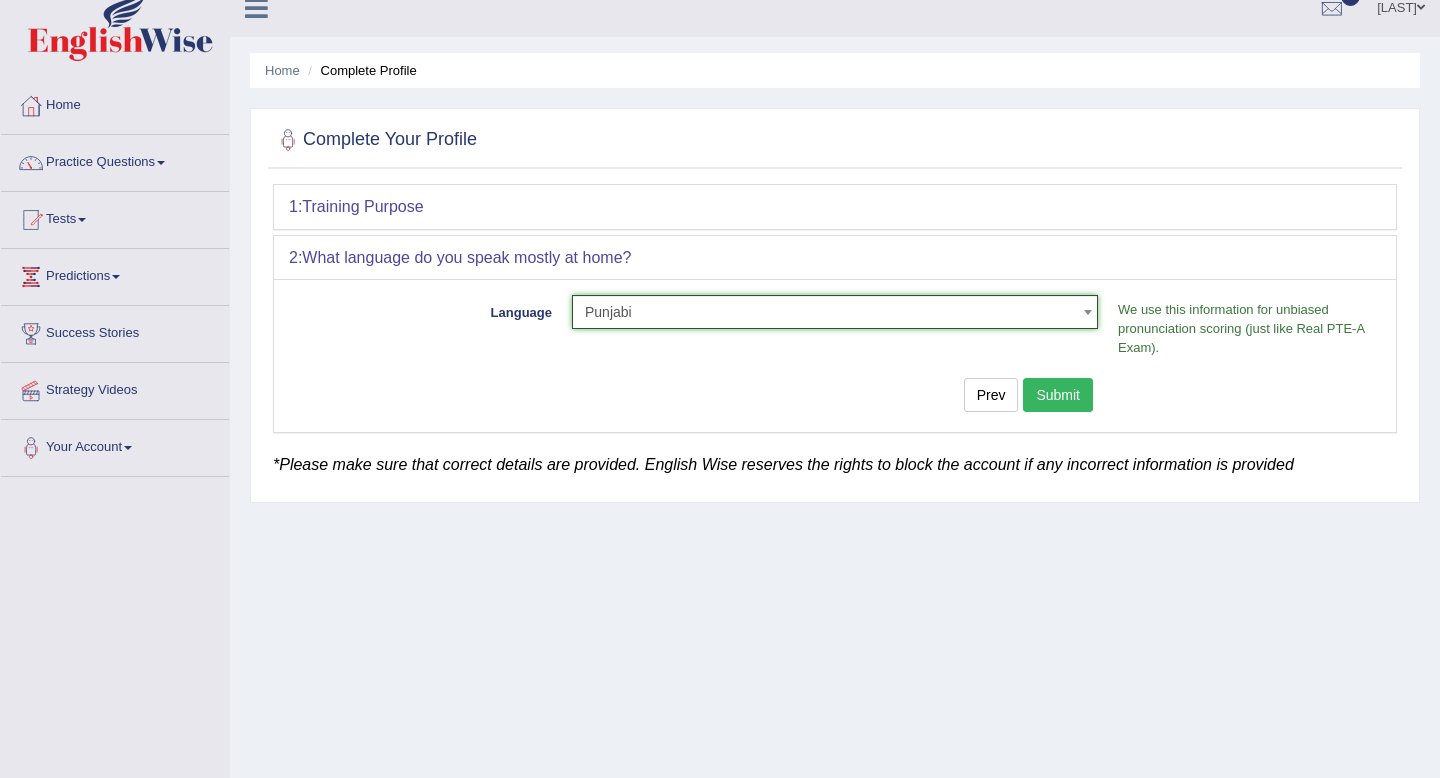 click on "Submit" at bounding box center [1058, 395] 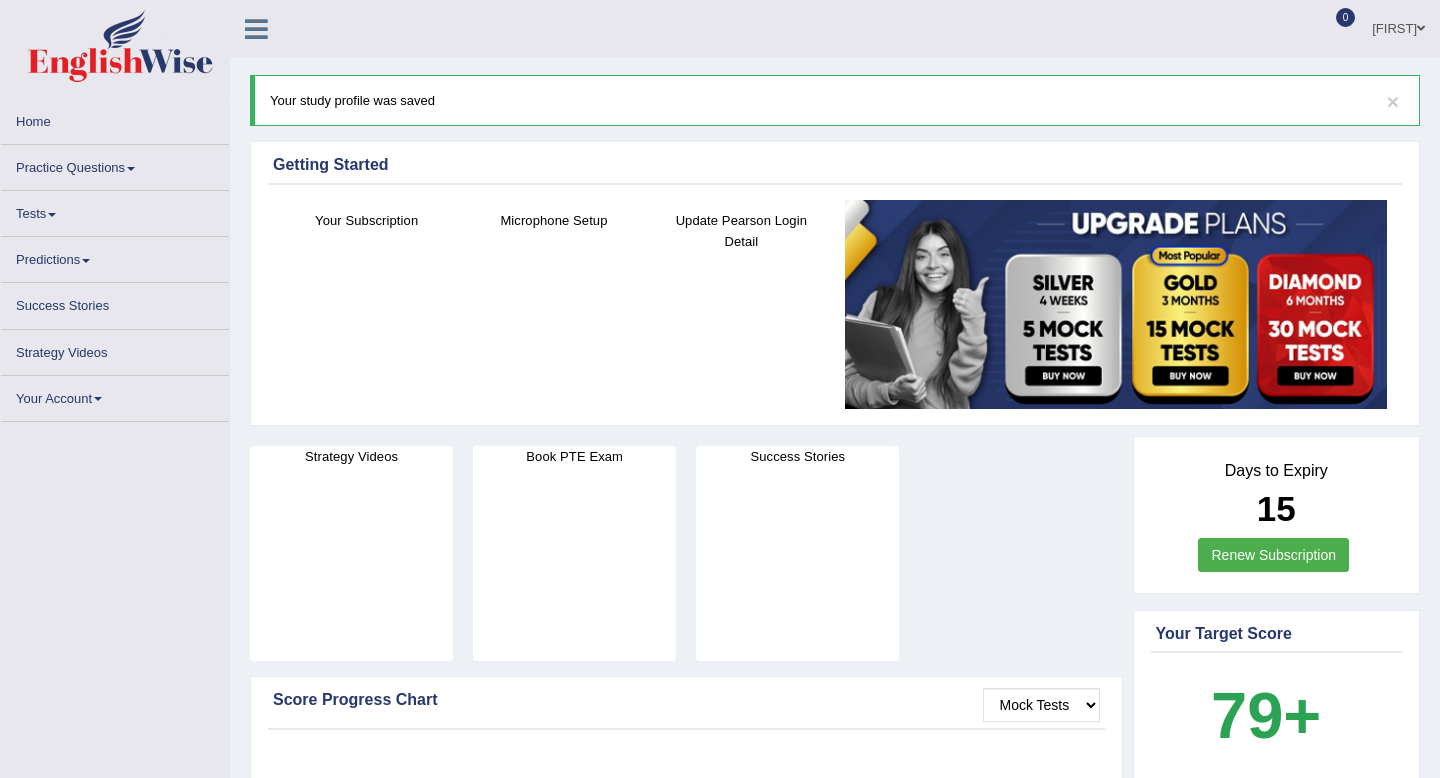 scroll, scrollTop: 0, scrollLeft: 0, axis: both 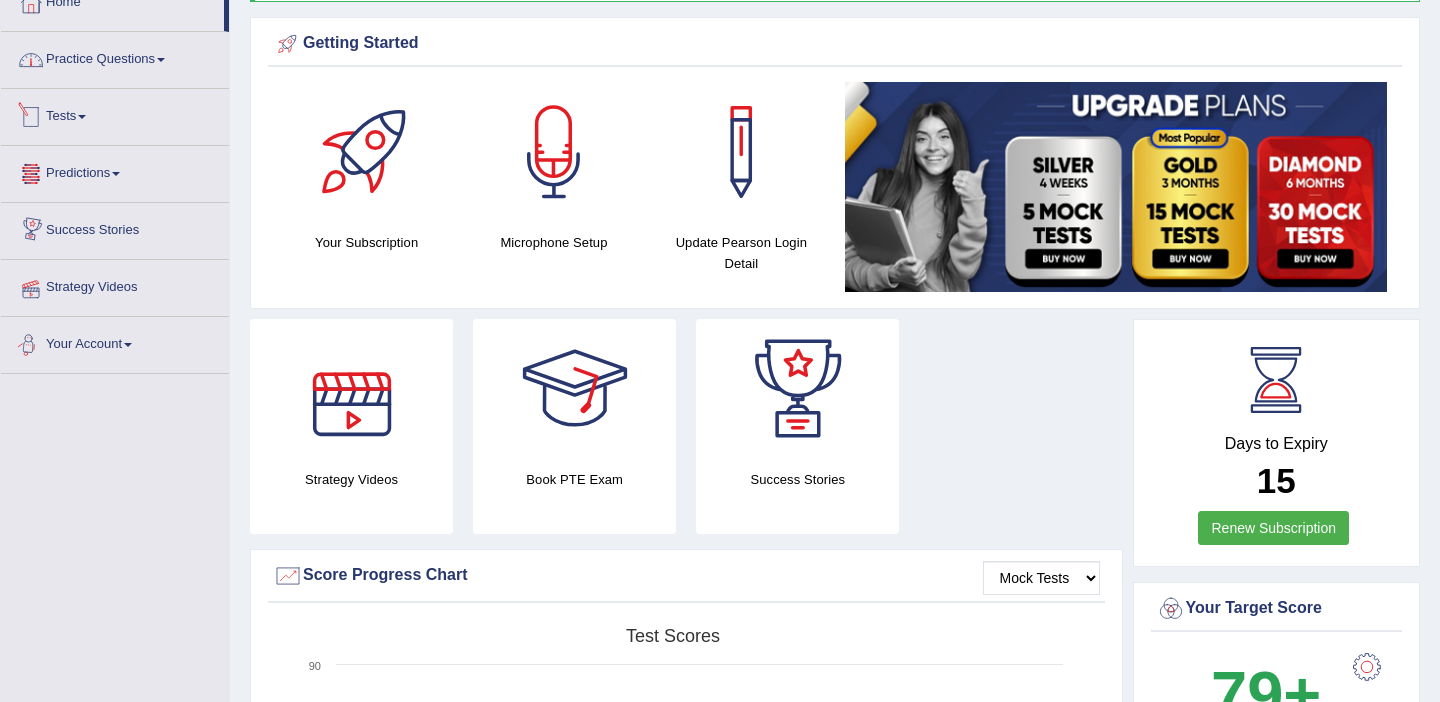 click on "Practice Questions" at bounding box center [115, 57] 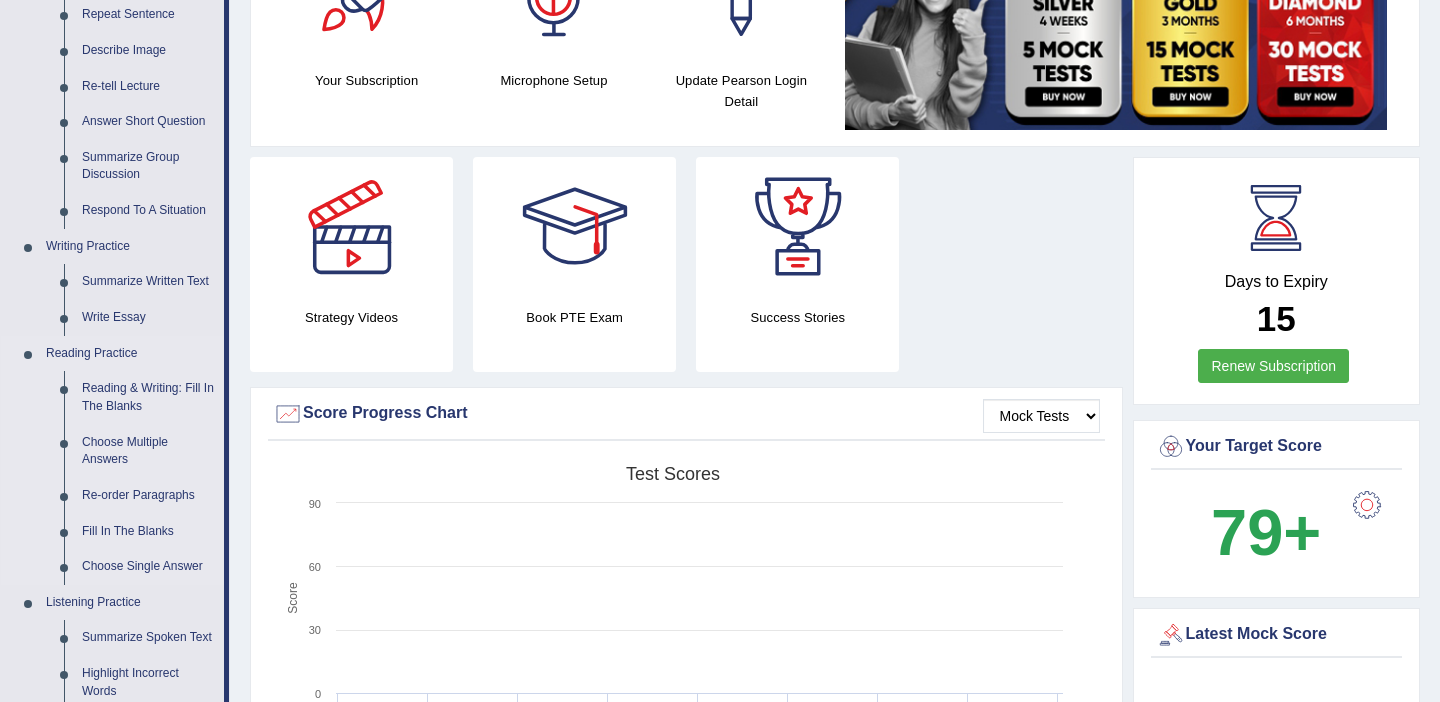 scroll, scrollTop: 302, scrollLeft: 0, axis: vertical 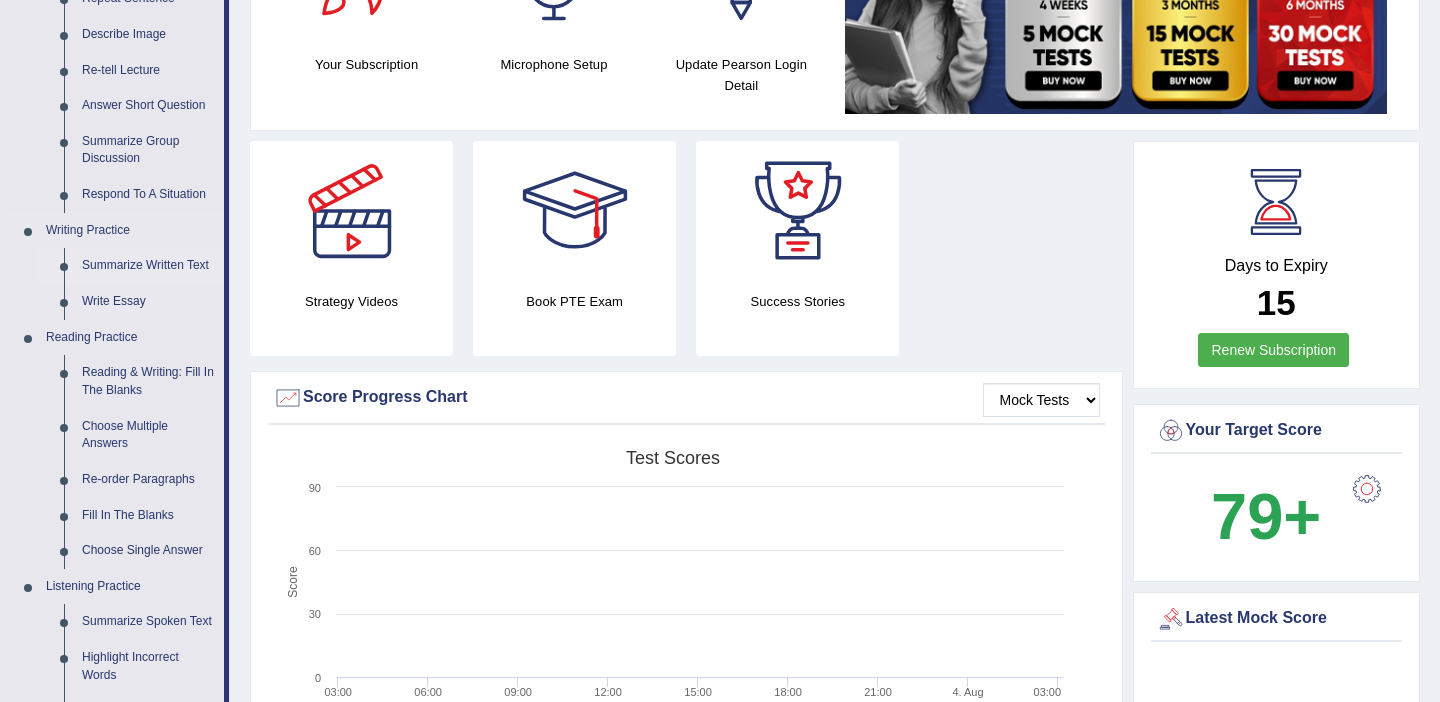 click on "Summarize Written Text" at bounding box center [148, 266] 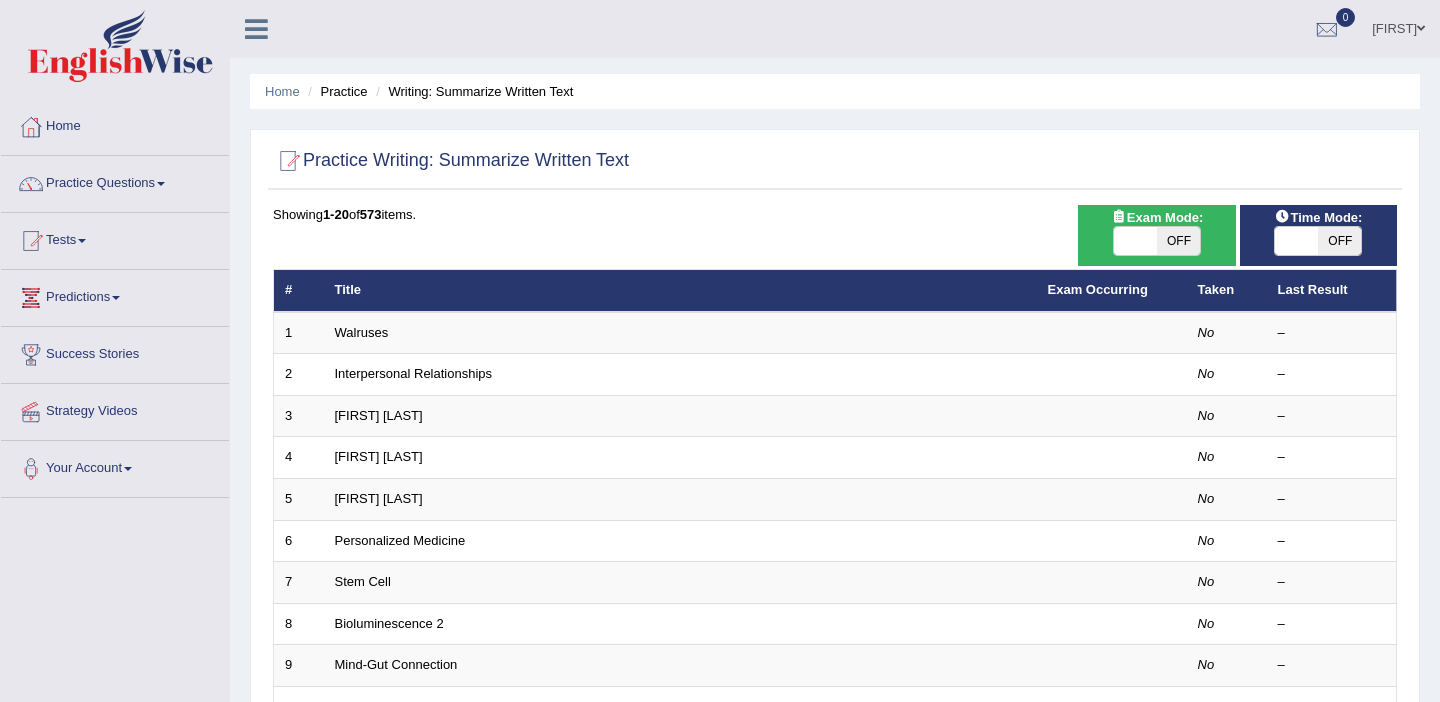 scroll, scrollTop: 22, scrollLeft: 0, axis: vertical 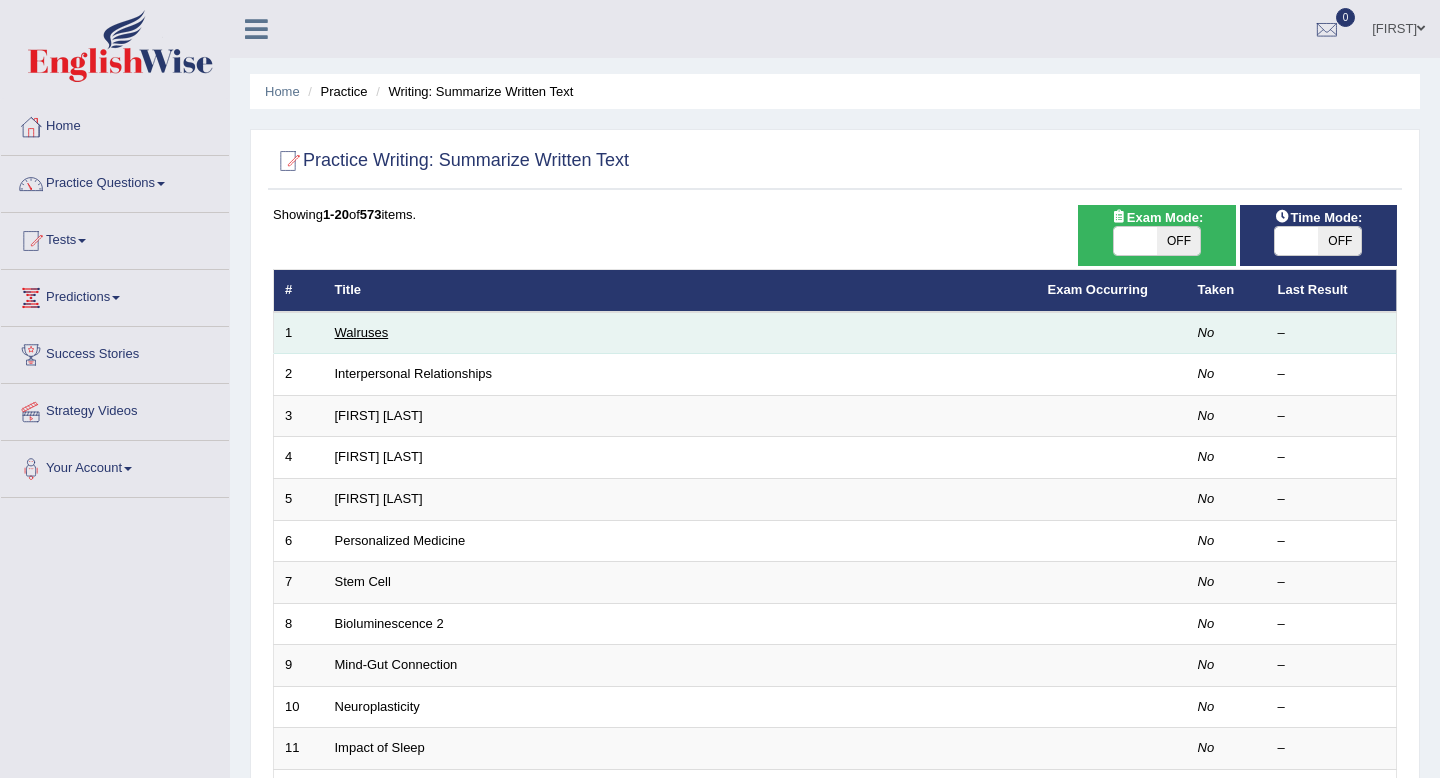click on "Walruses" at bounding box center (362, 332) 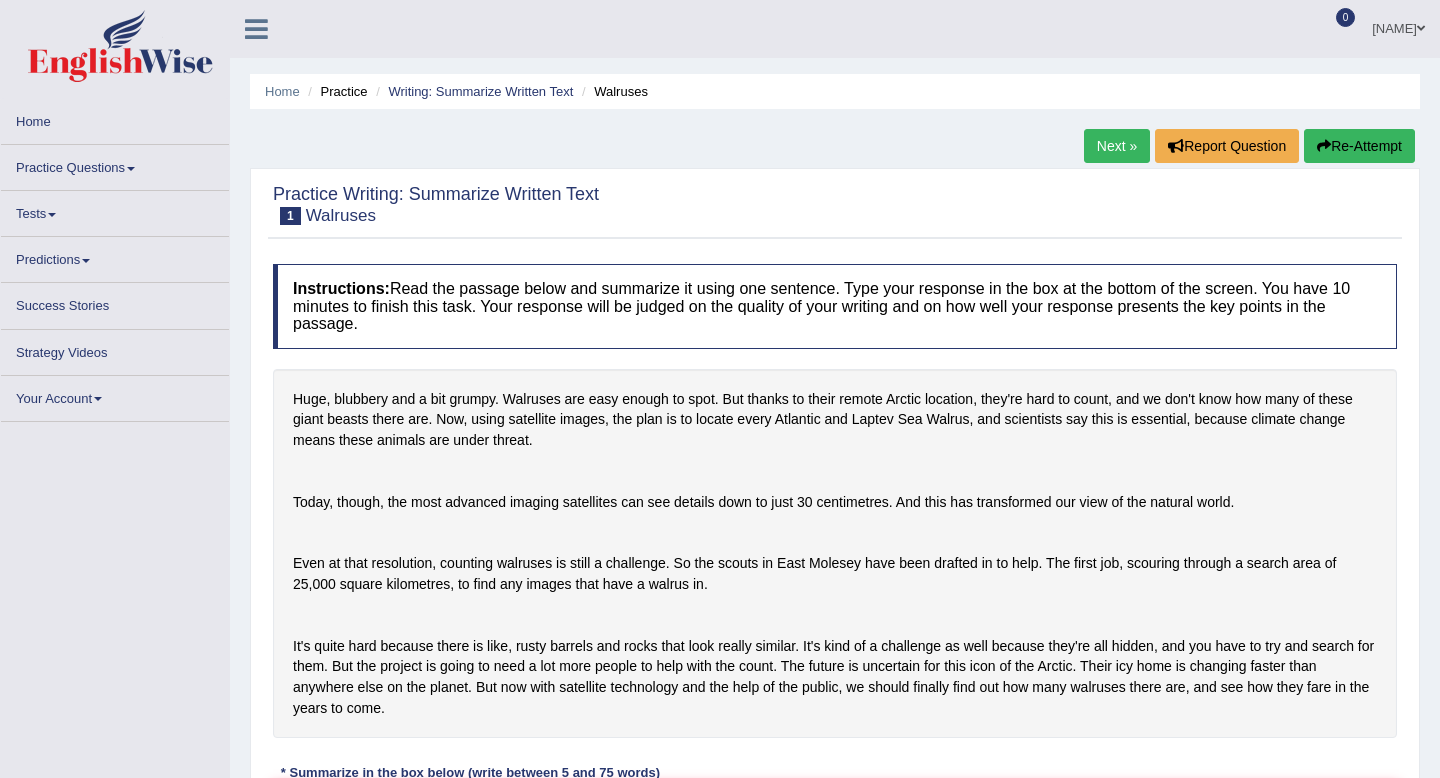 scroll, scrollTop: 0, scrollLeft: 0, axis: both 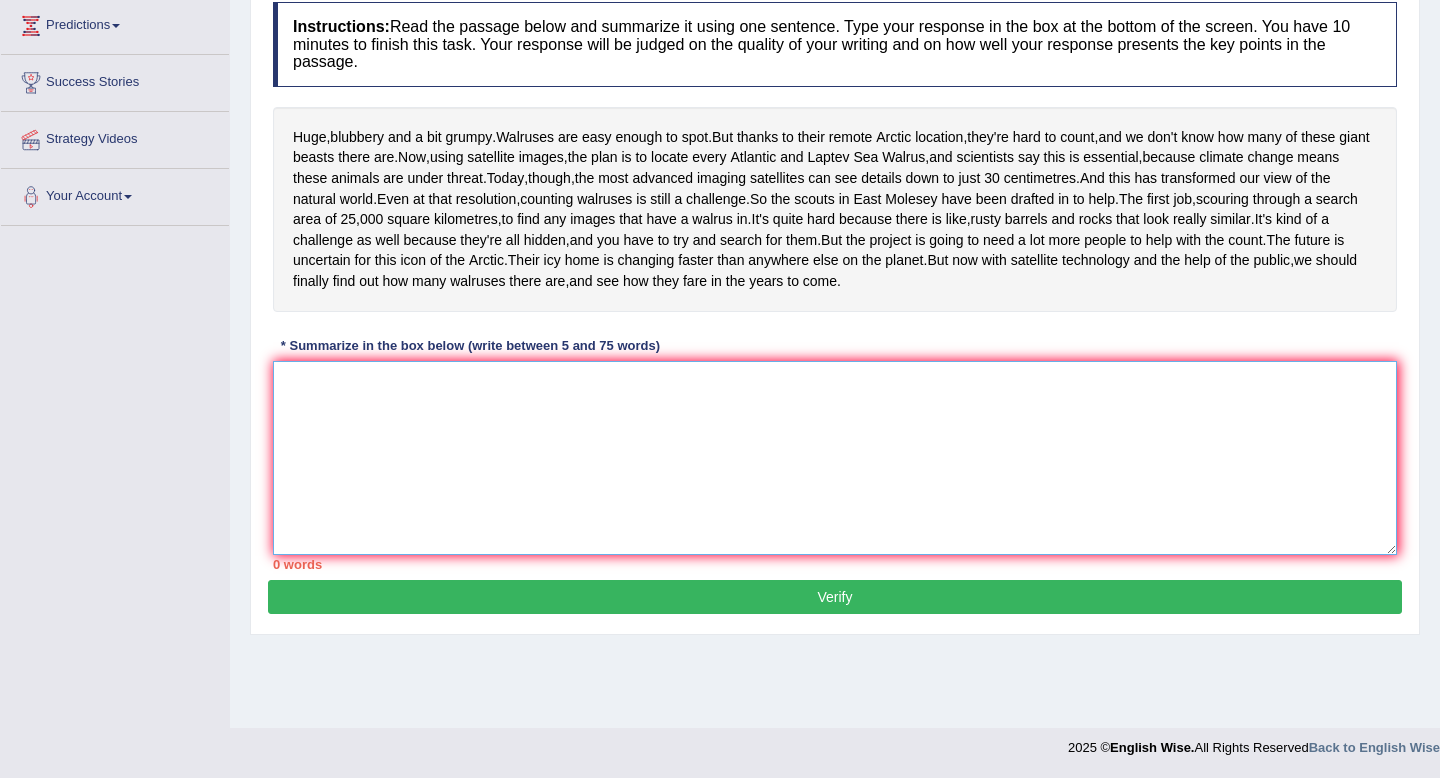 drag, startPoint x: 0, startPoint y: 0, endPoint x: 660, endPoint y: 499, distance: 827.4062 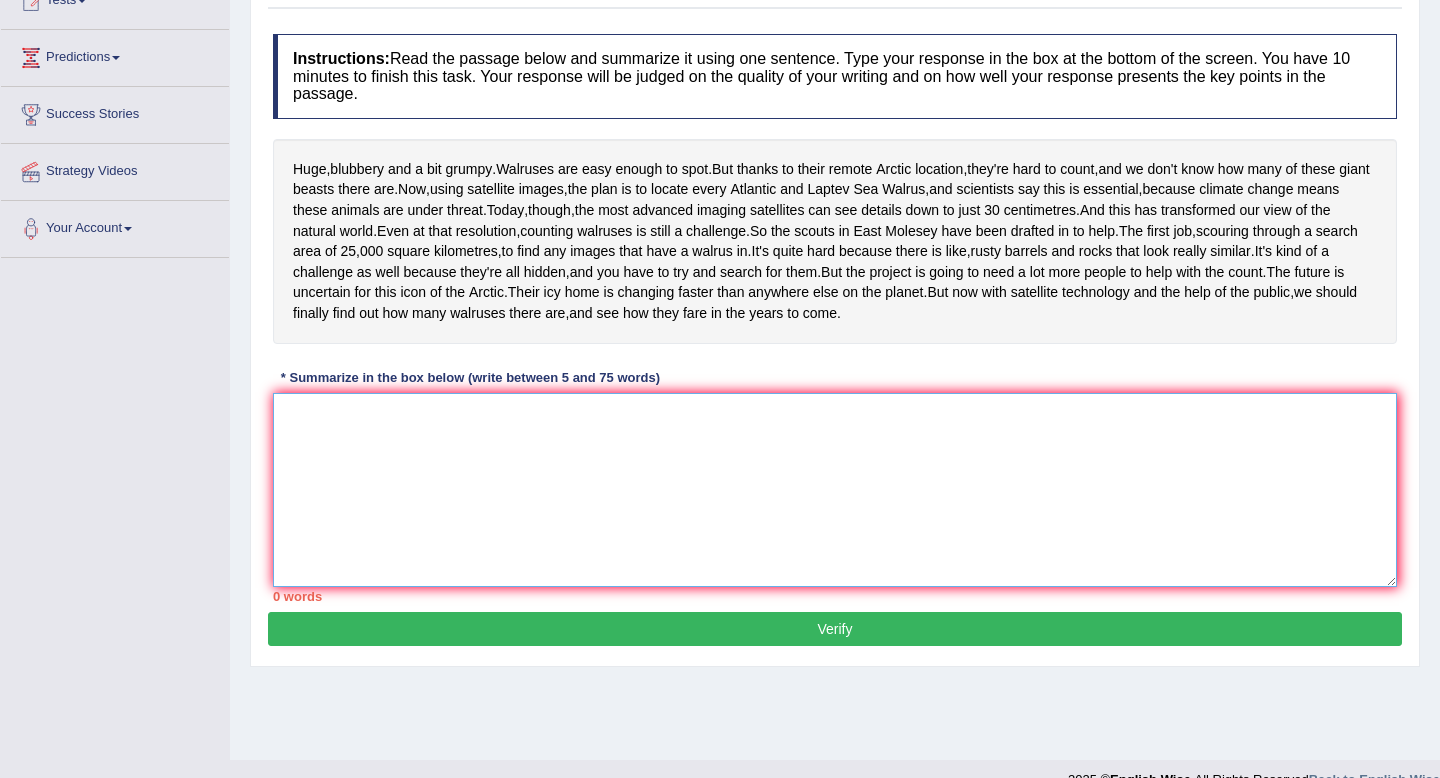 scroll, scrollTop: 221, scrollLeft: 0, axis: vertical 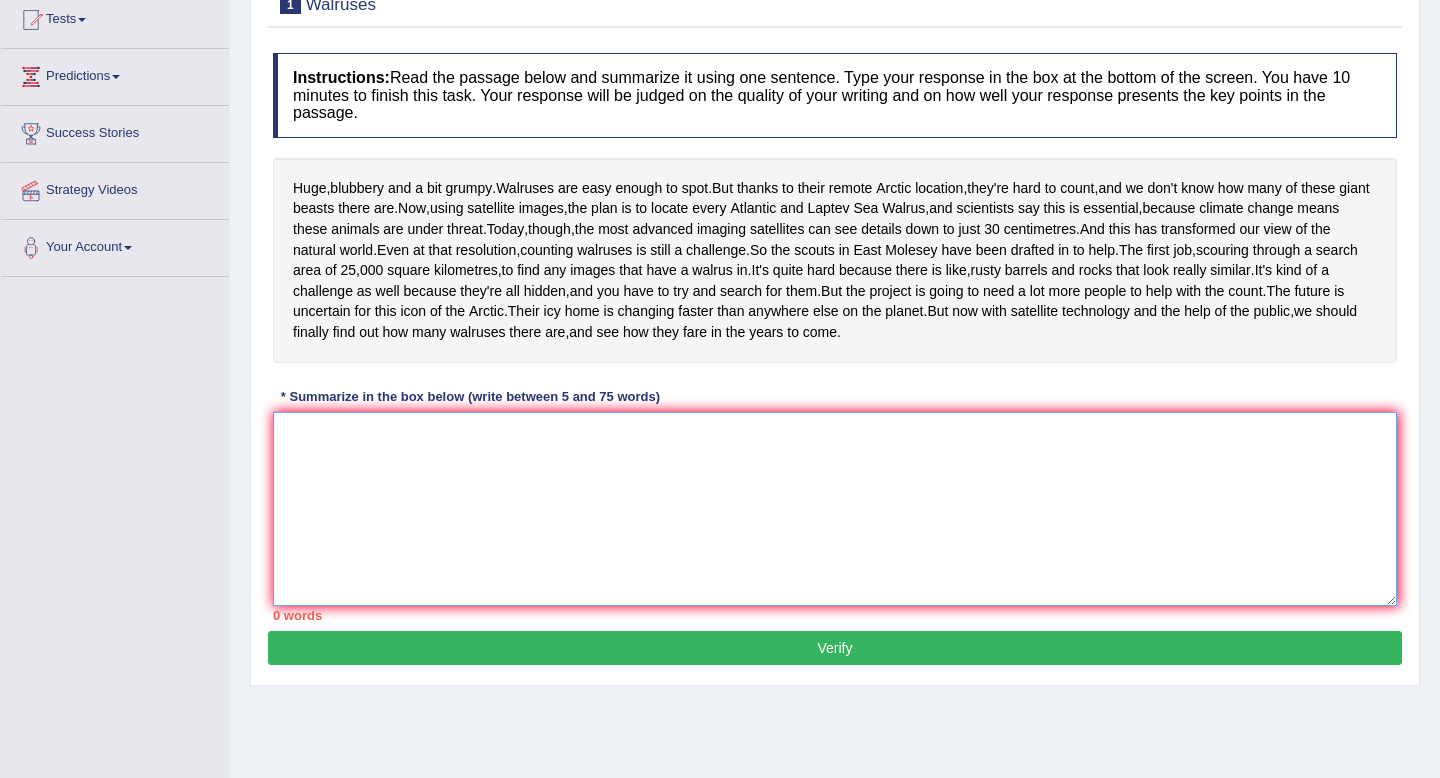 click at bounding box center [835, 509] 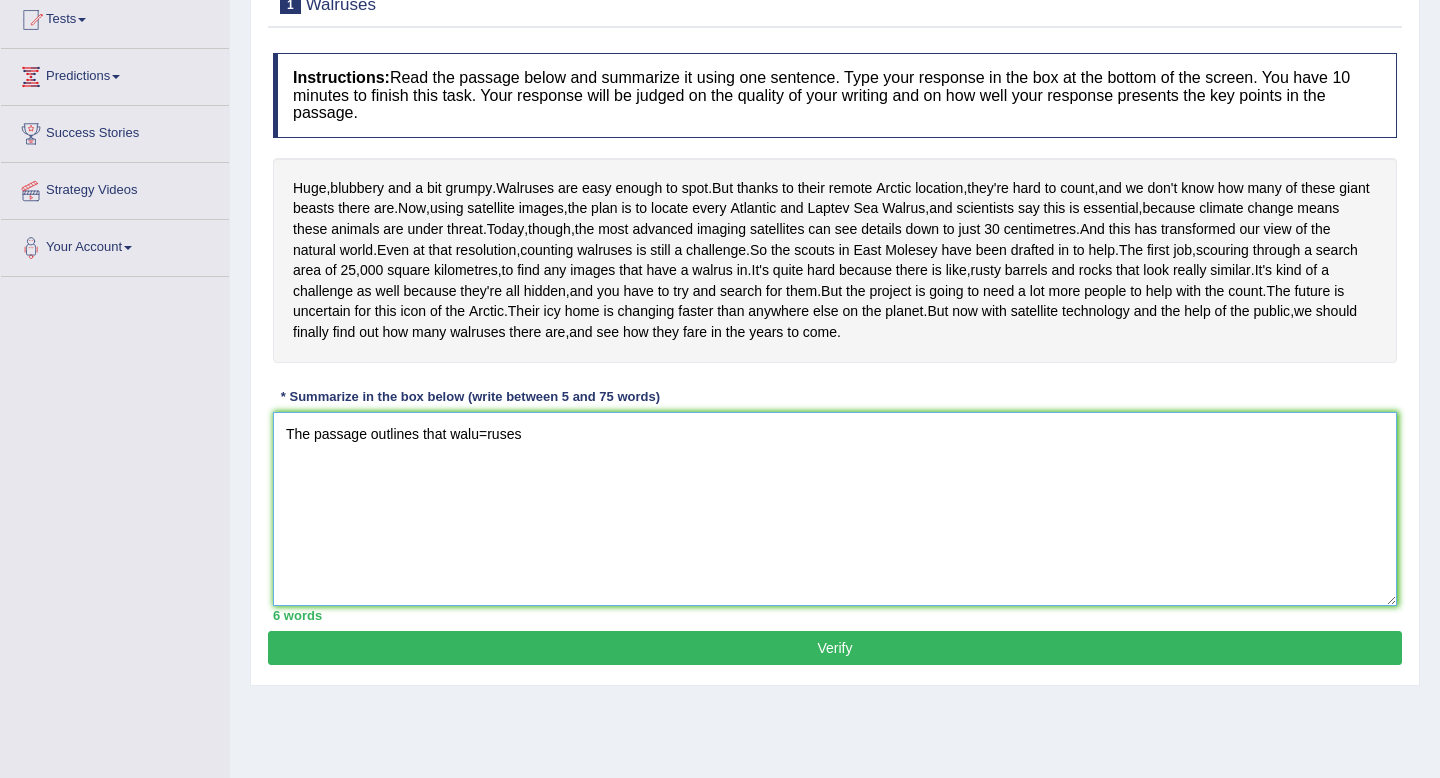 click on "The passage outlines that walu=ruses" at bounding box center [835, 509] 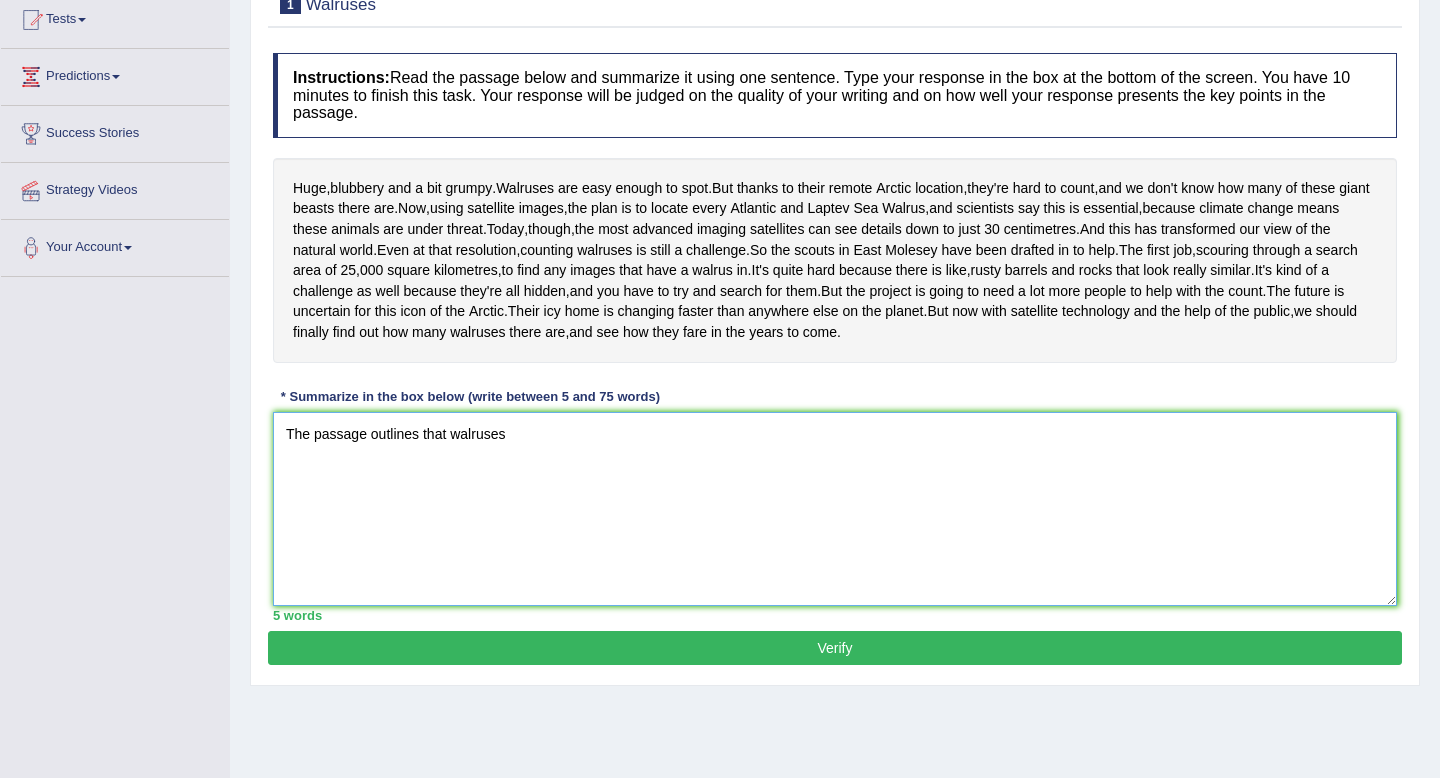 drag, startPoint x: 427, startPoint y: 604, endPoint x: 538, endPoint y: 543, distance: 126.65702 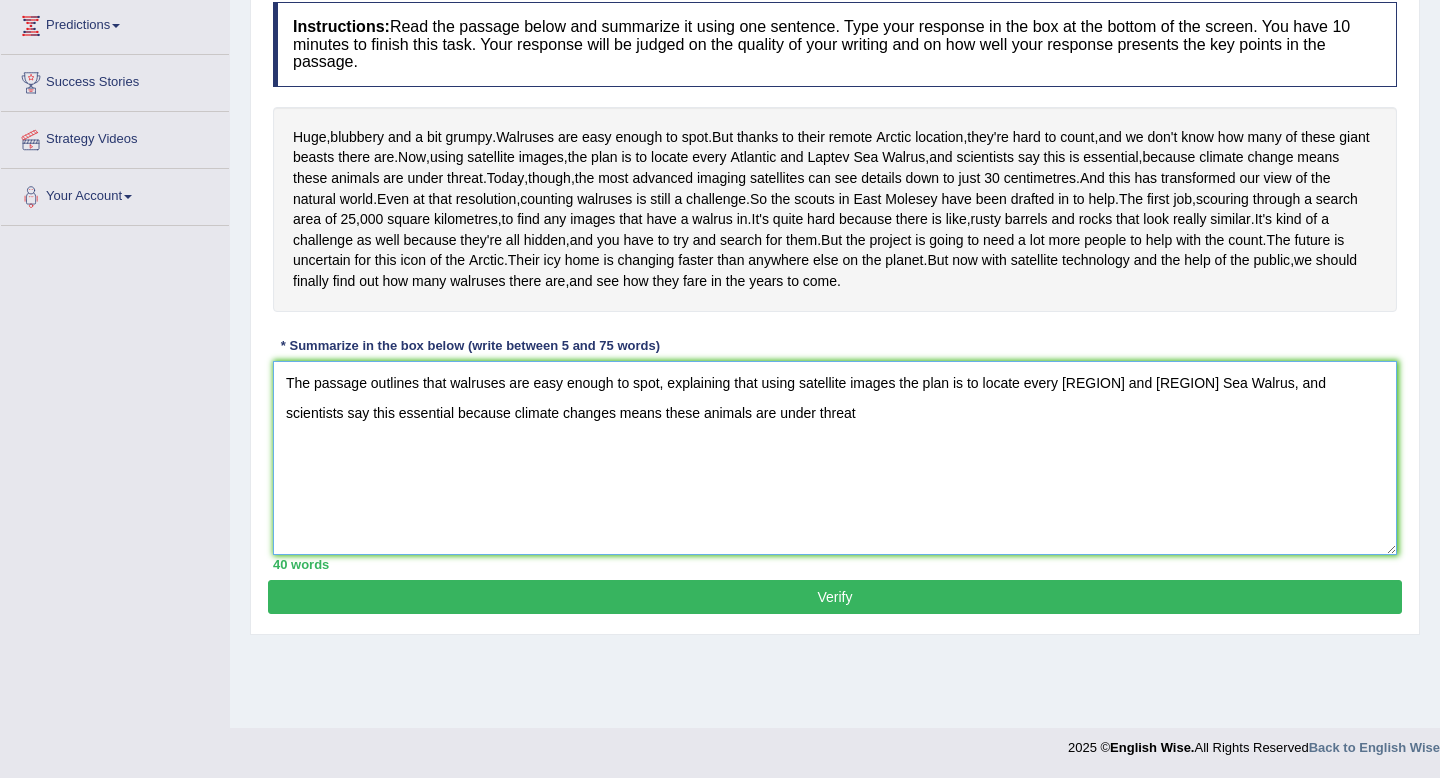 scroll, scrollTop: 272, scrollLeft: 0, axis: vertical 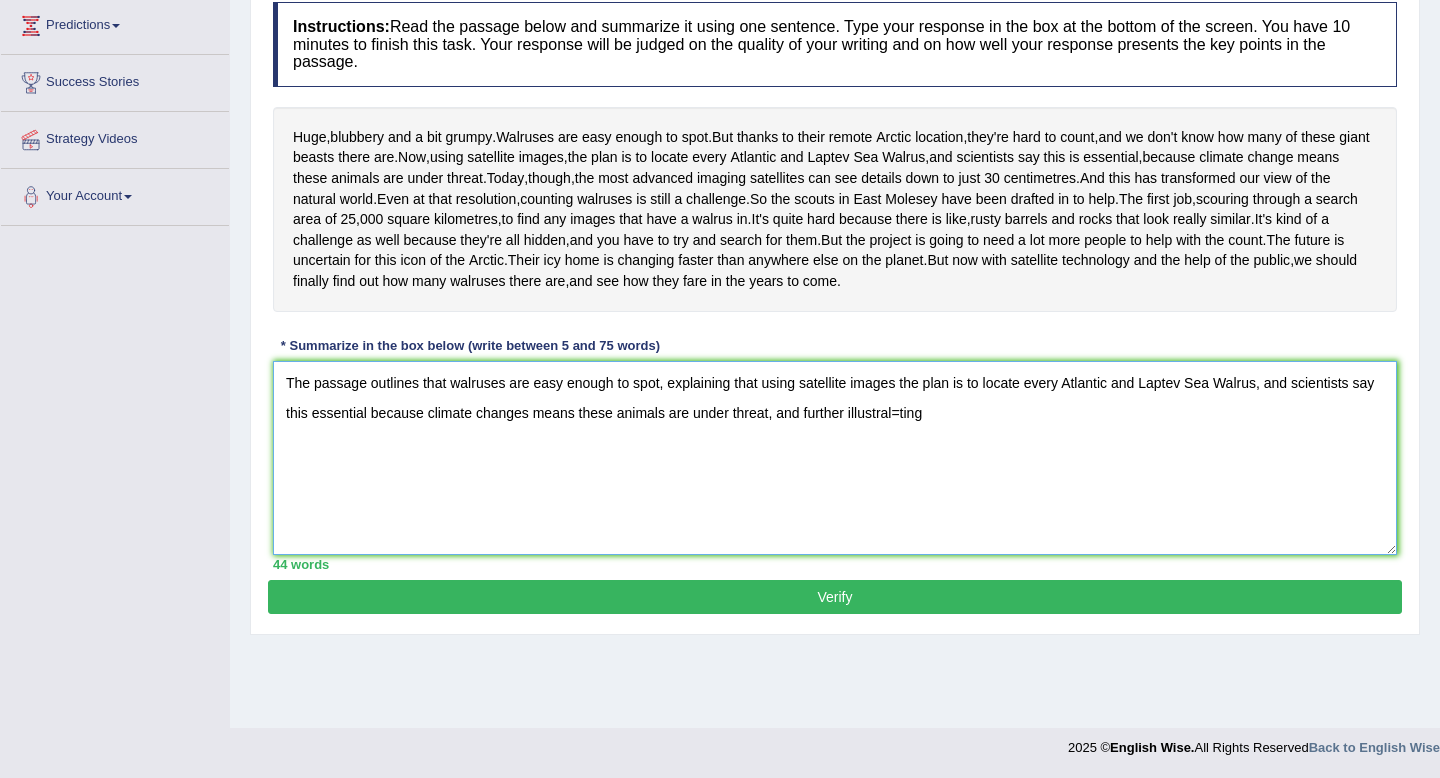 click on "The passage outlines that walruses are easy enough to spot, explaining that using satellite images the plan is to locate every Atlantic and Laptev Sea Walrus, and scientists say this essential because climate changes means these animals are under threat, and further illustral=ting" at bounding box center (835, 458) 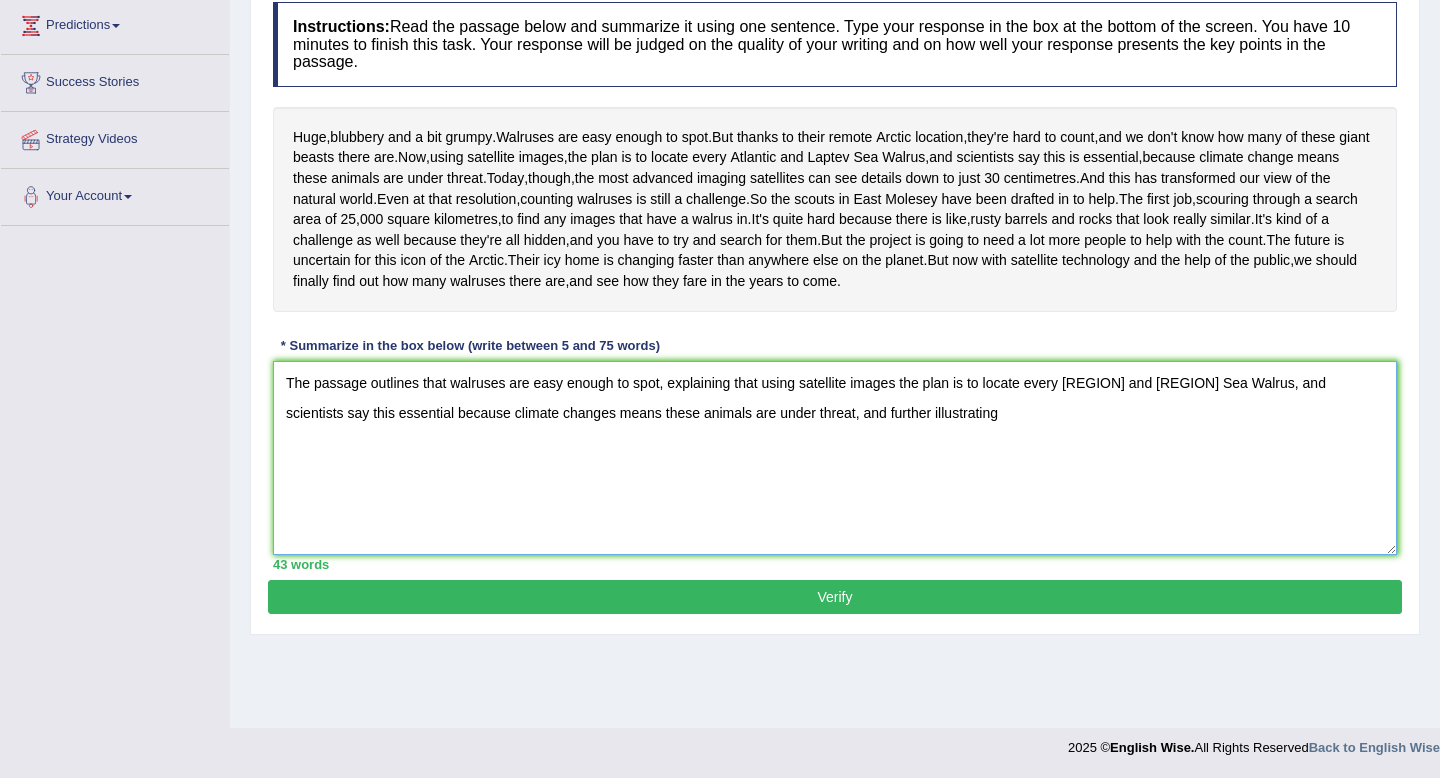 drag, startPoint x: 538, startPoint y: 543, endPoint x: 953, endPoint y: 527, distance: 415.30832 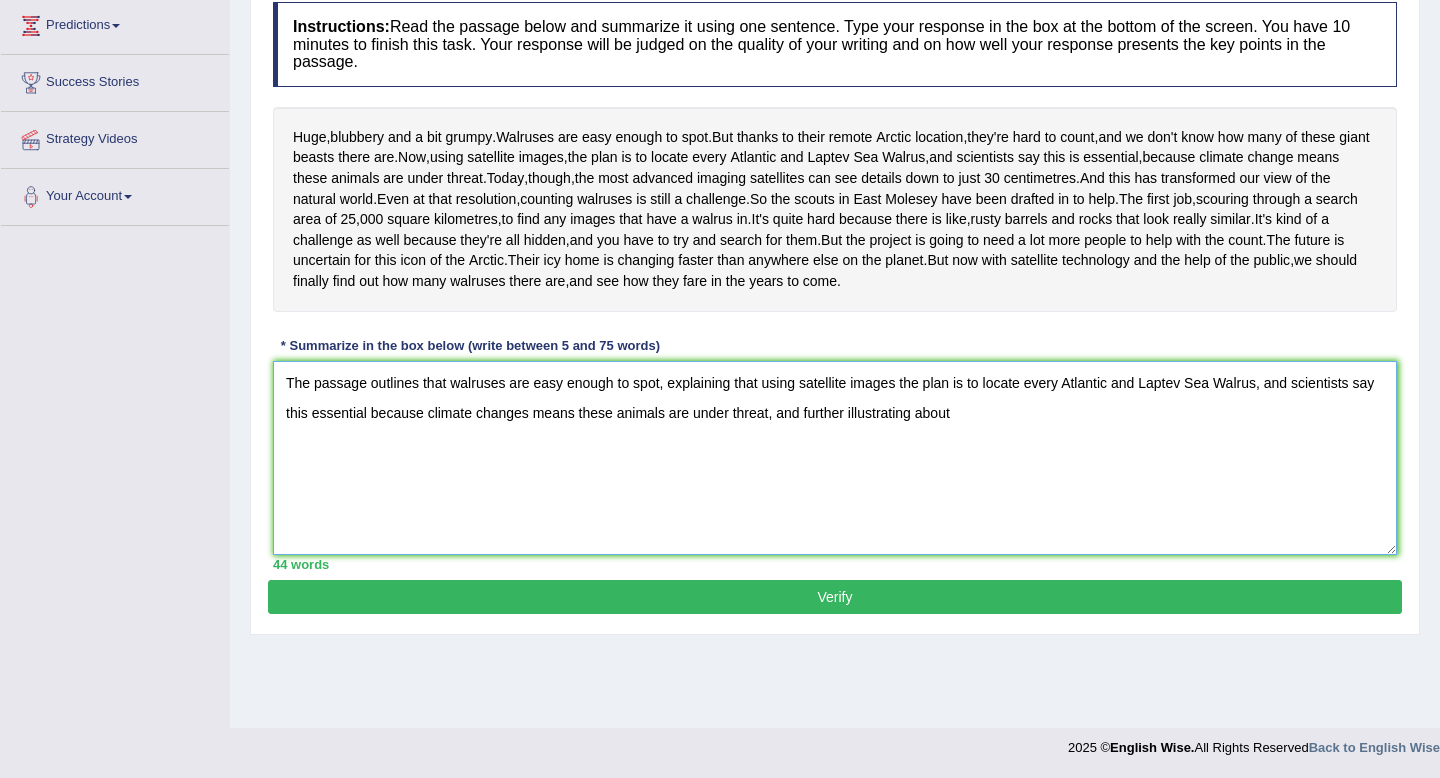 scroll, scrollTop: 280, scrollLeft: 0, axis: vertical 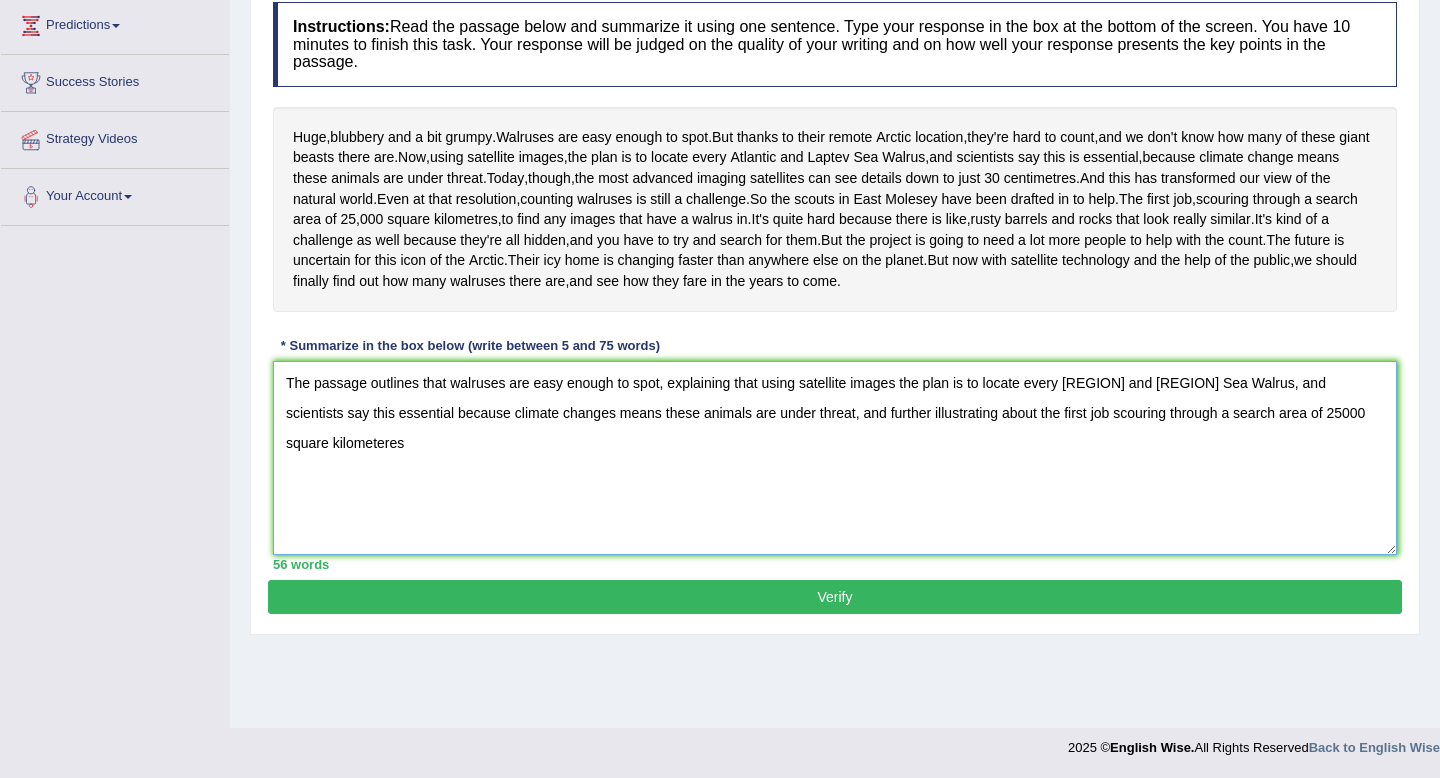 click on "The passage outlines that walruses are easy enough to spot, explaining that using satellite images the plan is to locate every Atlantic and Laptev Sea Walrus, and scientists say this essential because climate changes means these animals are under threat, and further illustrating about the first job scouring through a search area of 25000 square kilometeres" at bounding box center [835, 458] 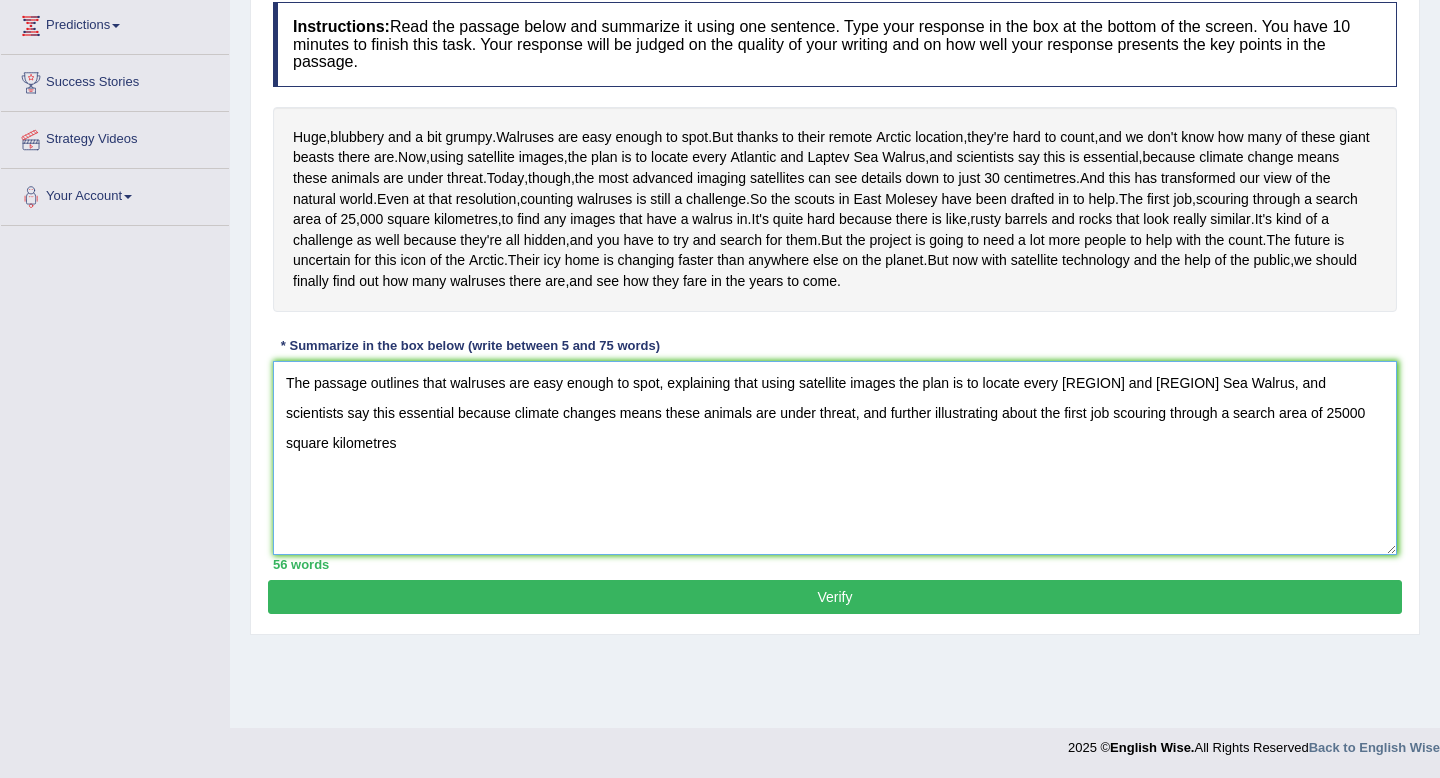 click on "The passage outlines that walruses are easy enough to spot, explaining that using satellite images the plan is to locate every Atlantic and Laptev Sea Walrus, and scientists say this essential because climate changes means these animals are under threat, and further illustrating about the first job scouring through a search area of 25000 square kilometres" at bounding box center [835, 458] 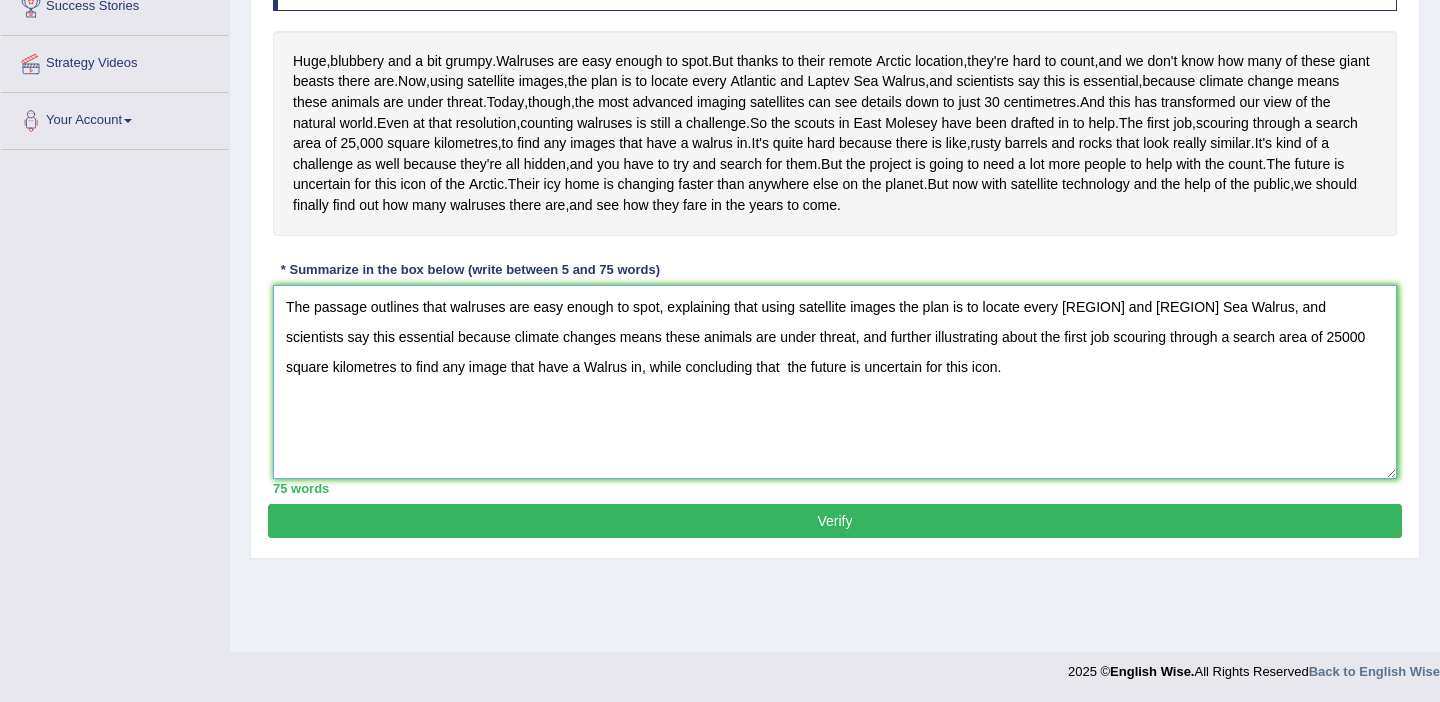 scroll, scrollTop: 374, scrollLeft: 0, axis: vertical 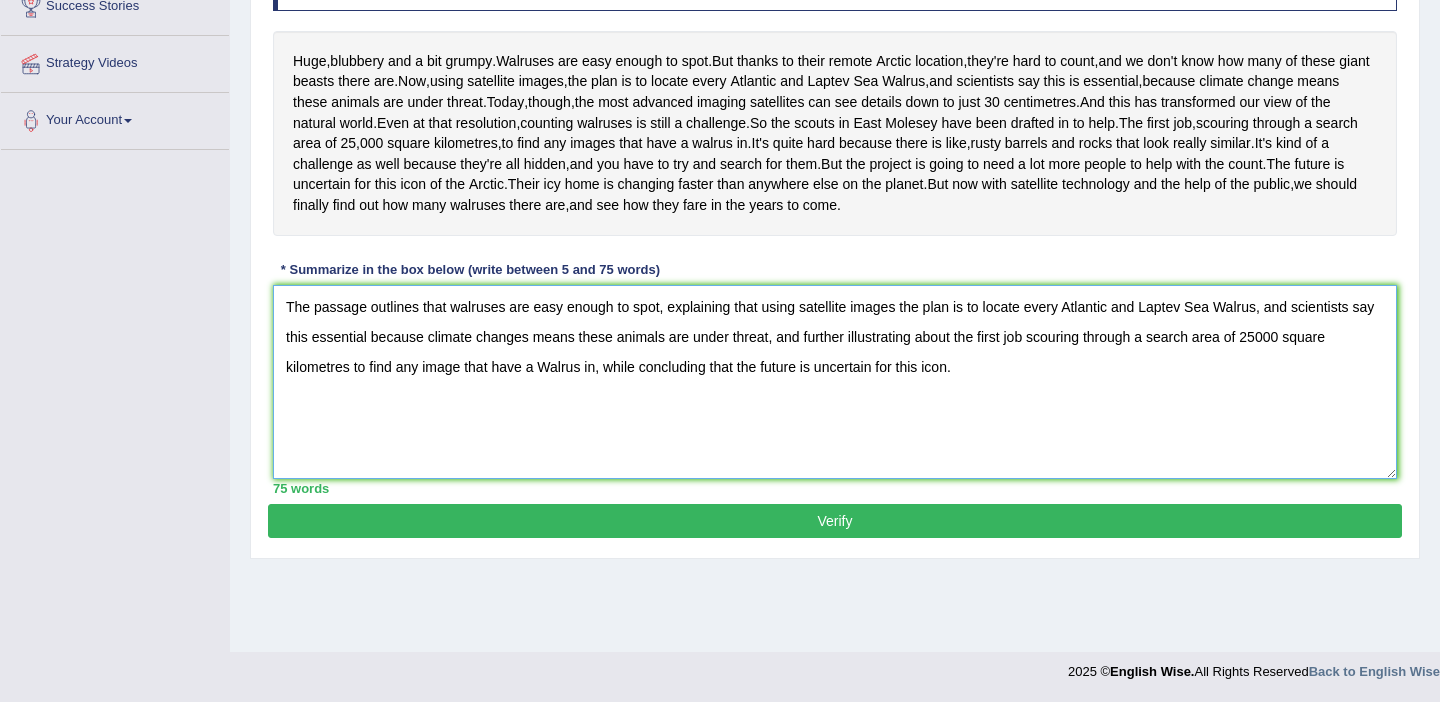 type on "The passage outlines that walruses are easy enough to spot, explaining that using satellite images the plan is to locate every Atlantic and Laptev Sea Walrus, and scientists say this essential because climate changes means these animals are under threat, and further illustrating about the first job scouring through a search area of 25000 square kilometres to find any image that have a Walrus in, while concluding that the future is uncertain for this icon." 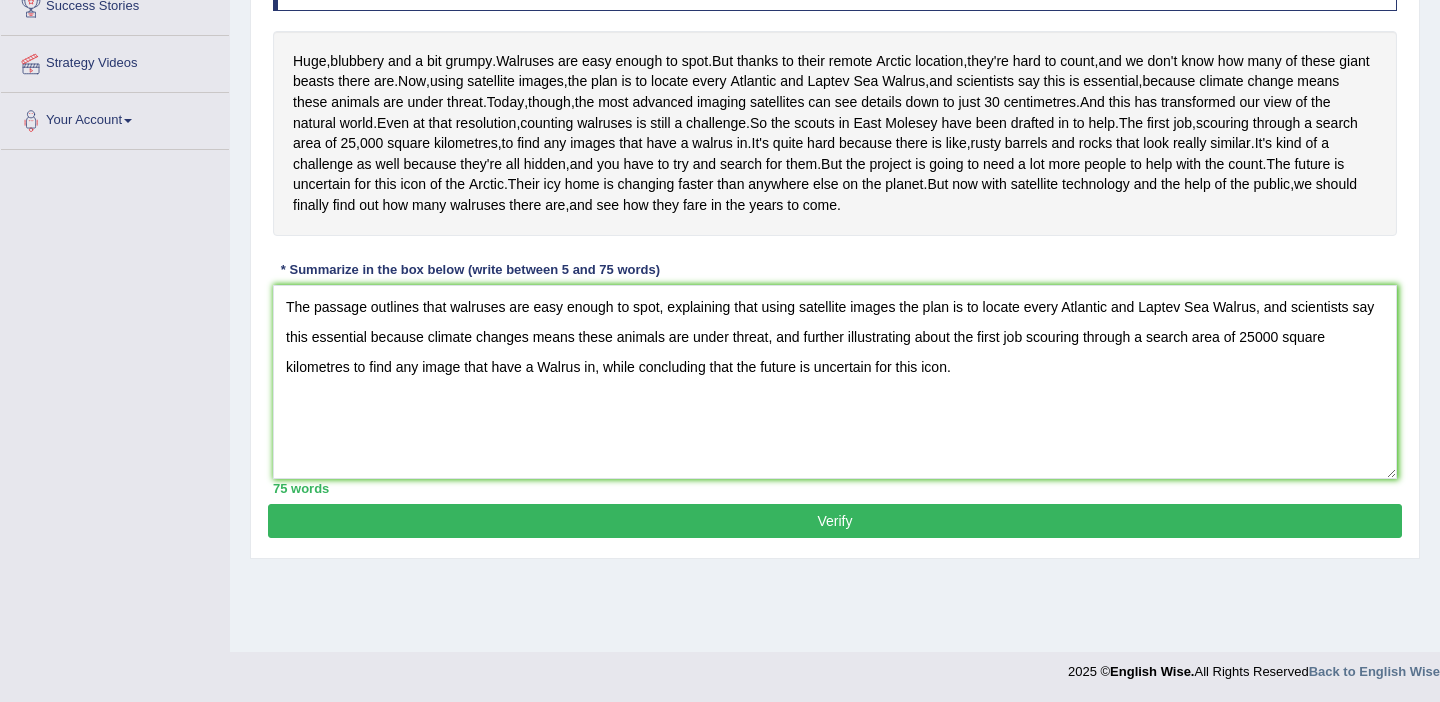 click on "Verify" at bounding box center [835, 521] 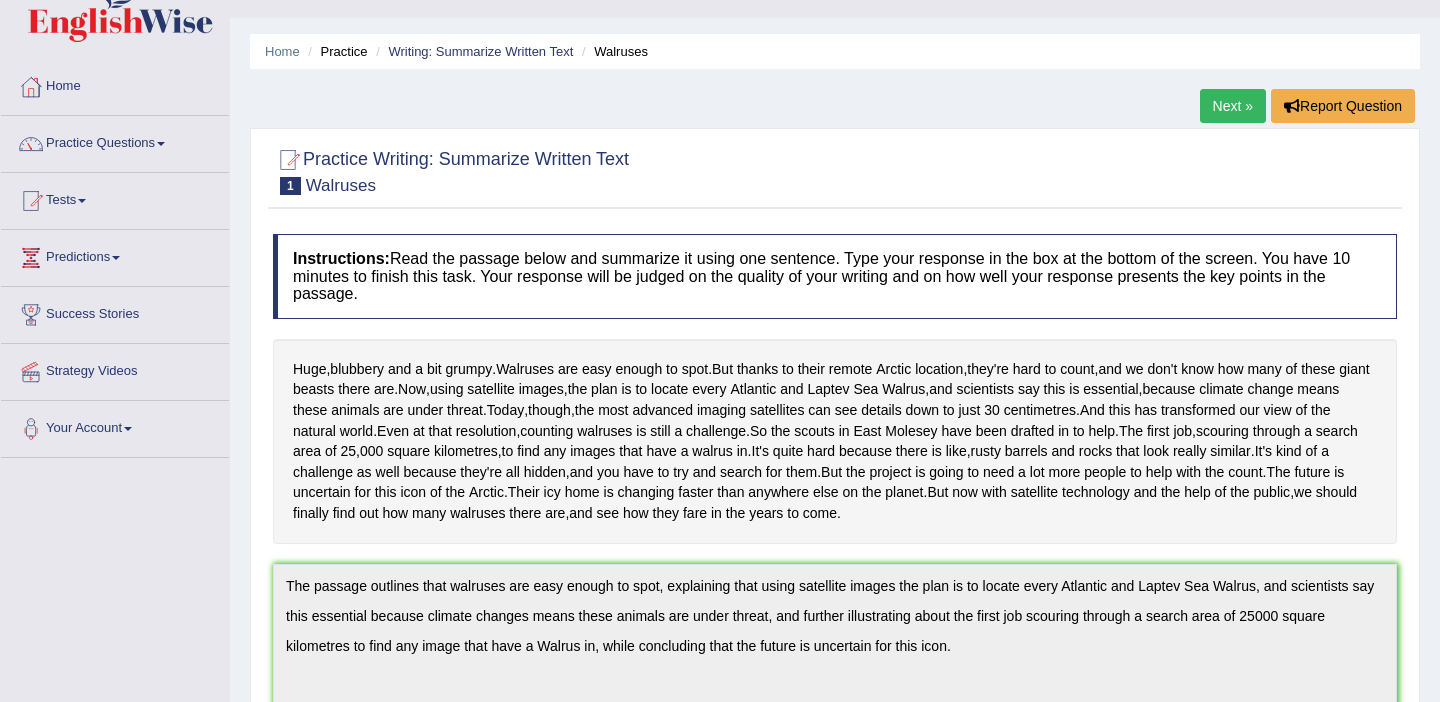 scroll, scrollTop: 0, scrollLeft: 0, axis: both 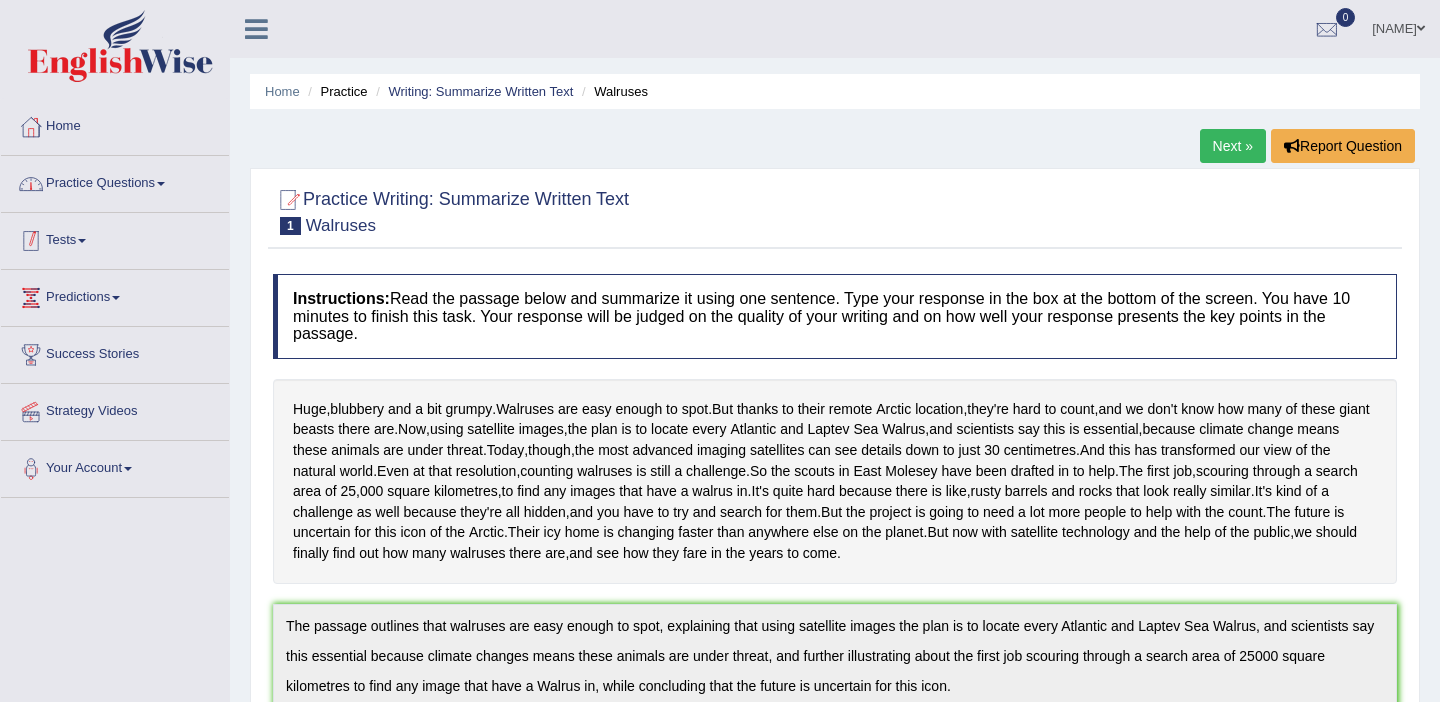 click on "Practice Questions" at bounding box center [115, 181] 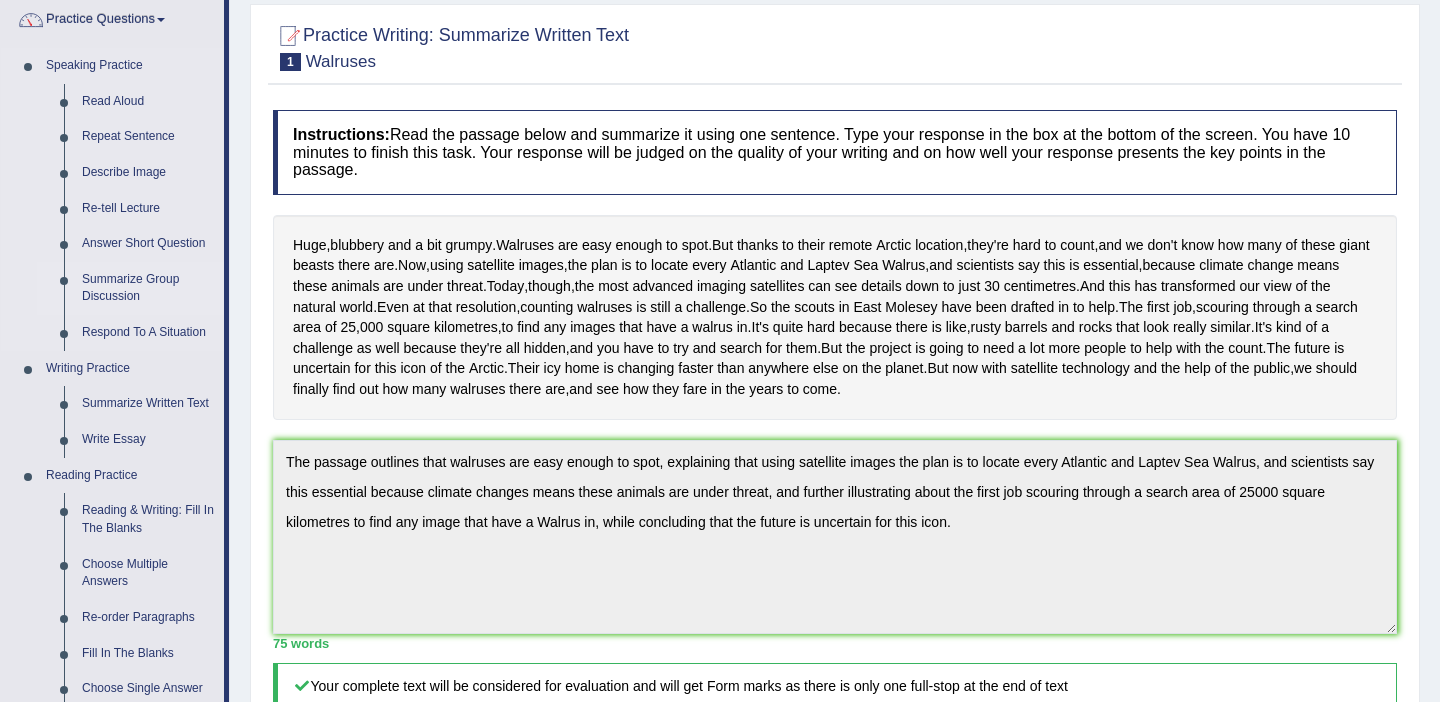 scroll, scrollTop: 181, scrollLeft: 0, axis: vertical 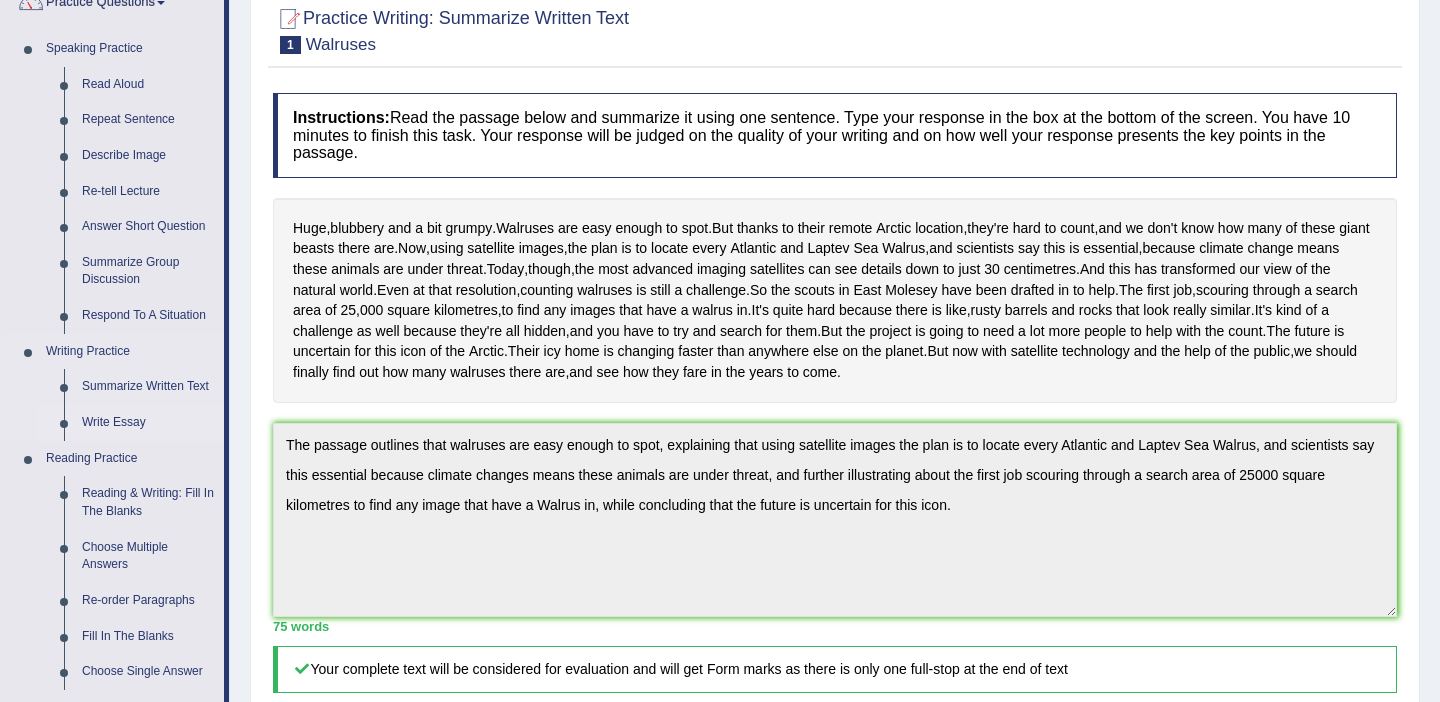 click on "Write Essay" at bounding box center [148, 423] 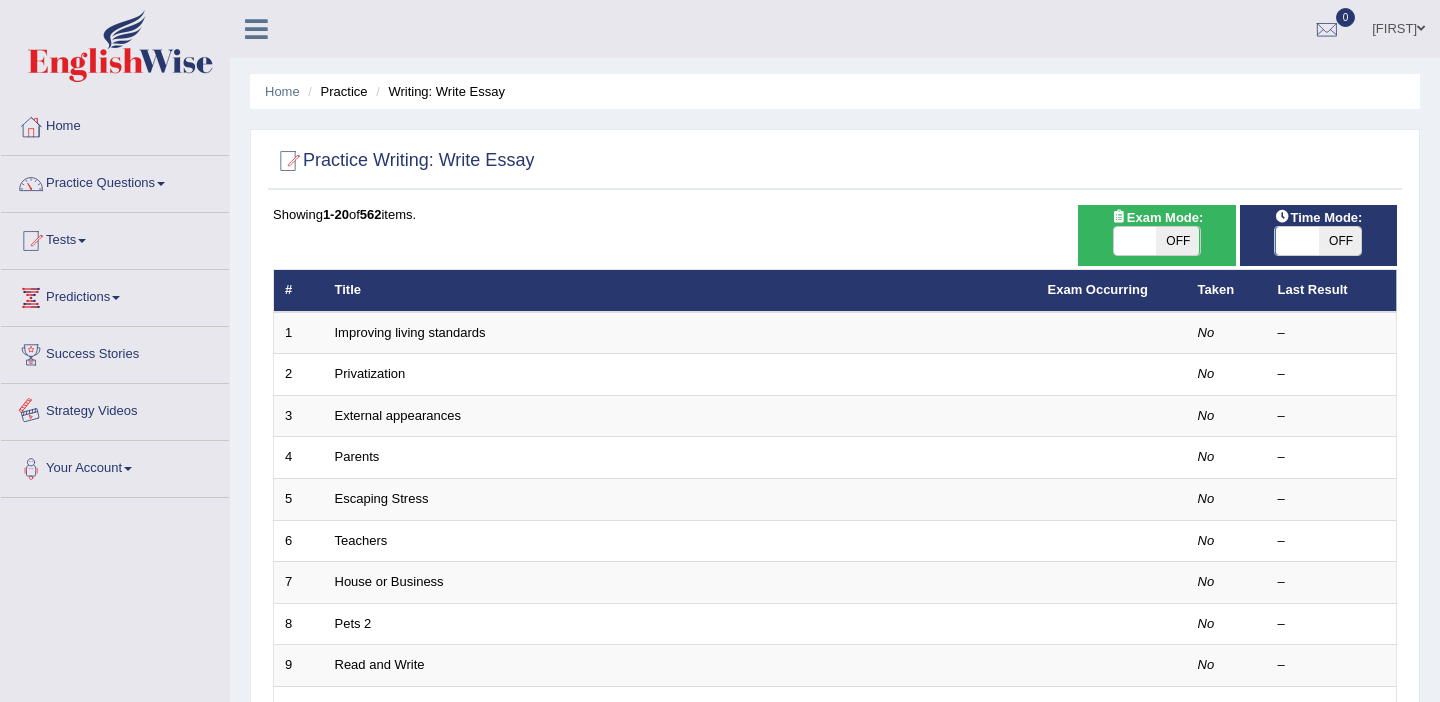 scroll, scrollTop: 0, scrollLeft: 0, axis: both 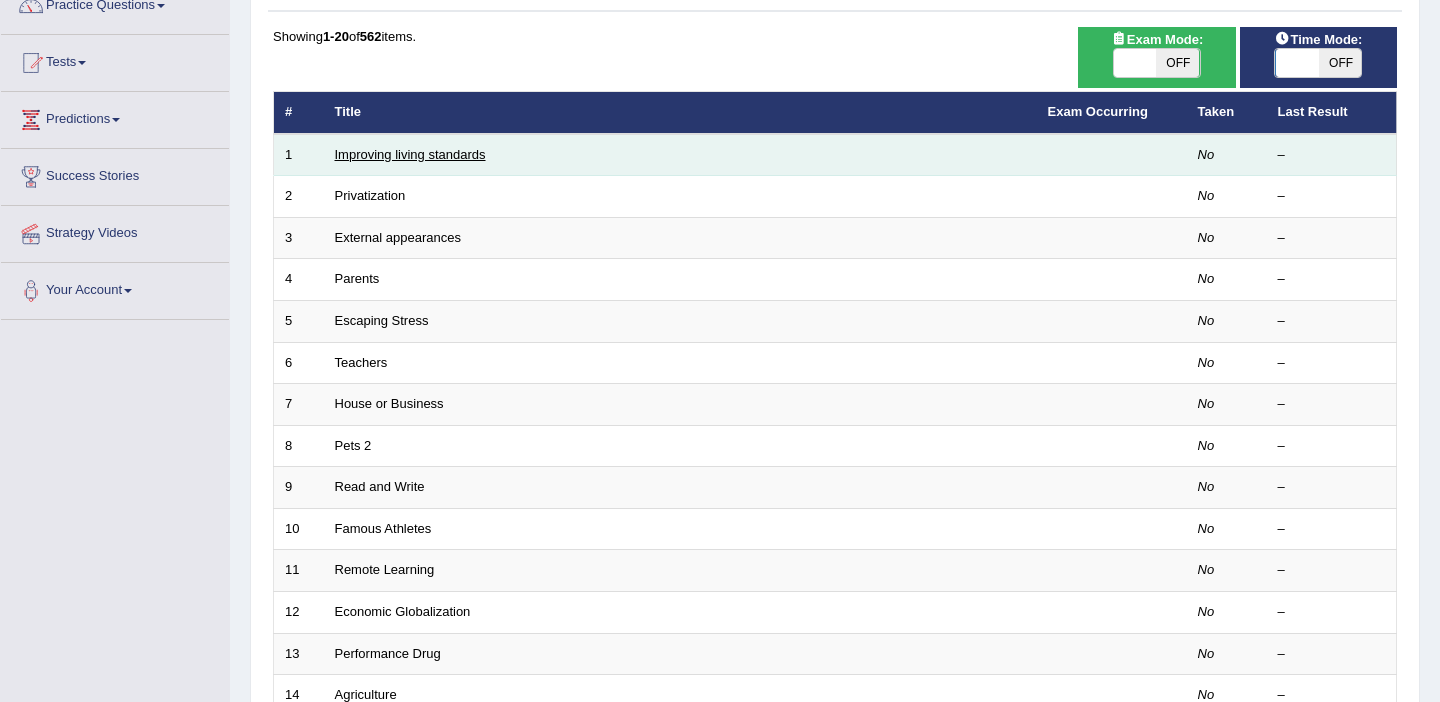 click on "Improving living standards" at bounding box center [410, 154] 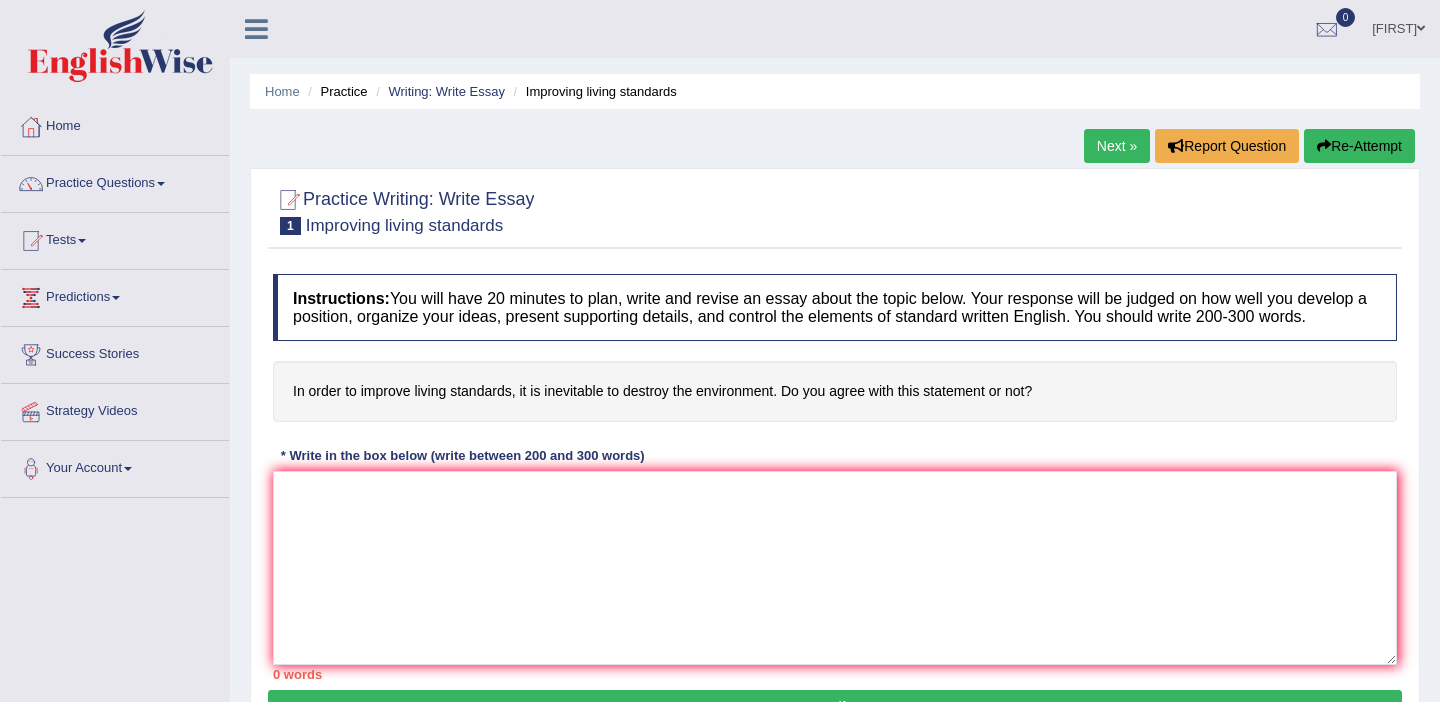 scroll, scrollTop: 0, scrollLeft: 0, axis: both 